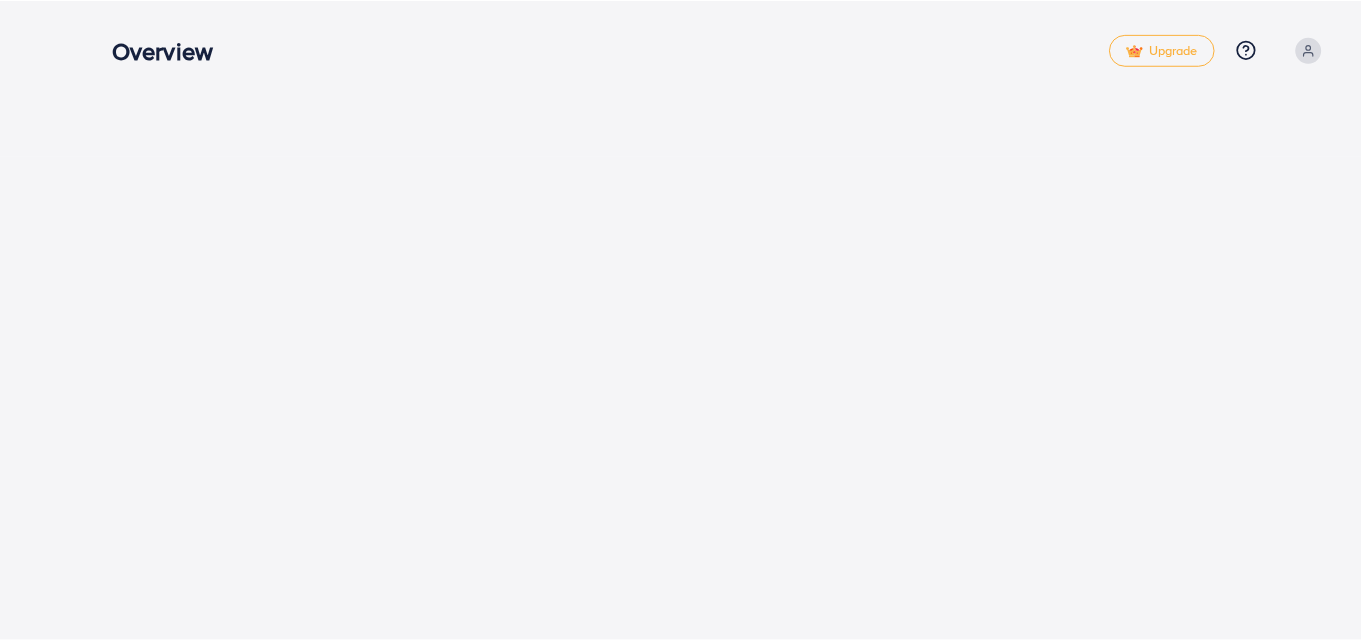 scroll, scrollTop: 0, scrollLeft: 0, axis: both 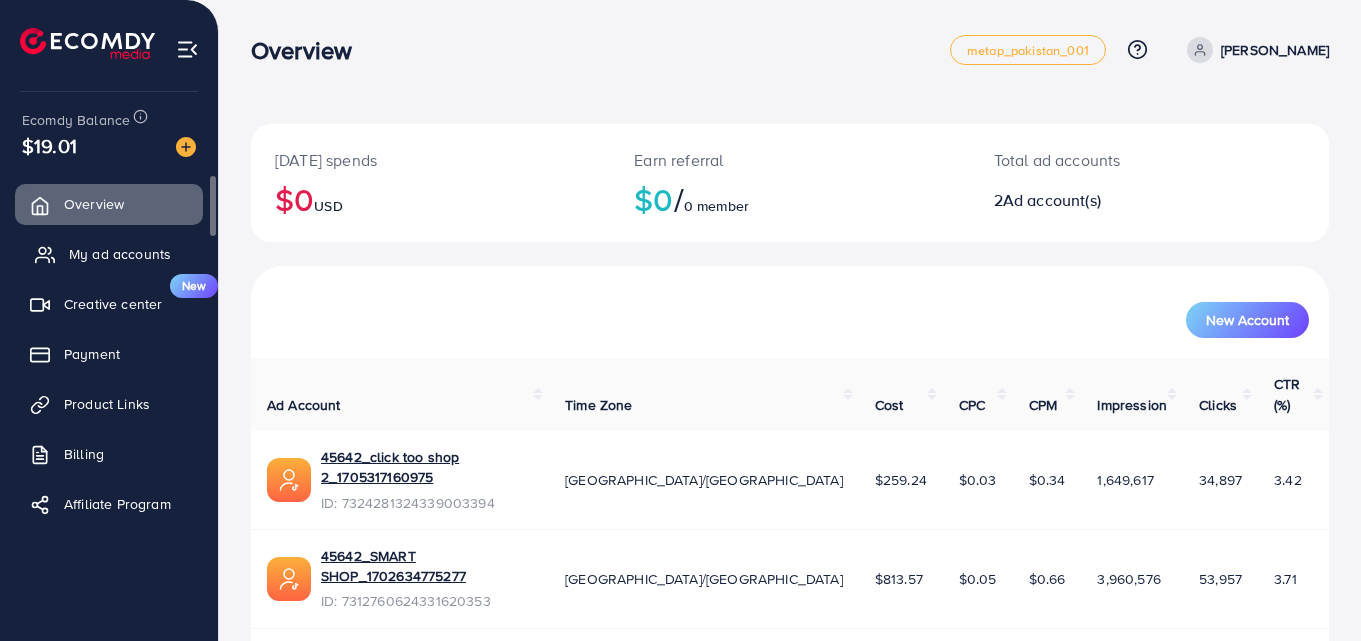 click on "My ad accounts" at bounding box center [120, 254] 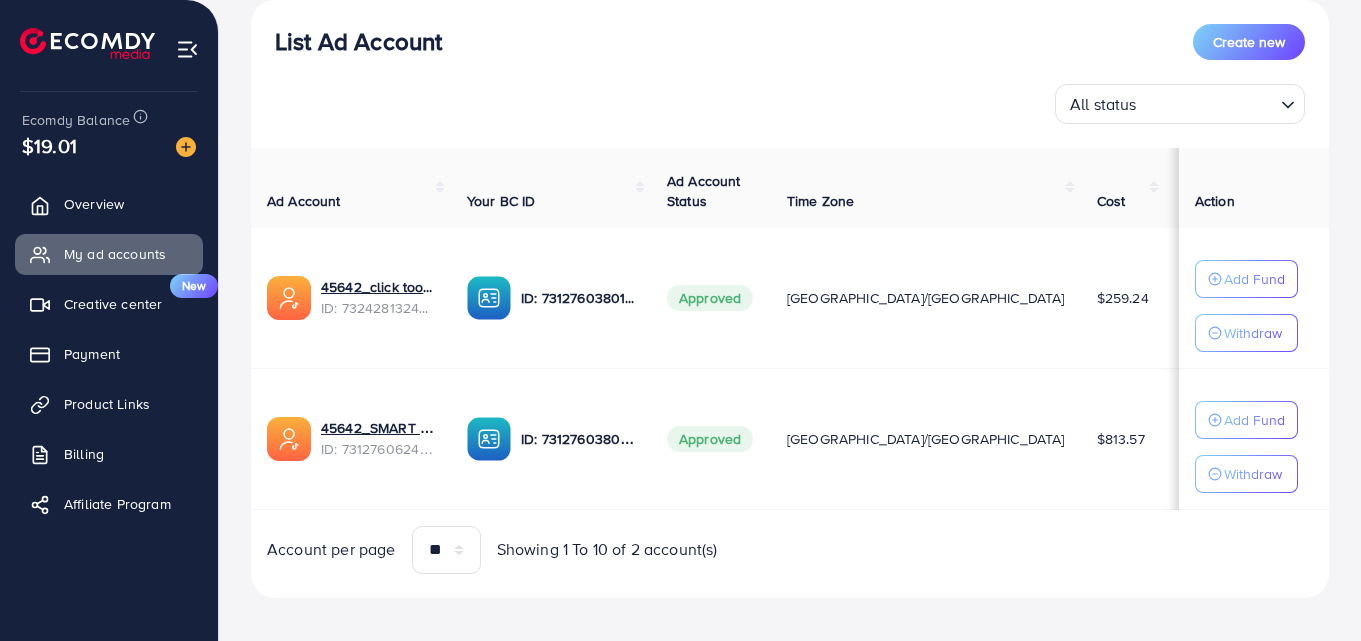 scroll, scrollTop: 258, scrollLeft: 0, axis: vertical 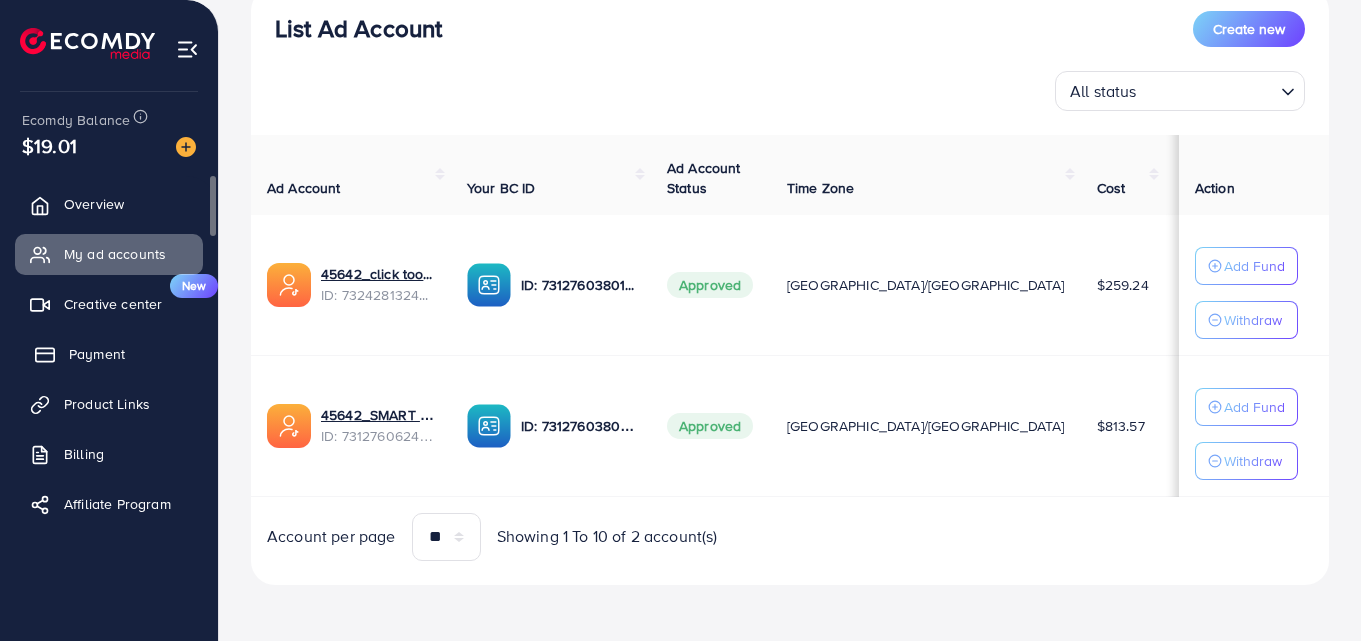 click on "Payment" at bounding box center [109, 354] 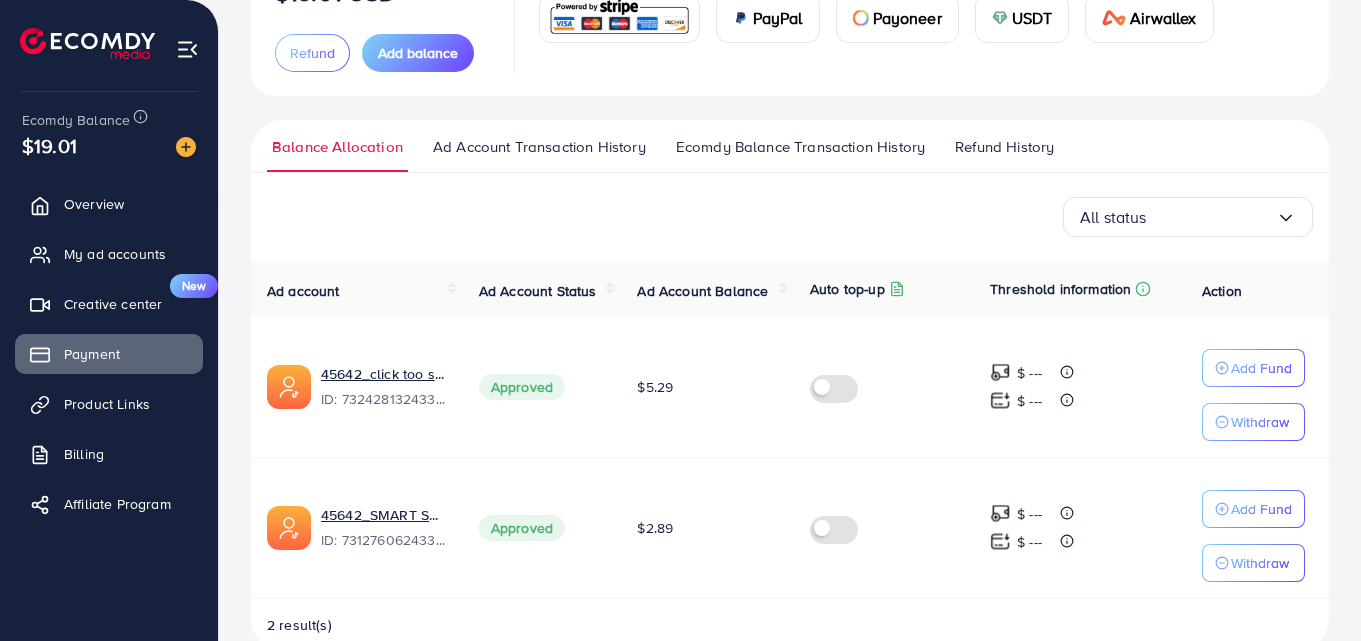 scroll, scrollTop: 167, scrollLeft: 0, axis: vertical 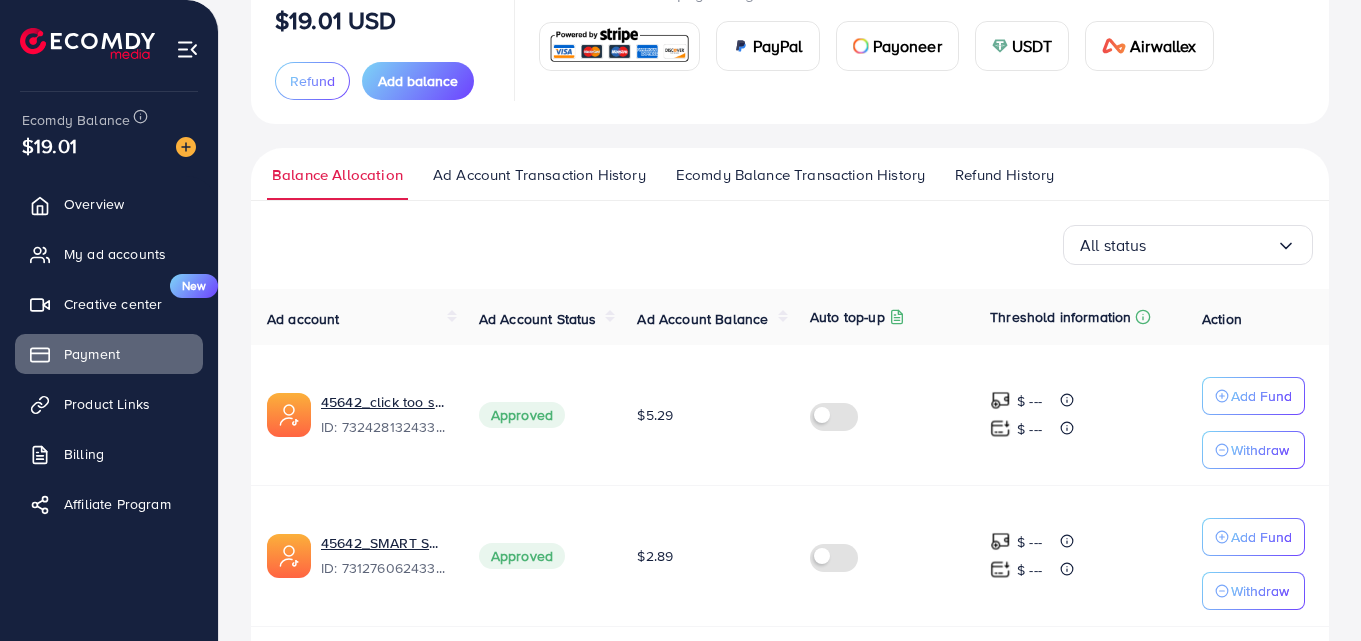 click on "Ecomdy Balance Transaction History" at bounding box center (800, 175) 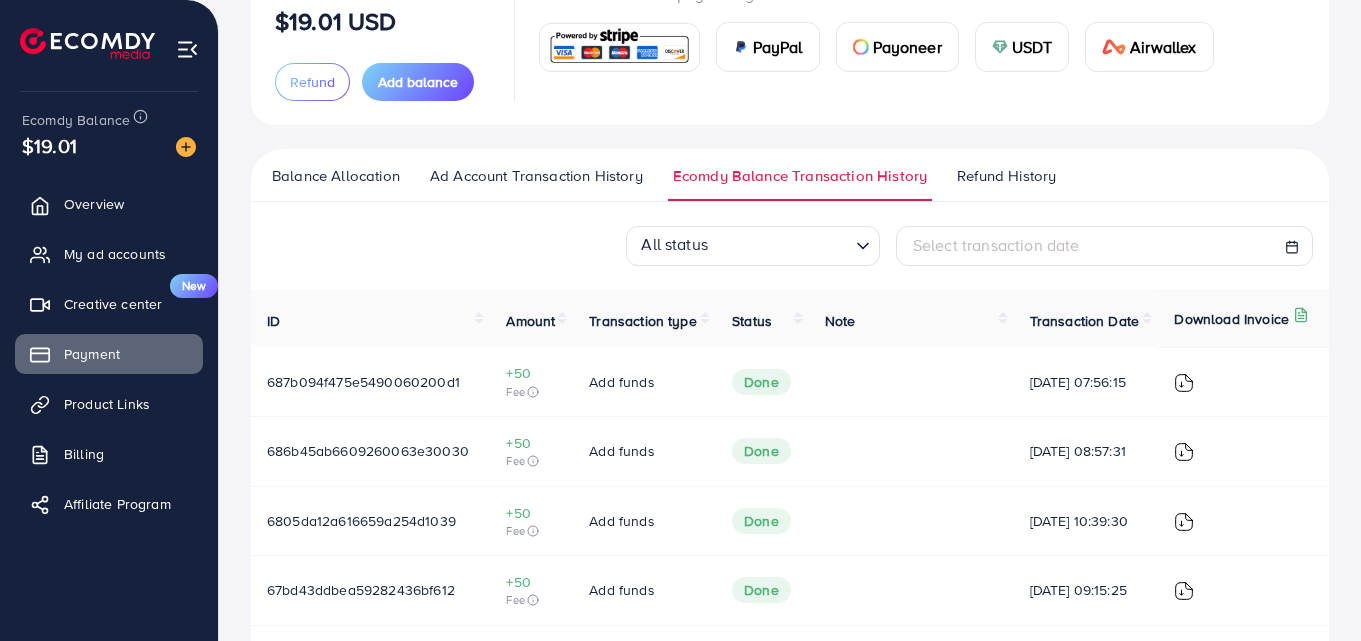 scroll, scrollTop: 142, scrollLeft: 0, axis: vertical 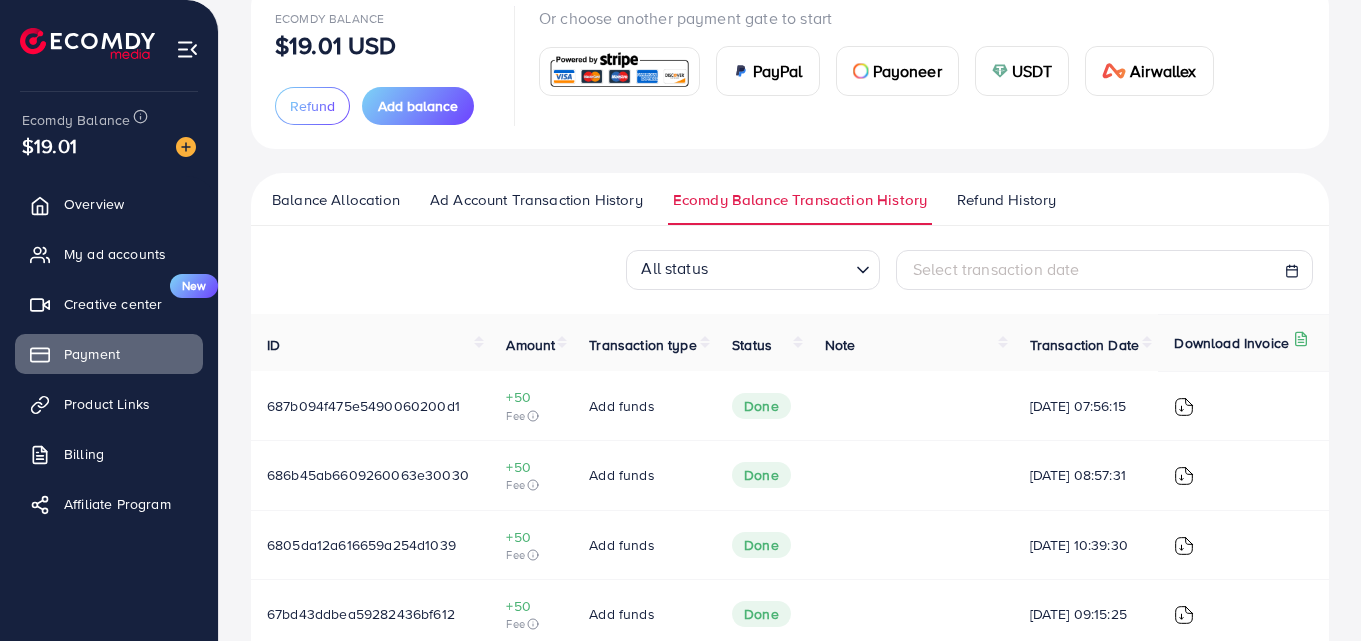 click on "Ad Account Transaction History" at bounding box center [536, 200] 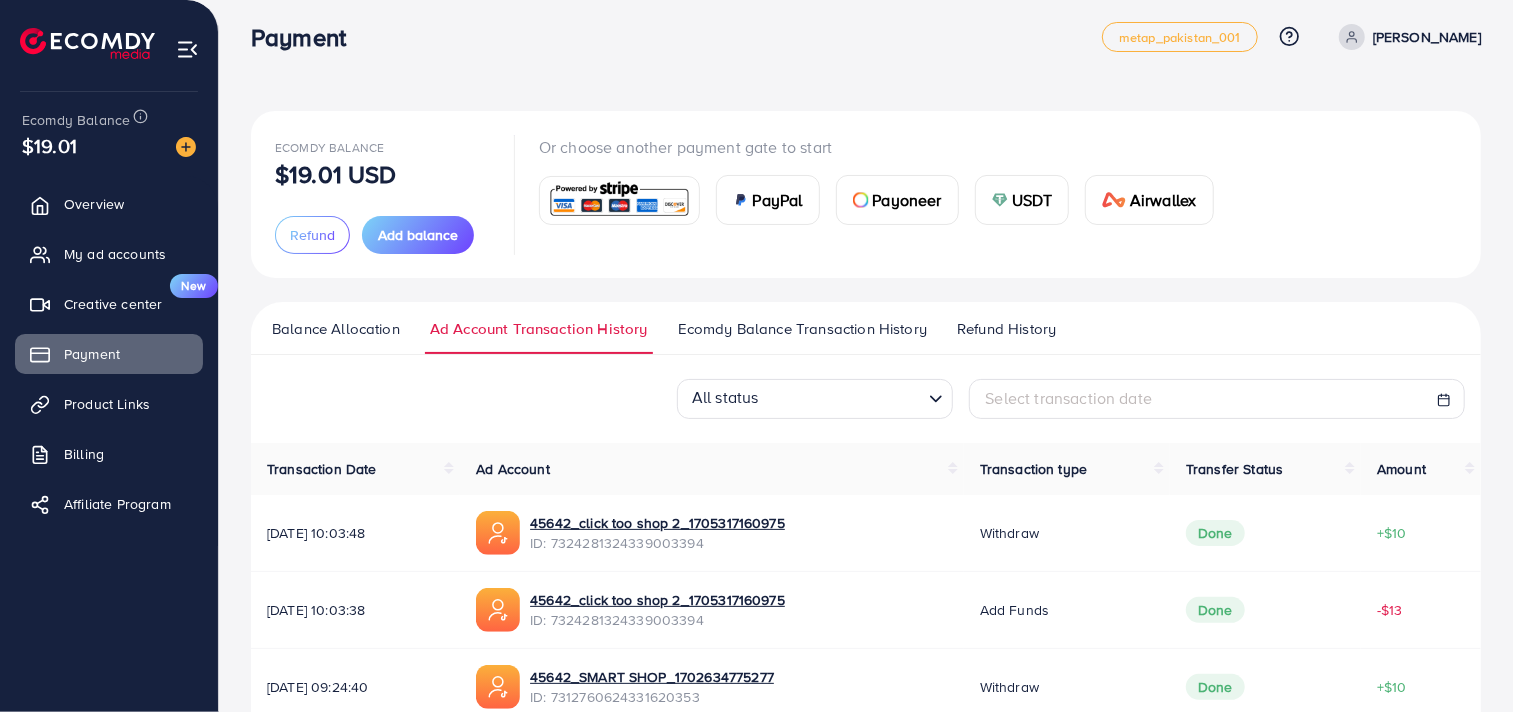 scroll, scrollTop: 0, scrollLeft: 0, axis: both 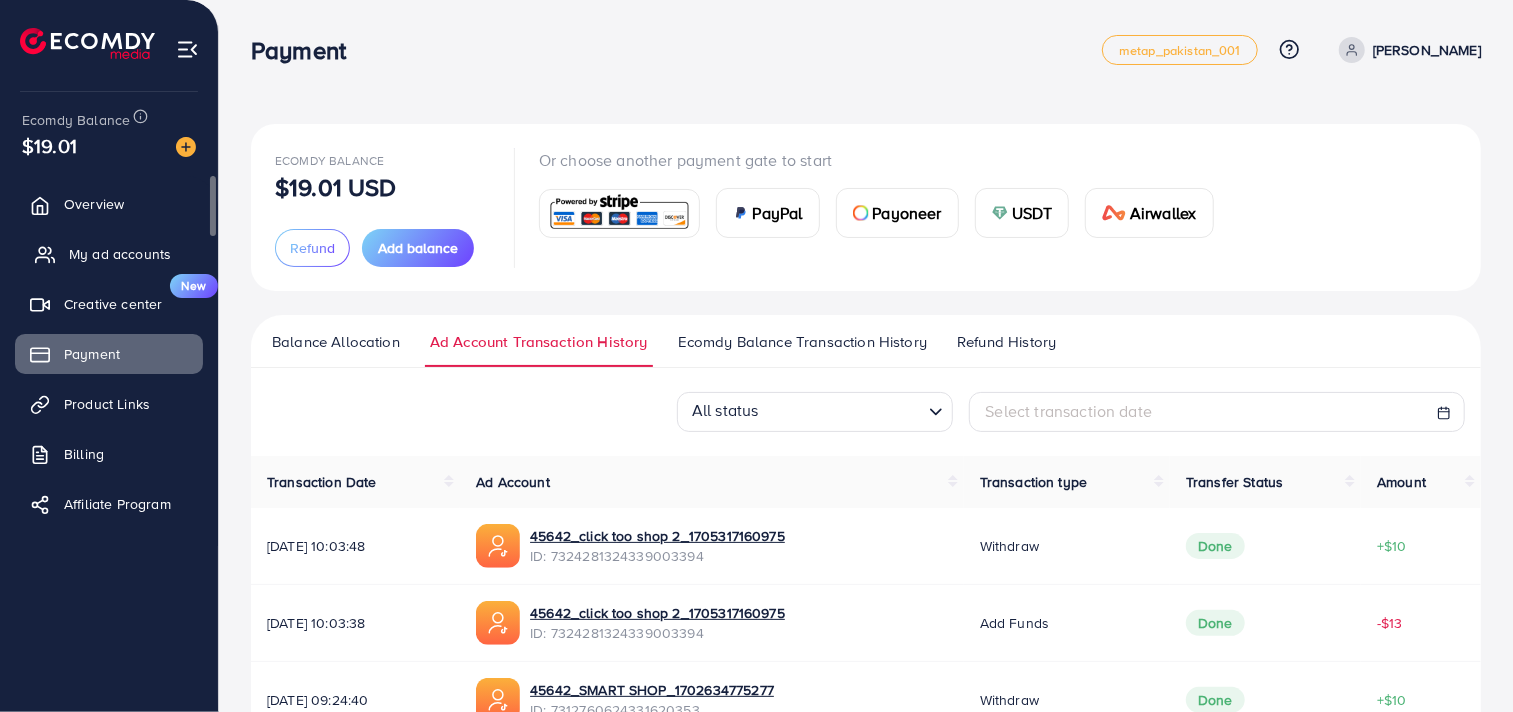 click on "My ad accounts" at bounding box center [109, 254] 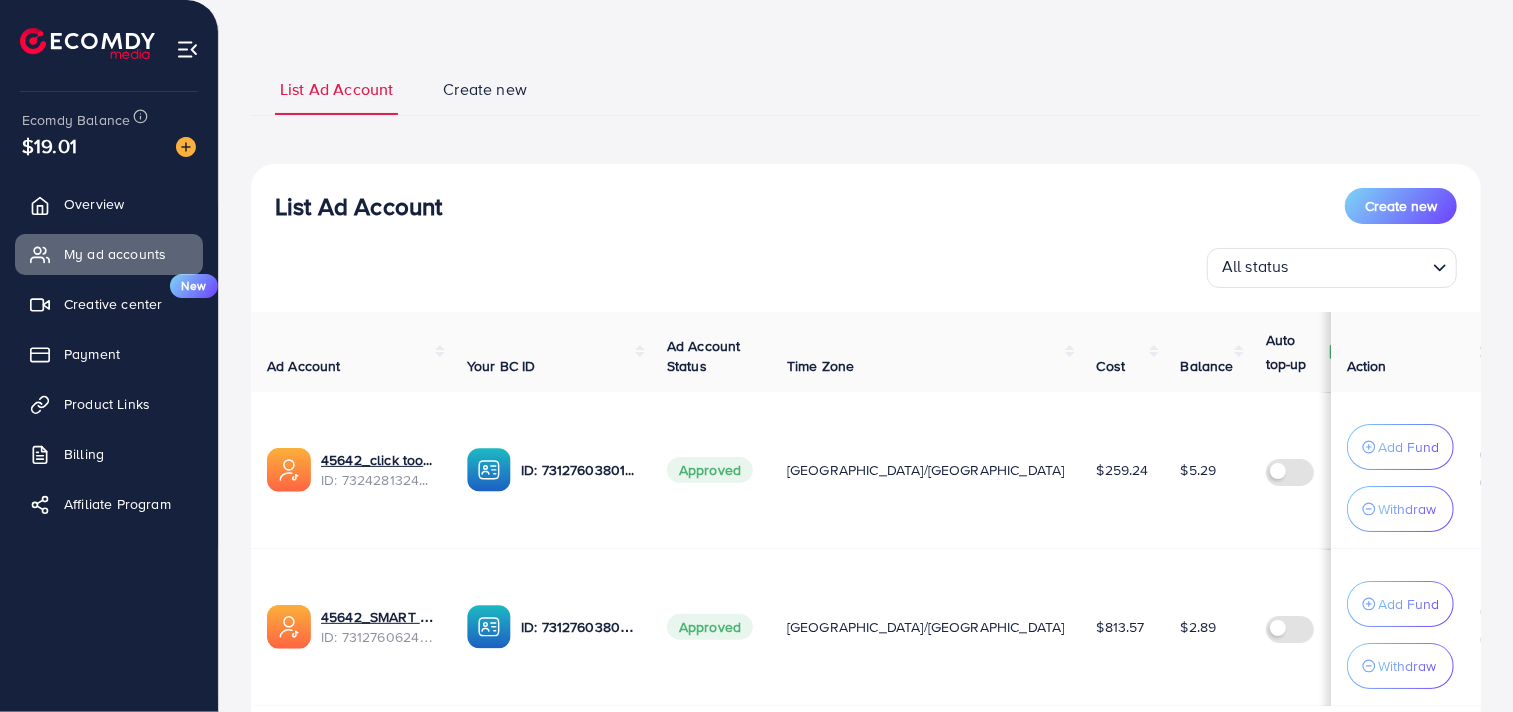 scroll, scrollTop: 60, scrollLeft: 0, axis: vertical 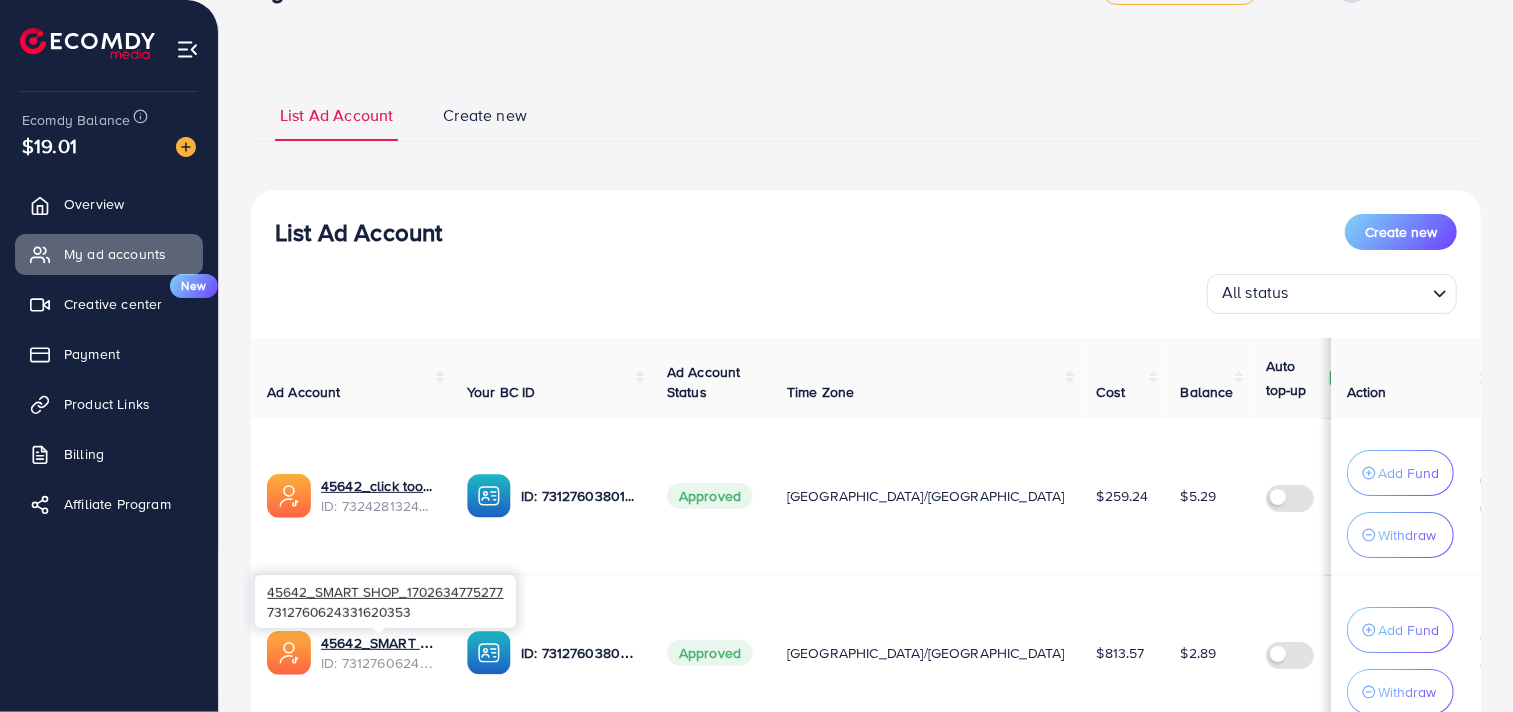 click on "ID: 7312760624331620353" at bounding box center (378, 663) 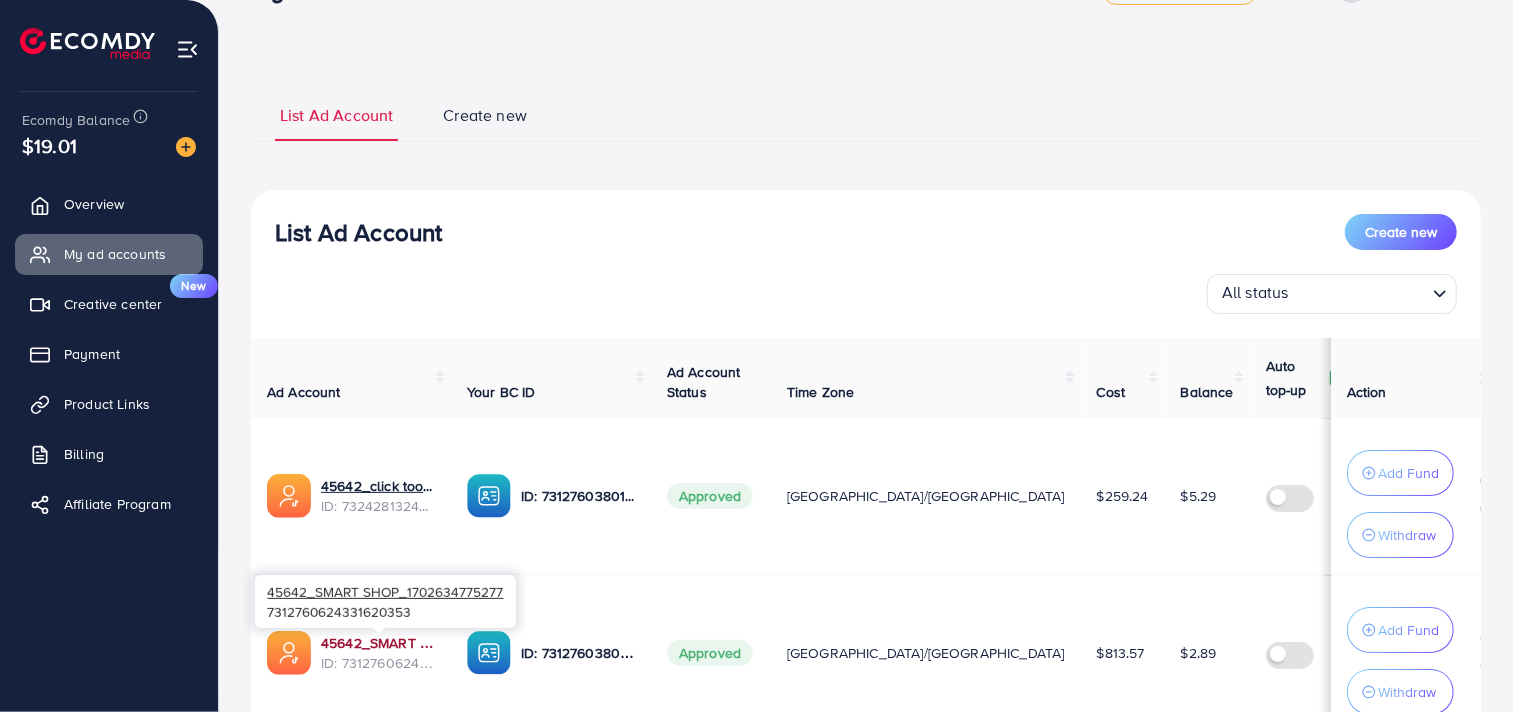 click on "45642_SMART SHOP_1702634775277" at bounding box center (378, 643) 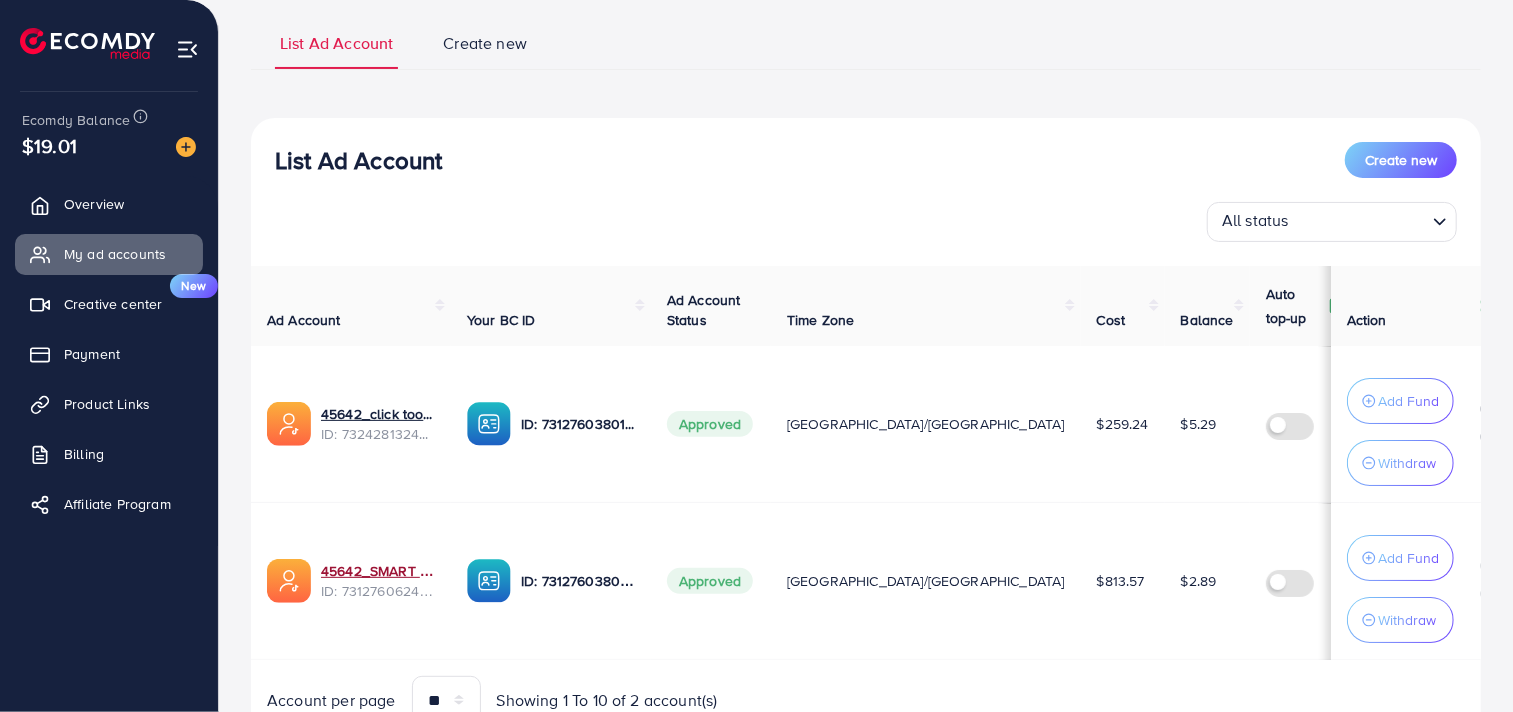 scroll, scrollTop: 224, scrollLeft: 0, axis: vertical 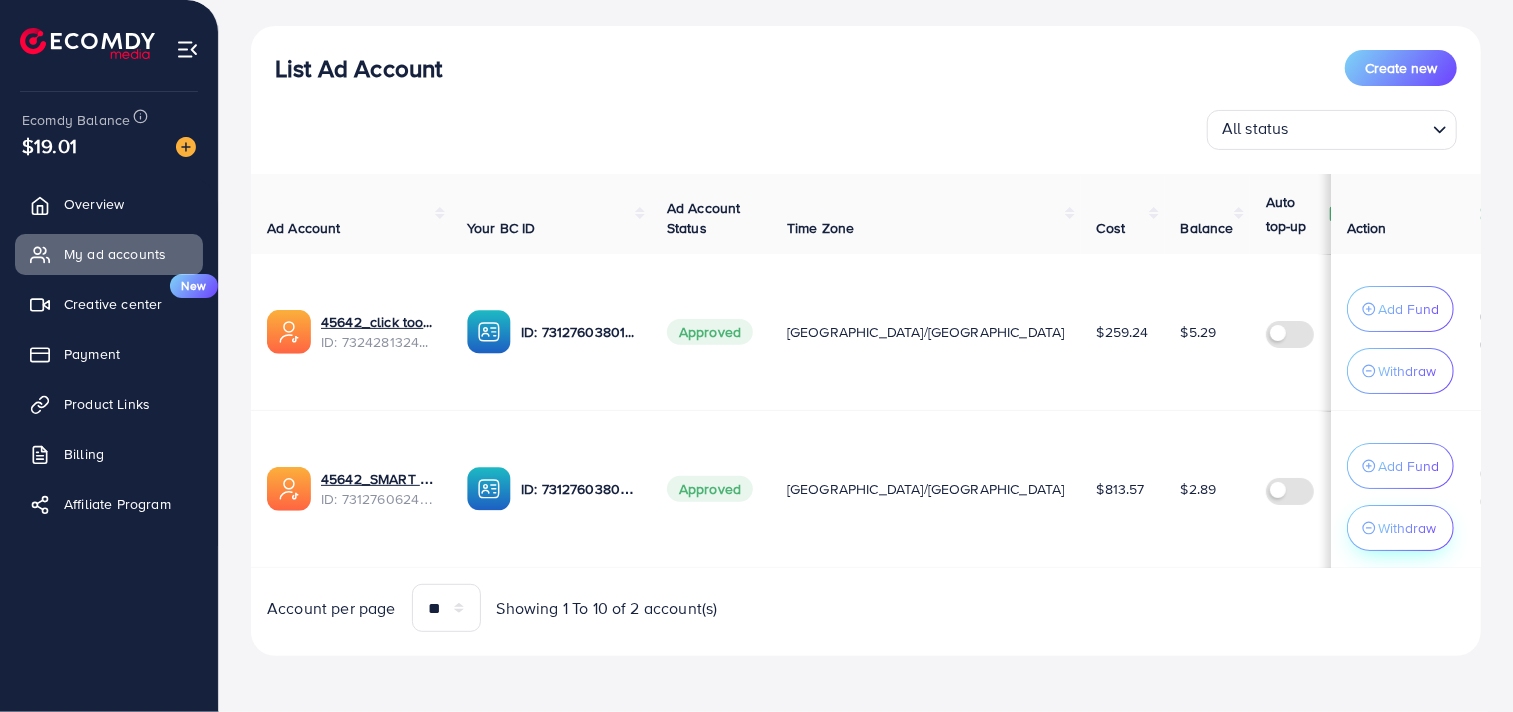 click on "Withdraw" at bounding box center [1407, 371] 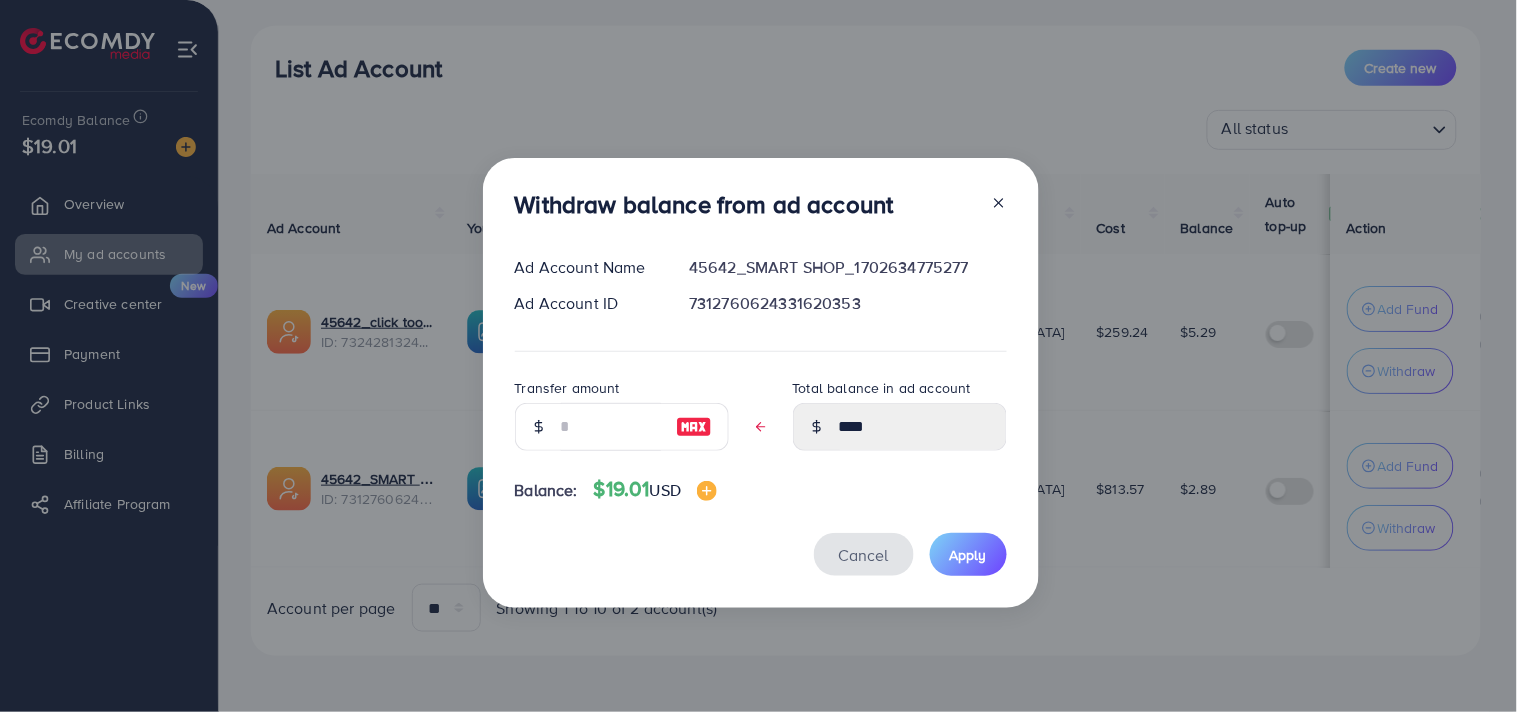 click on "Cancel" at bounding box center [864, 555] 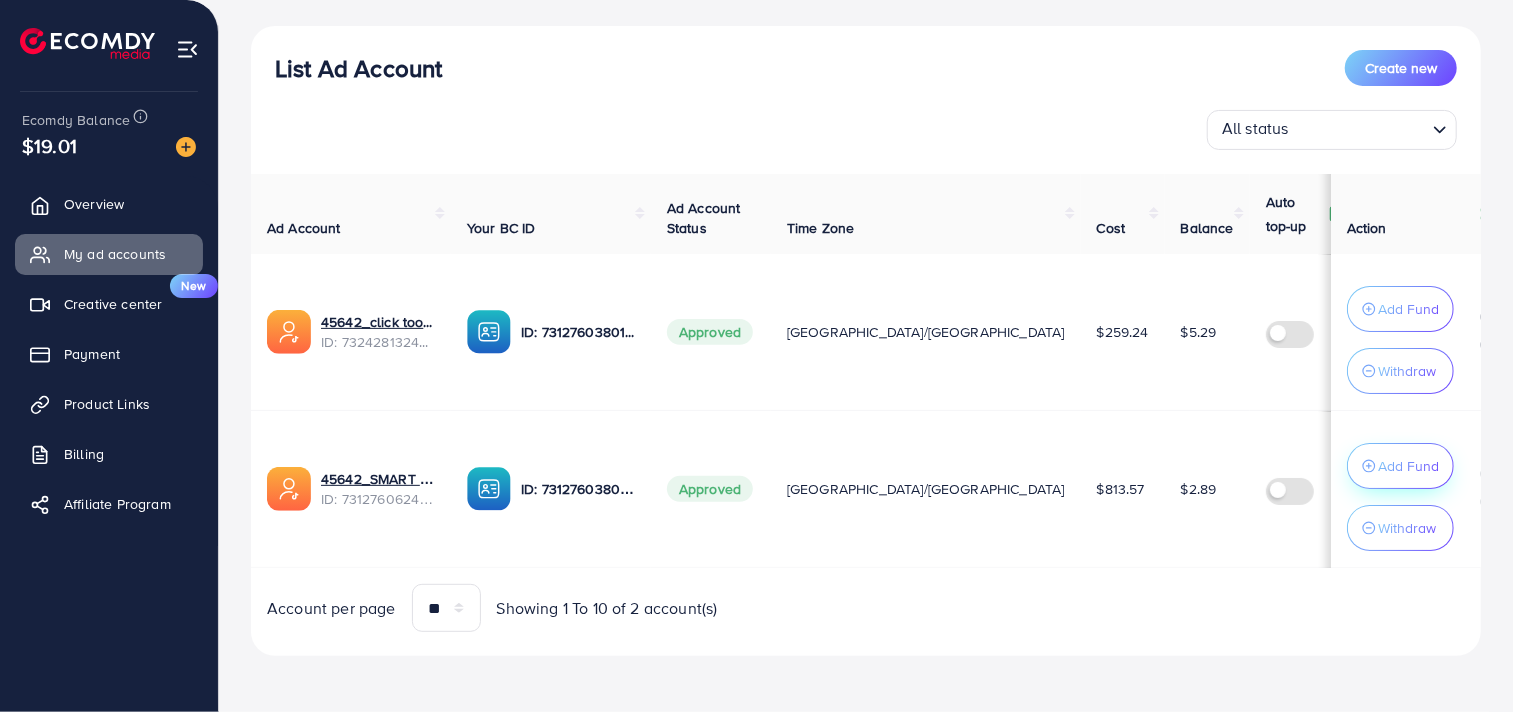 click on "Add Fund" at bounding box center [1400, 309] 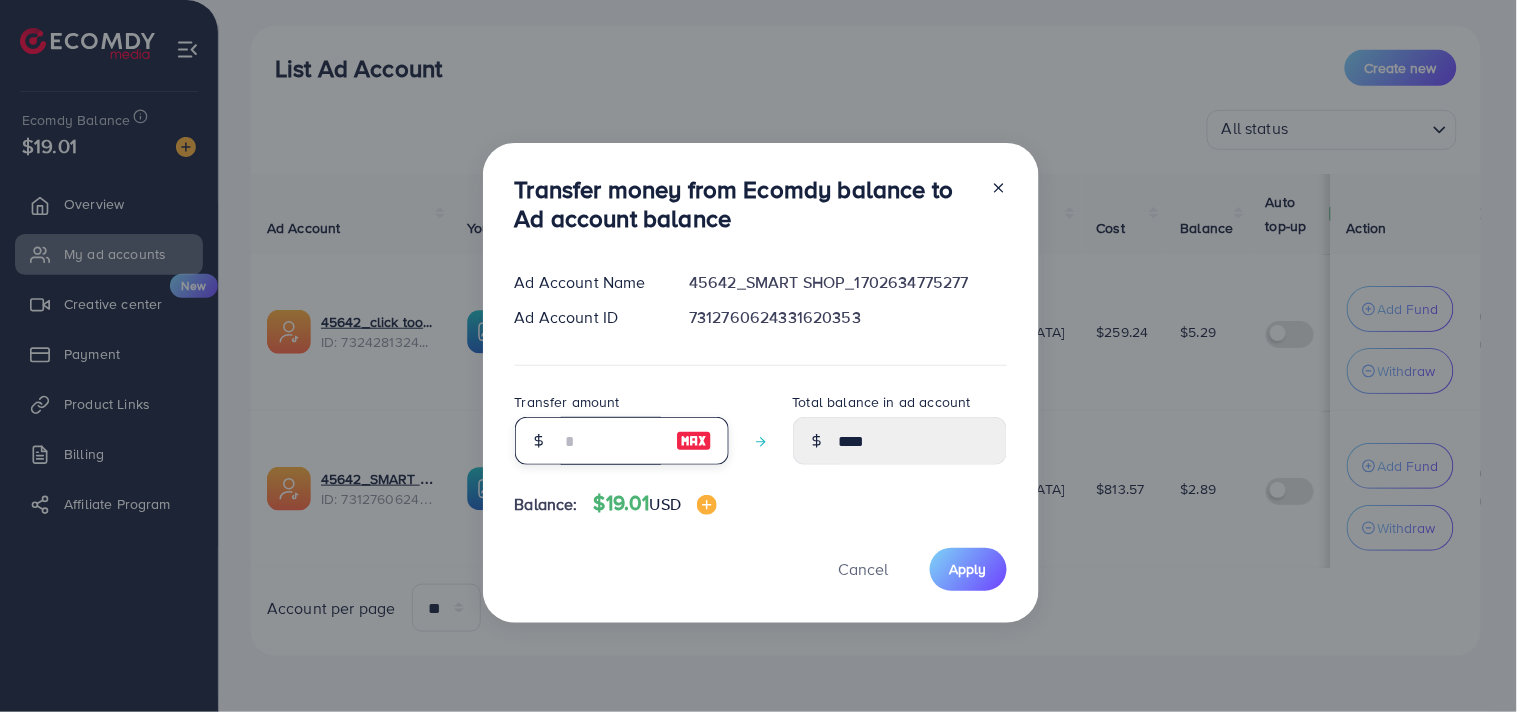click at bounding box center (611, 441) 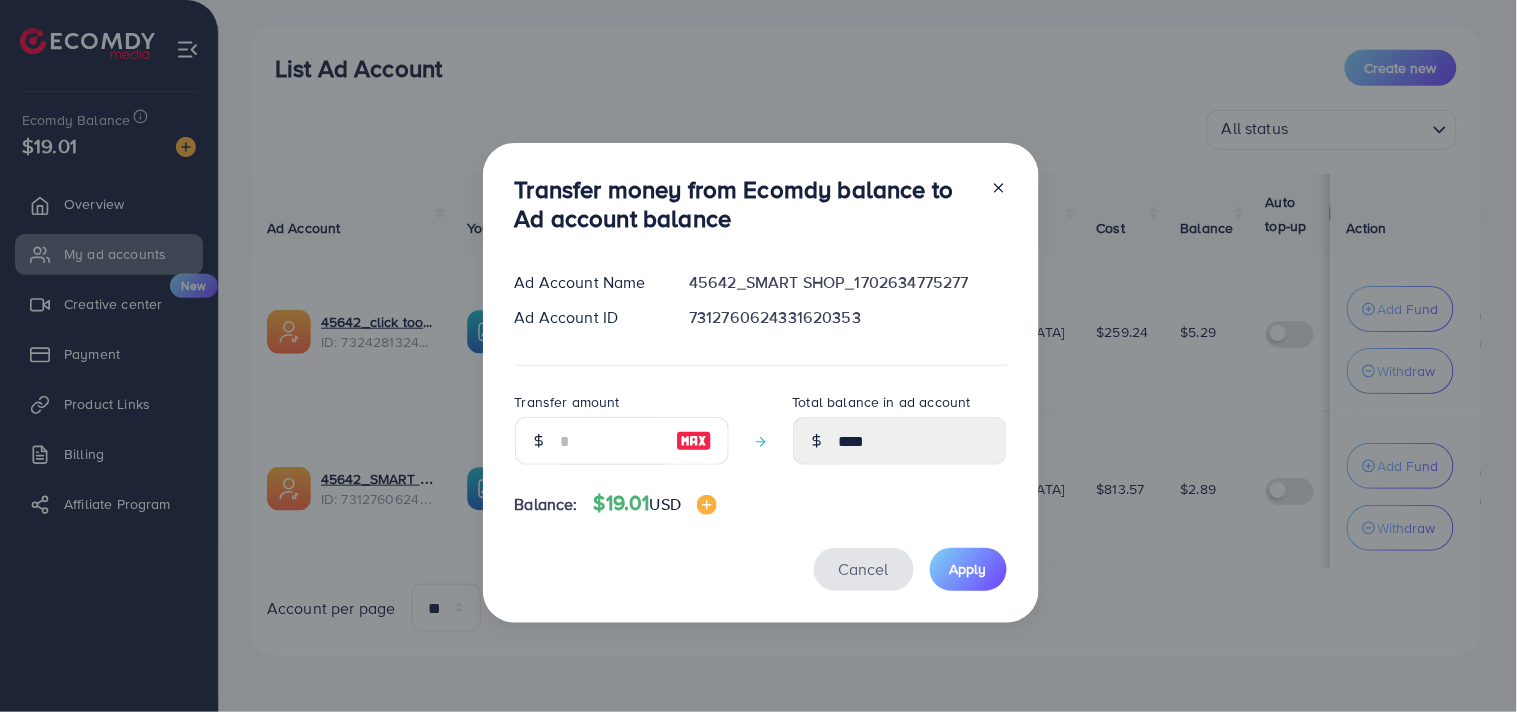 click on "Cancel" at bounding box center [864, 569] 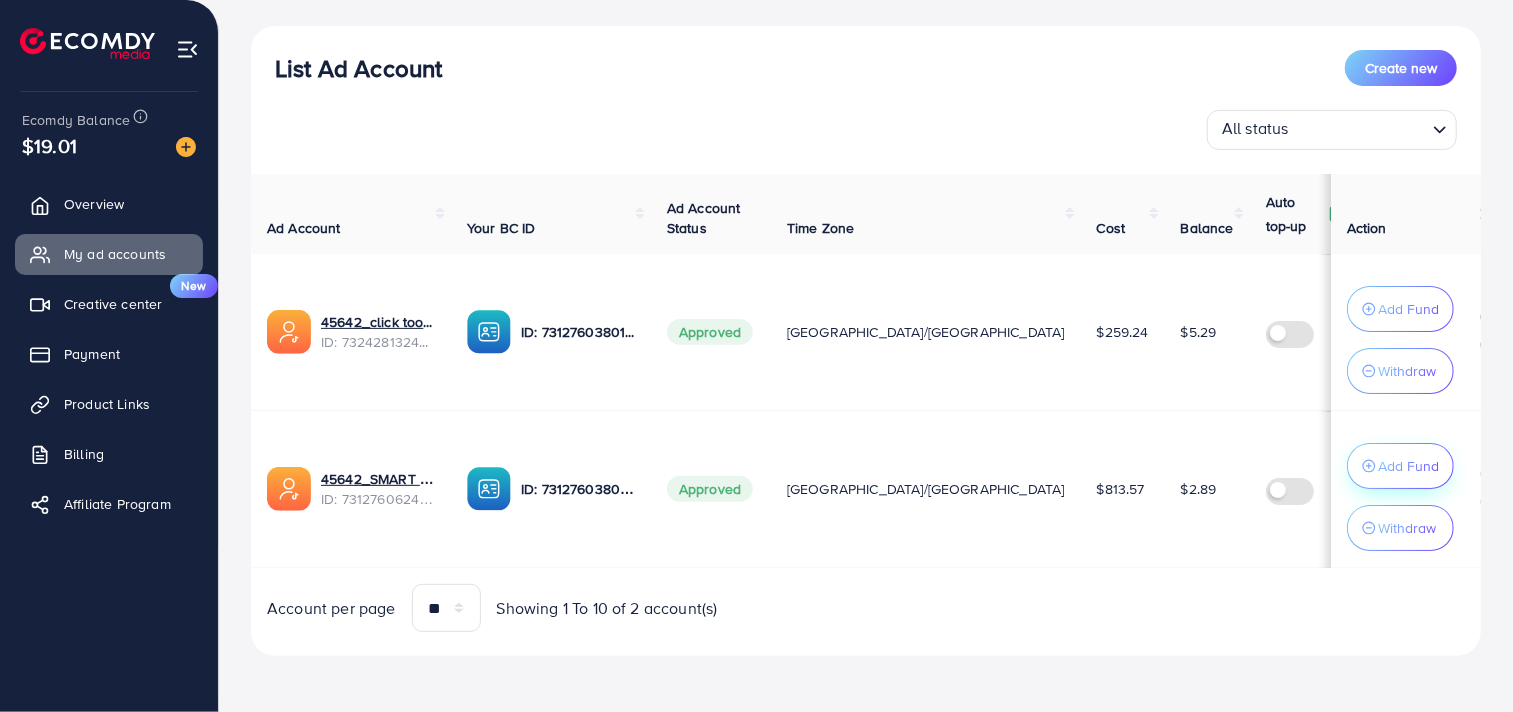 click on "Add Fund" at bounding box center [1408, 309] 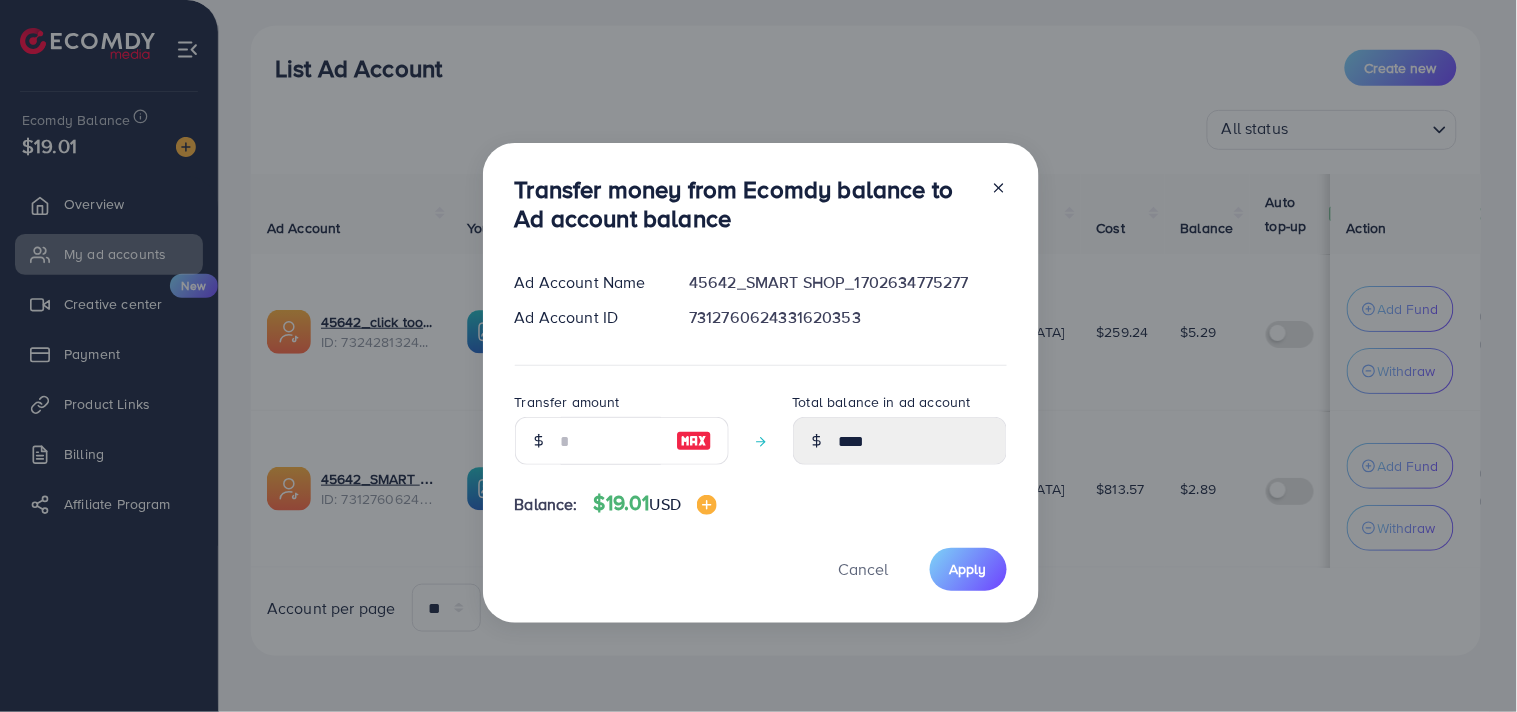 click at bounding box center (694, 441) 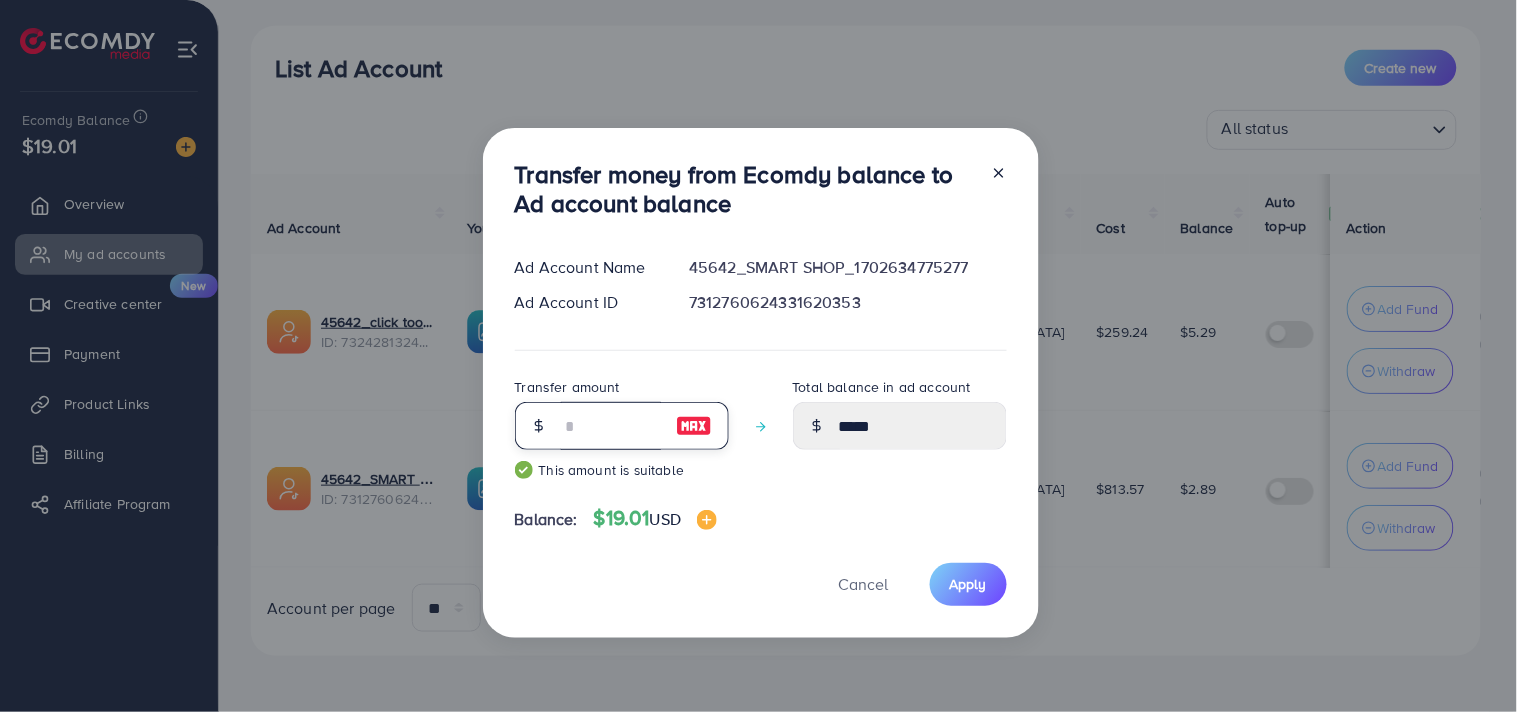 click on "**" at bounding box center [611, 426] 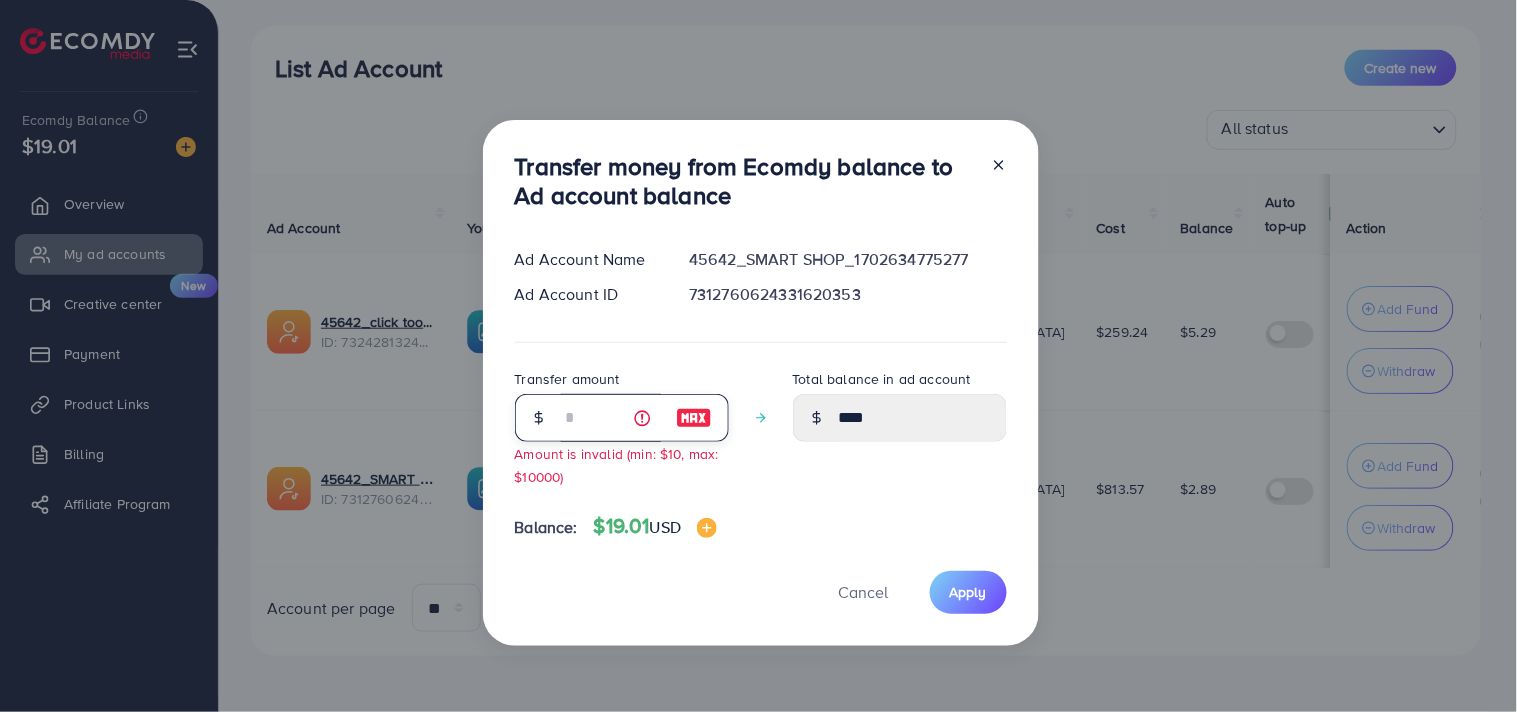 type on "**" 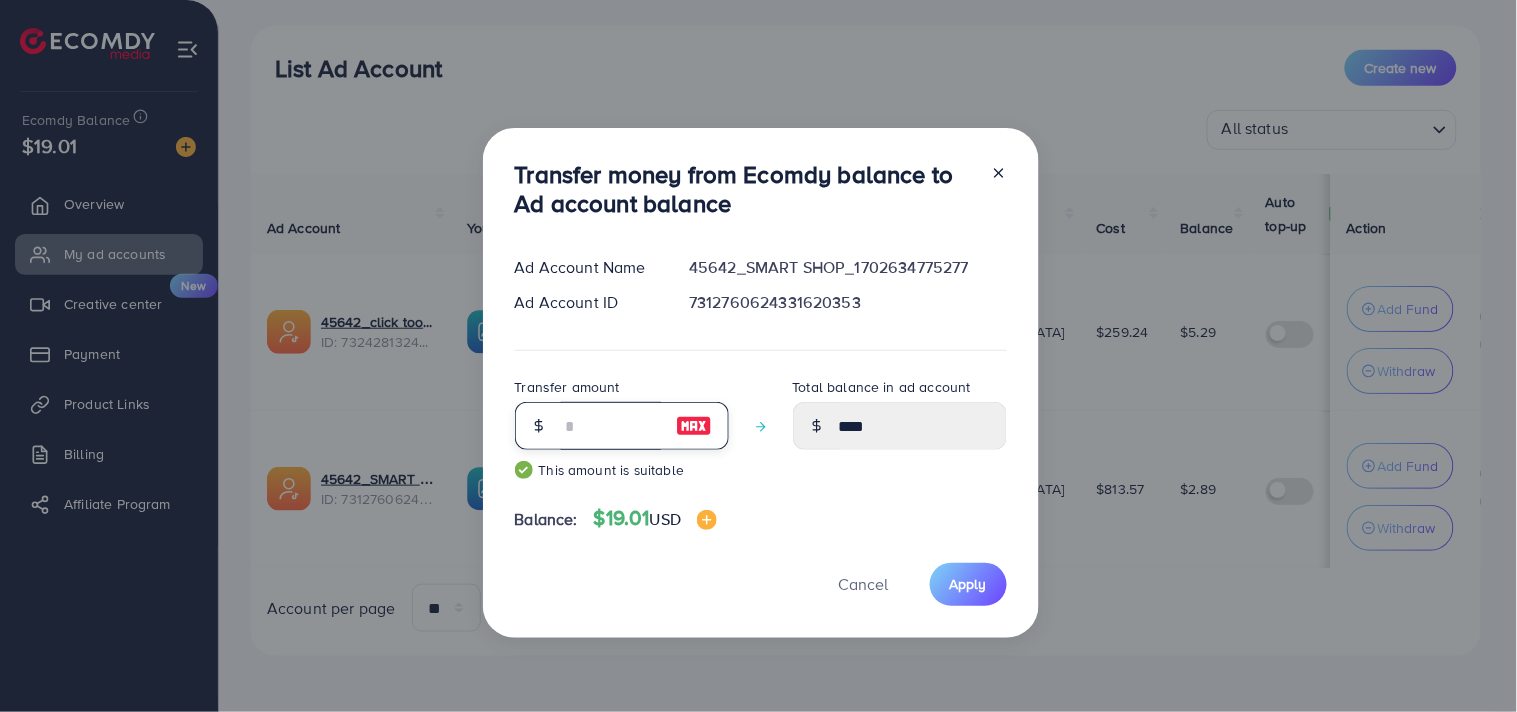 type on "*****" 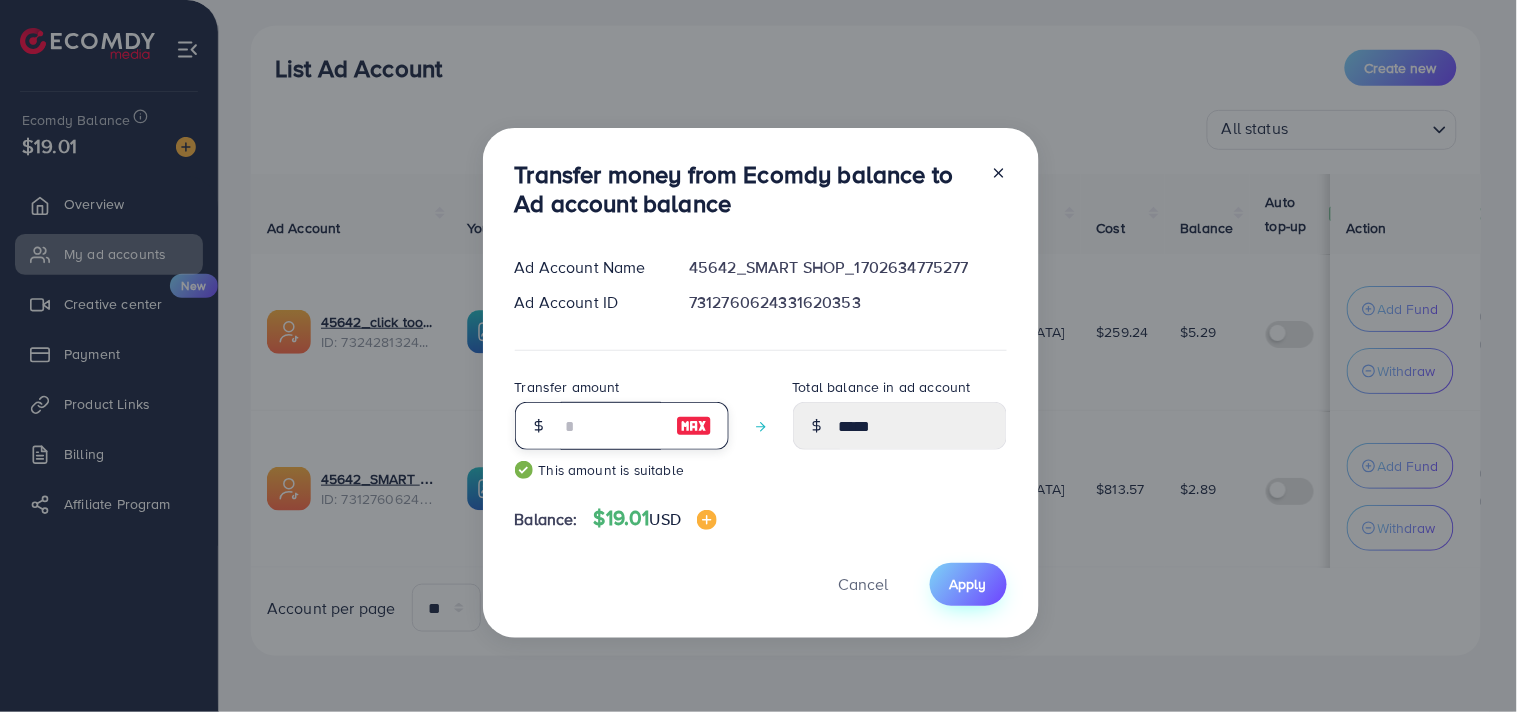 type on "**" 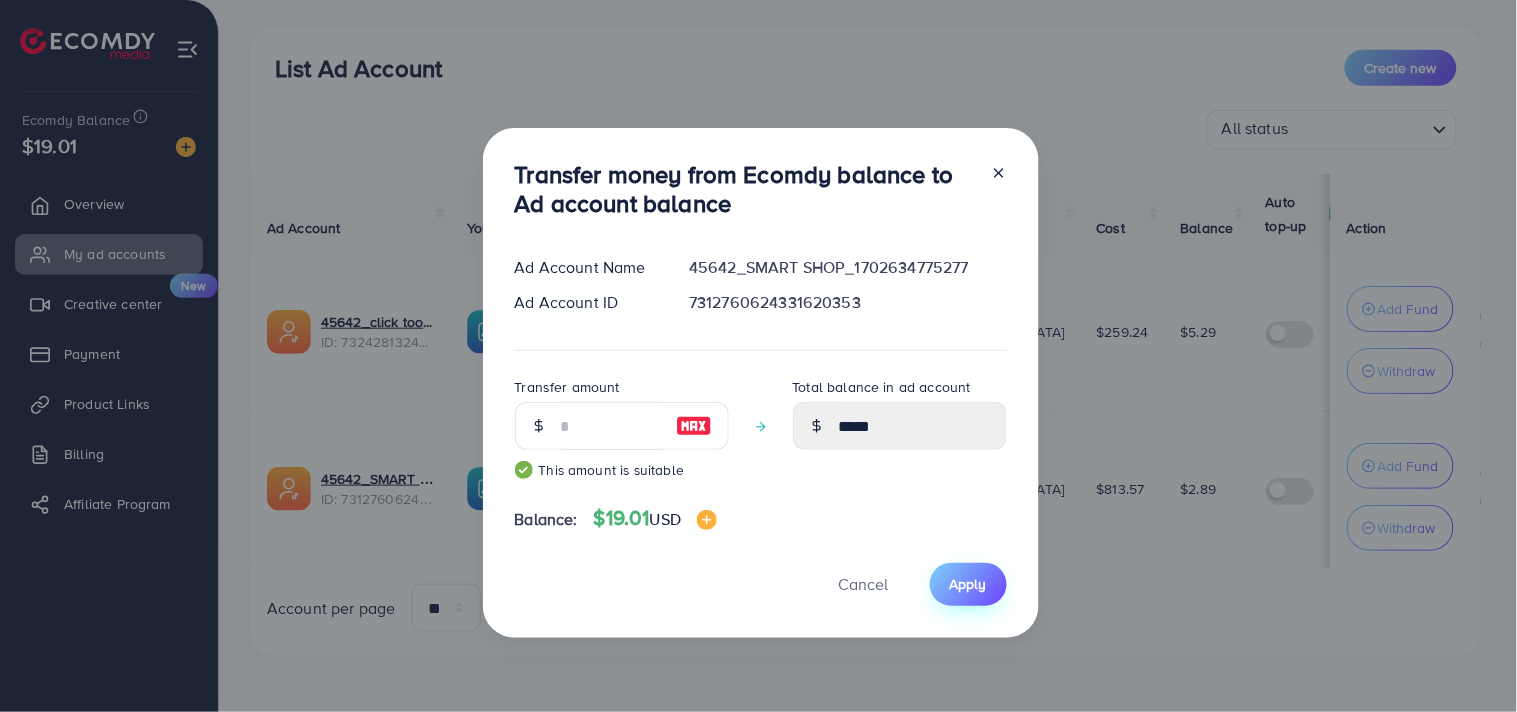 click on "Apply" at bounding box center [968, 584] 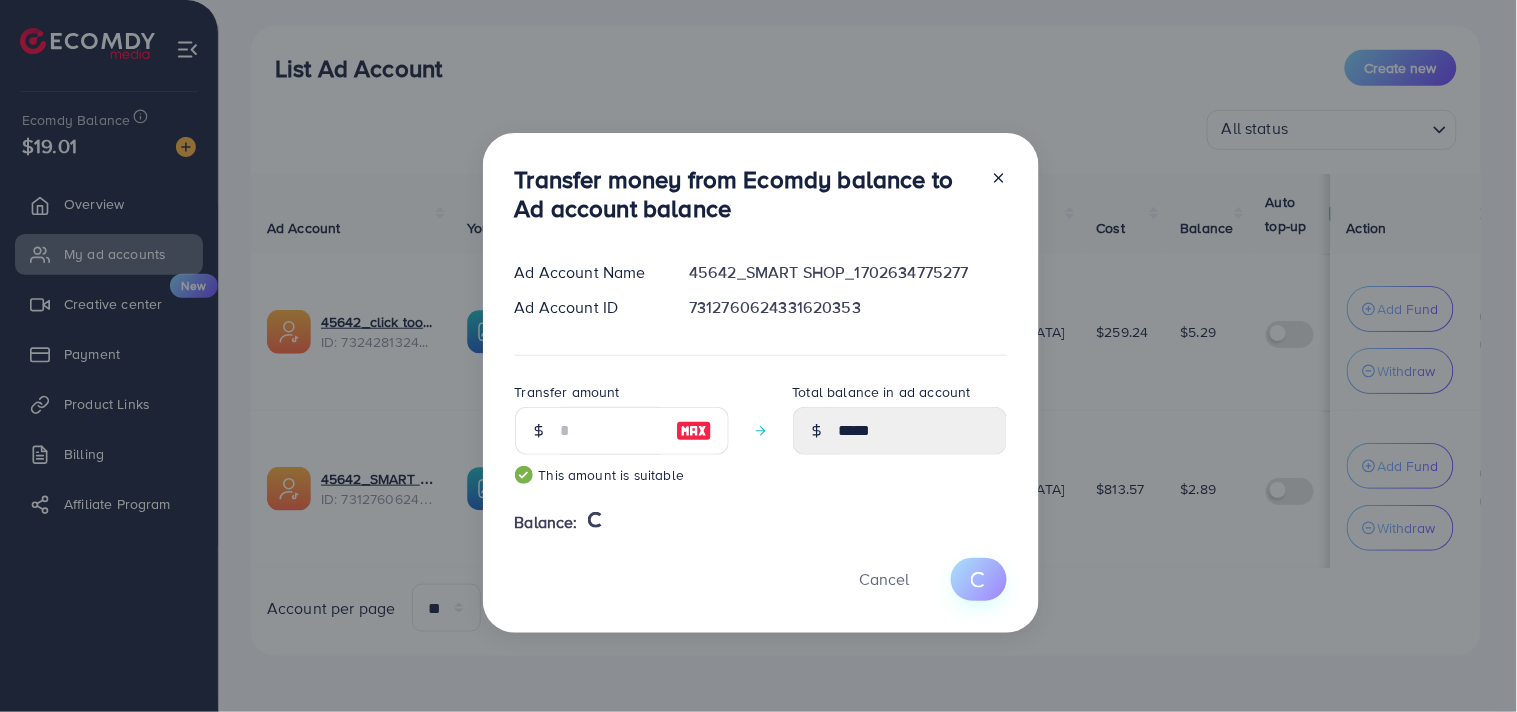 type 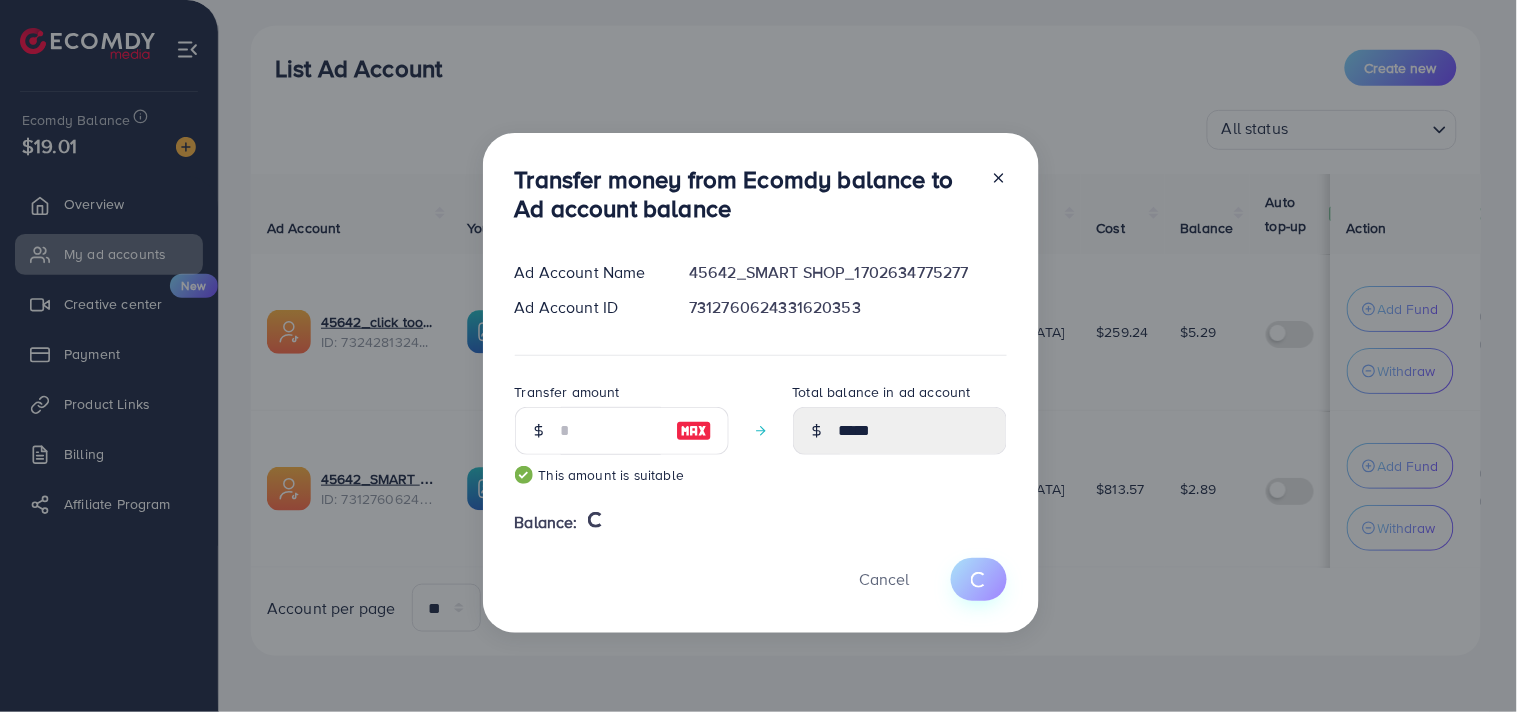 type on "****" 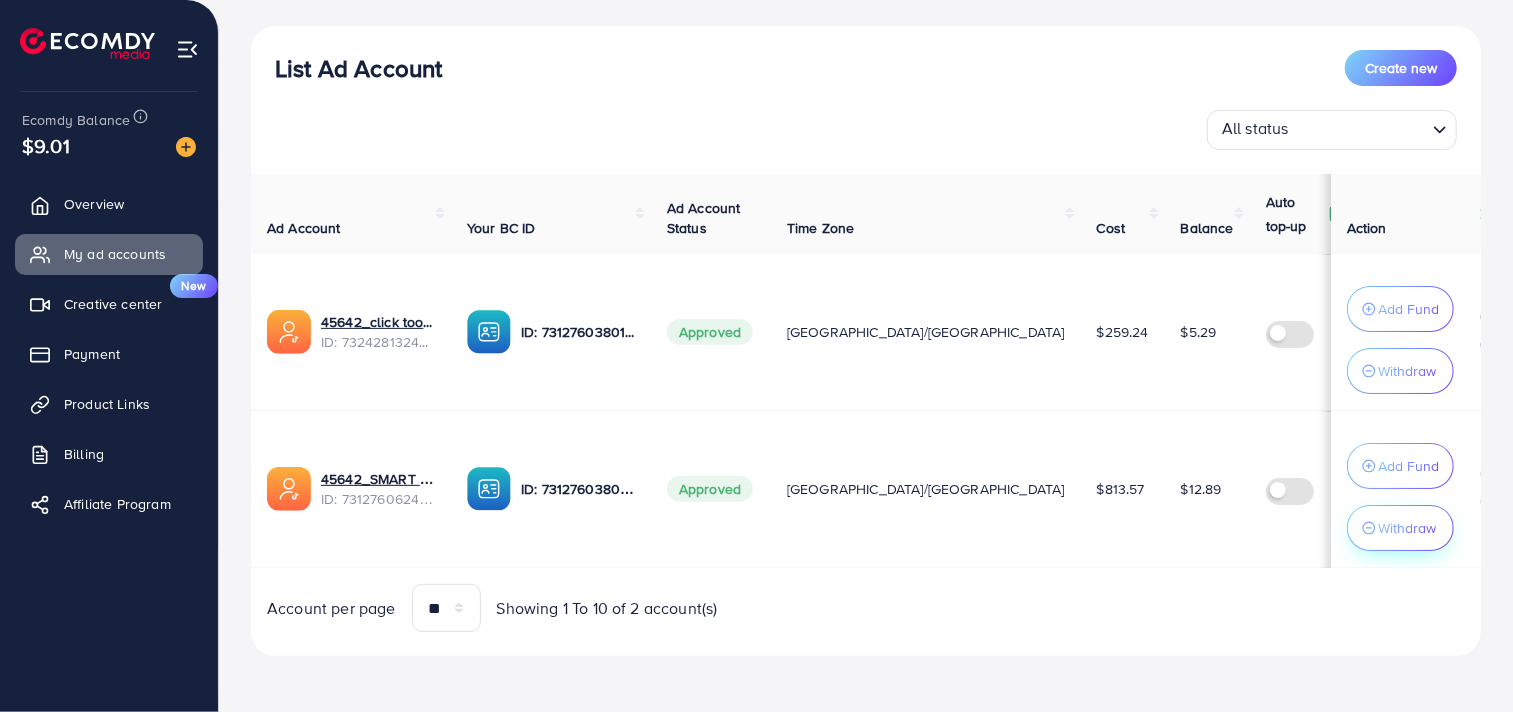 click on "Withdraw" at bounding box center (1407, 371) 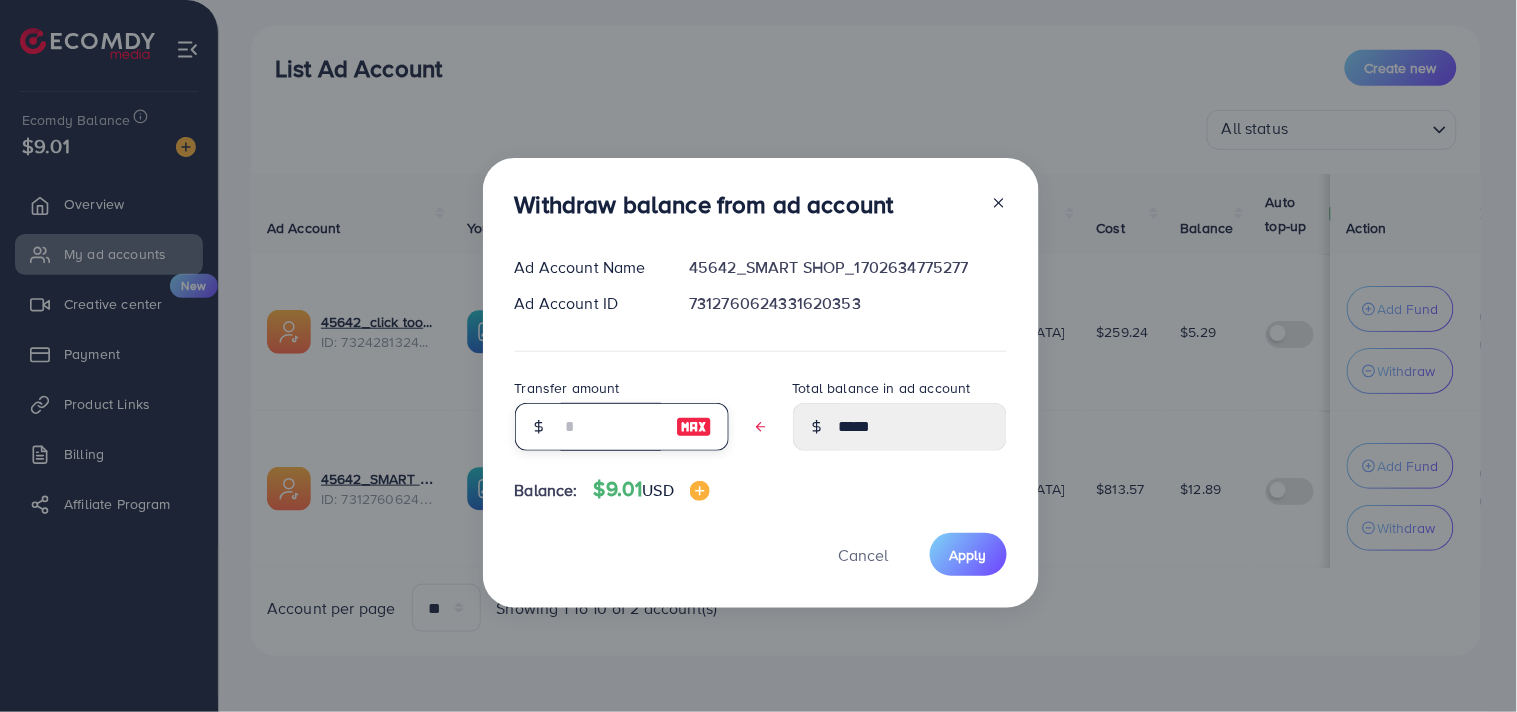 click at bounding box center (611, 427) 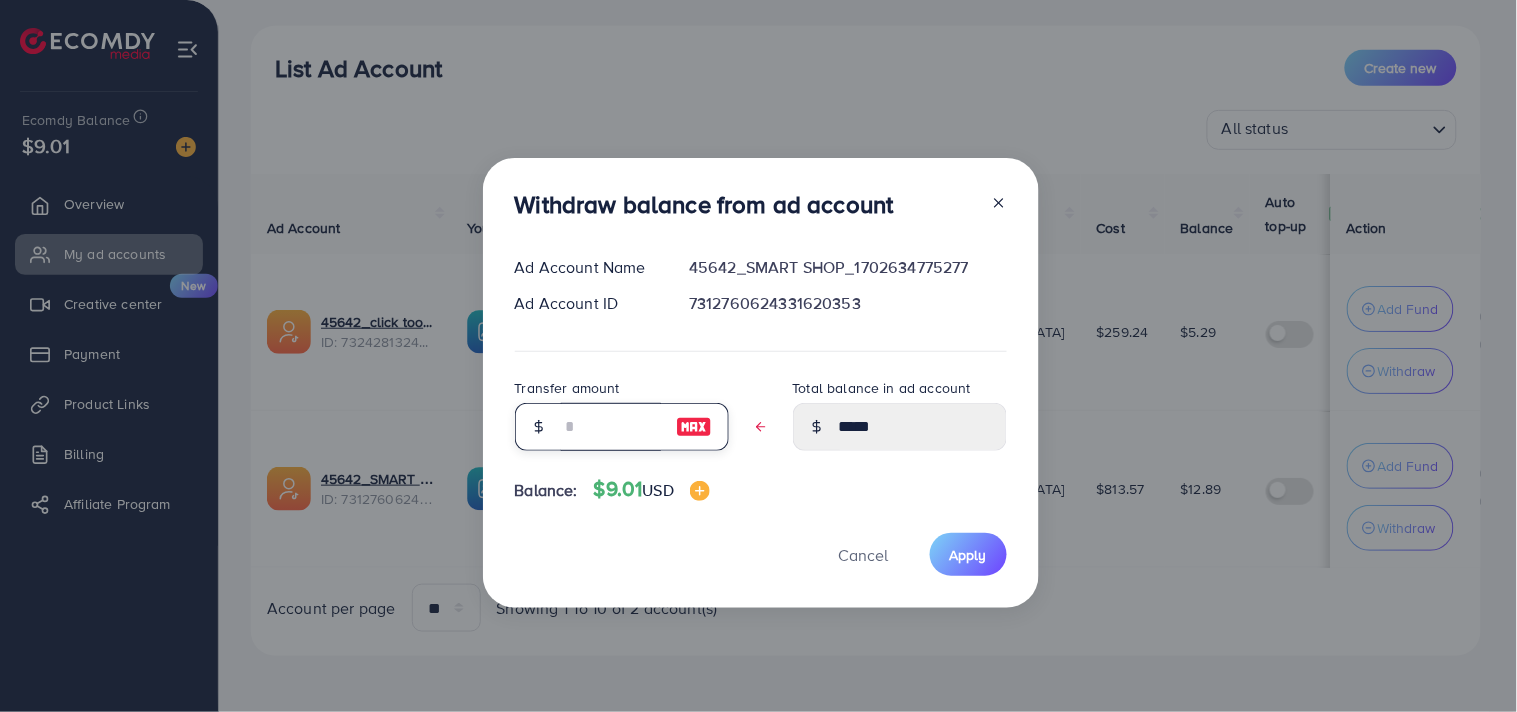 type on "*" 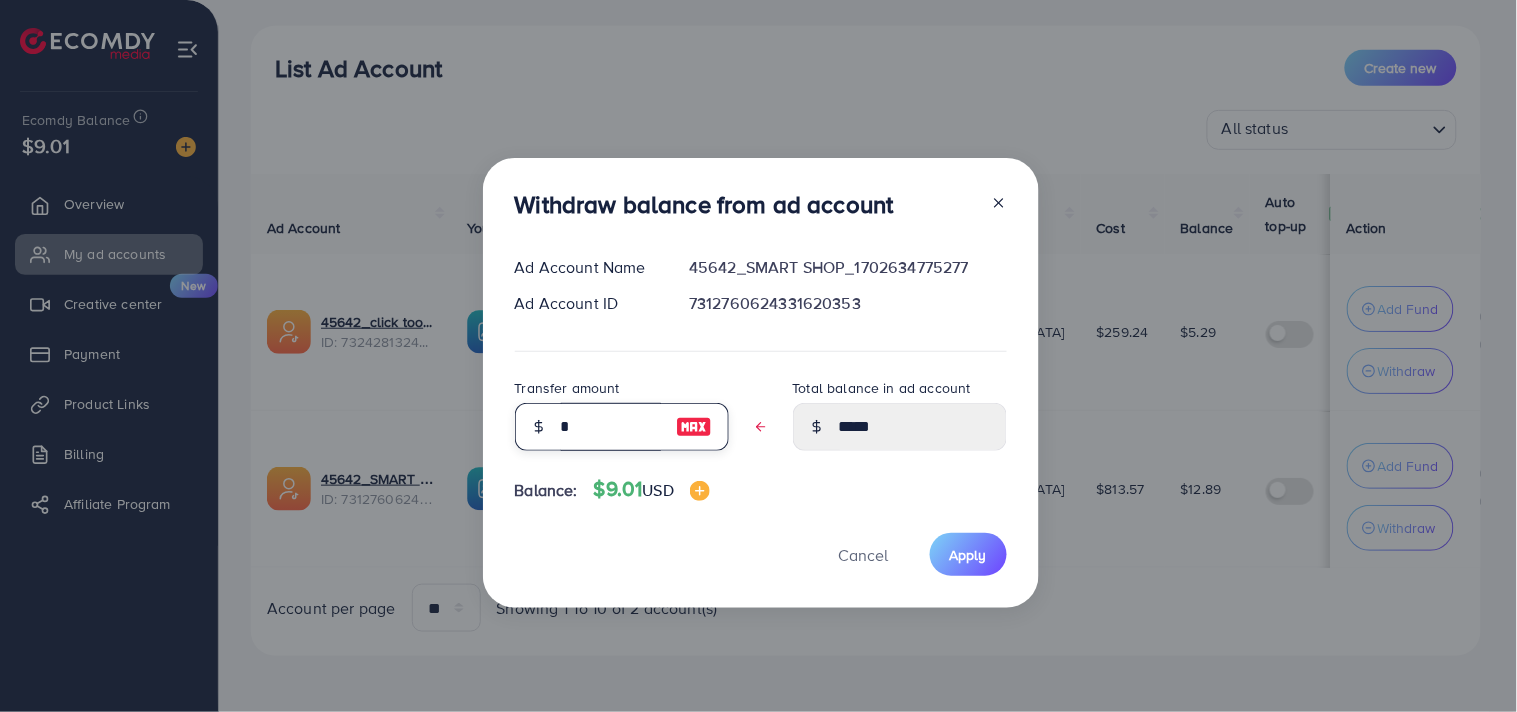 type on "****" 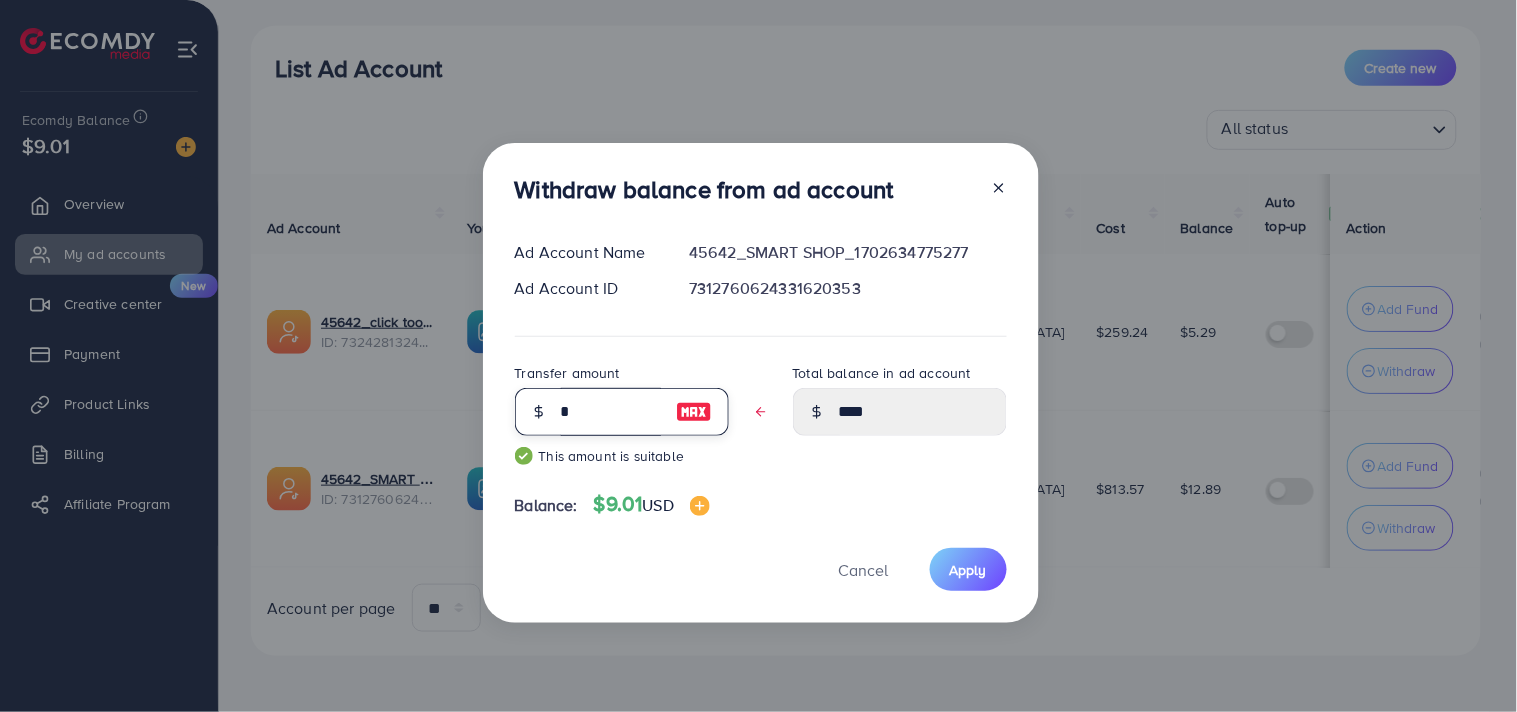 type 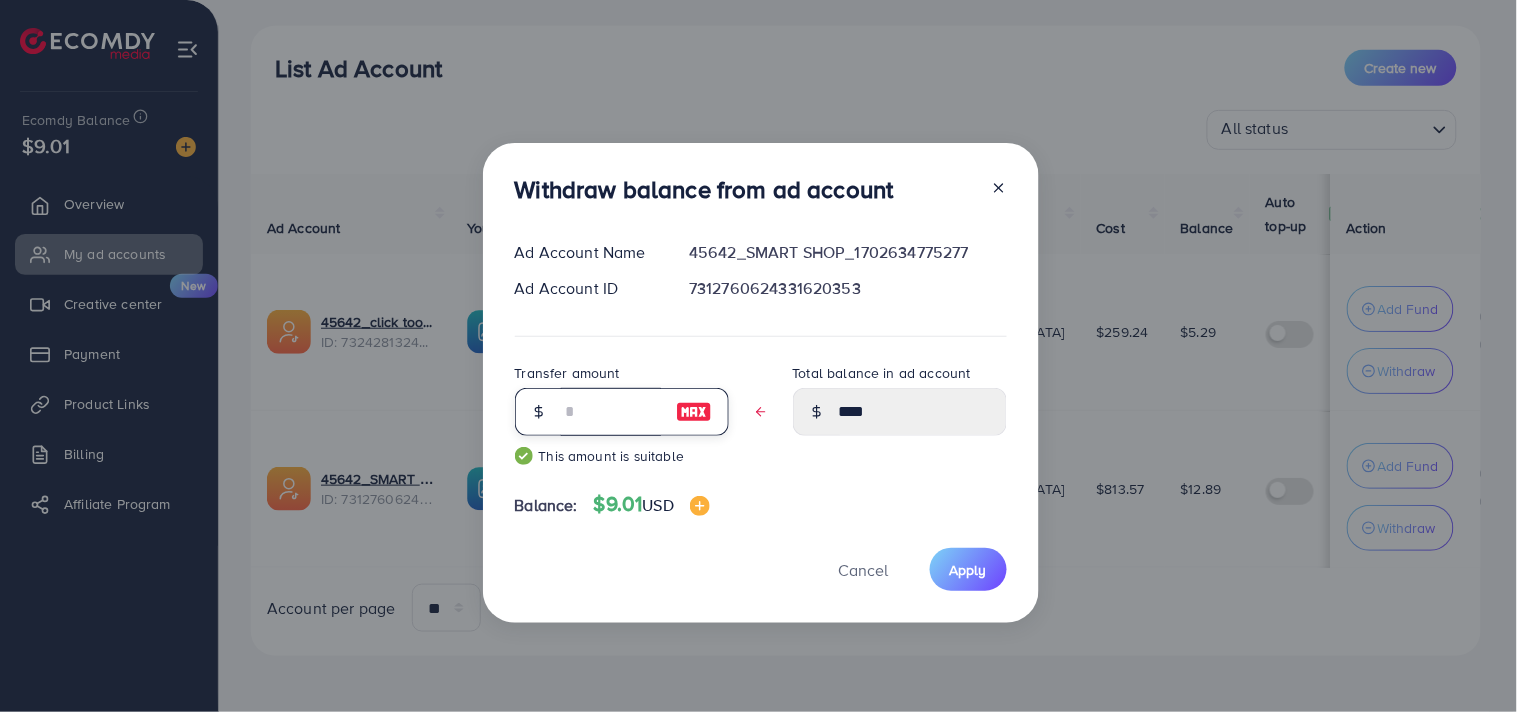 type on "*****" 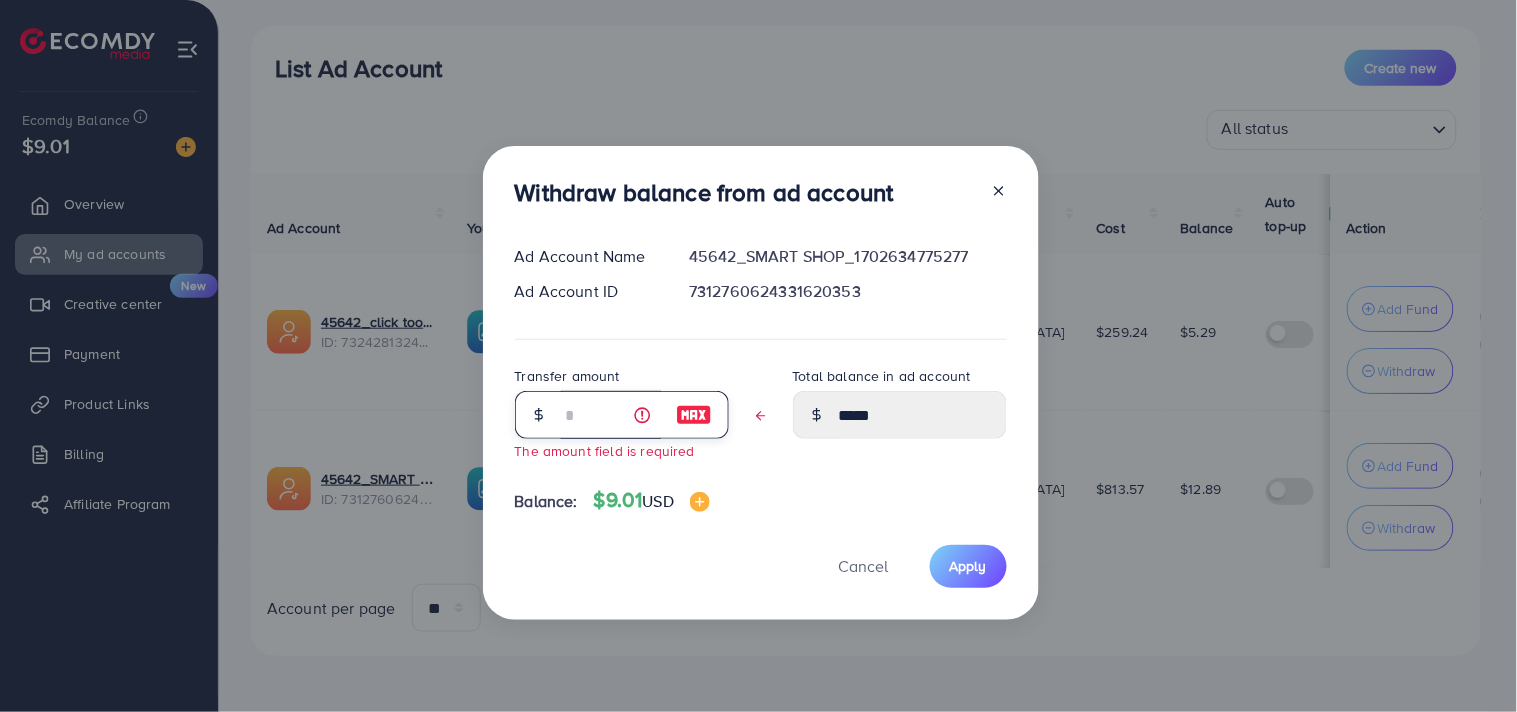 type on "*" 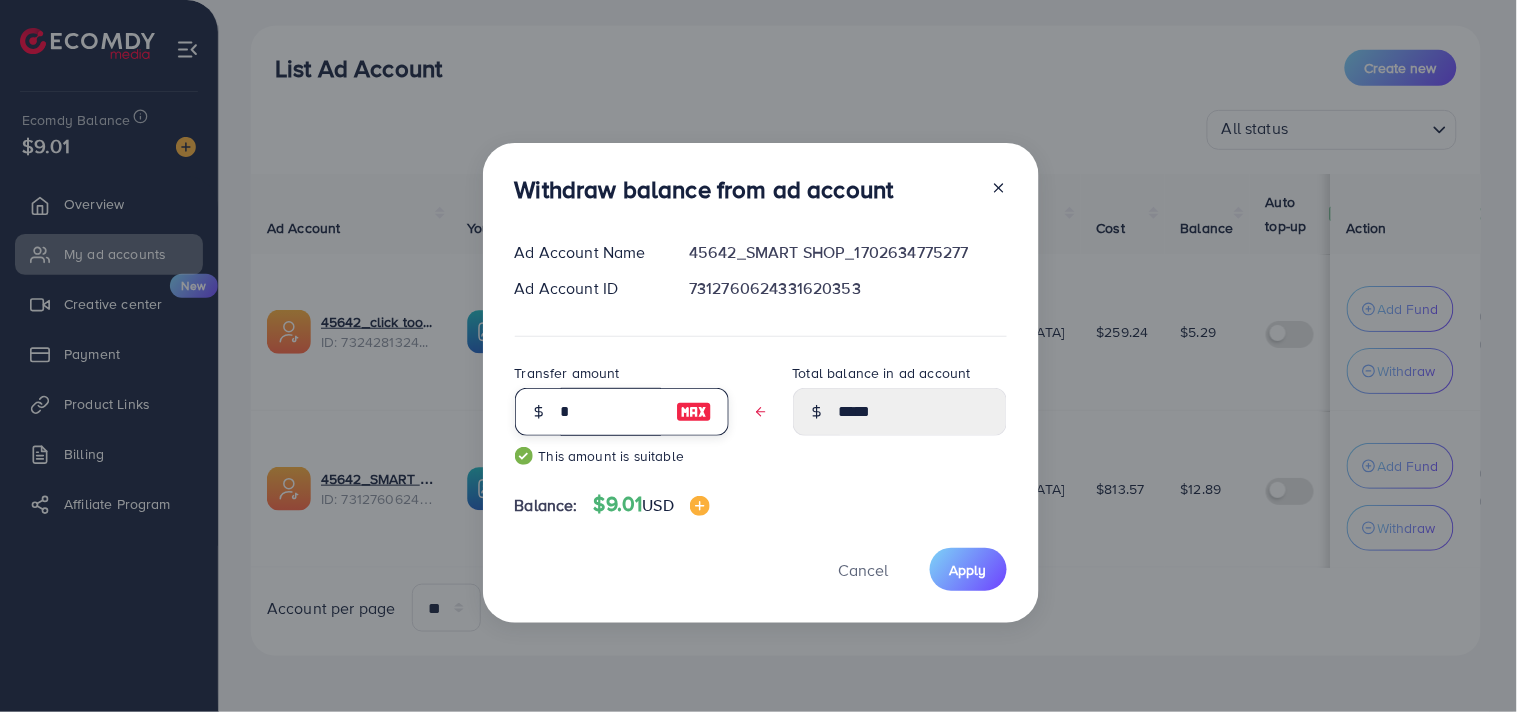 type on "****" 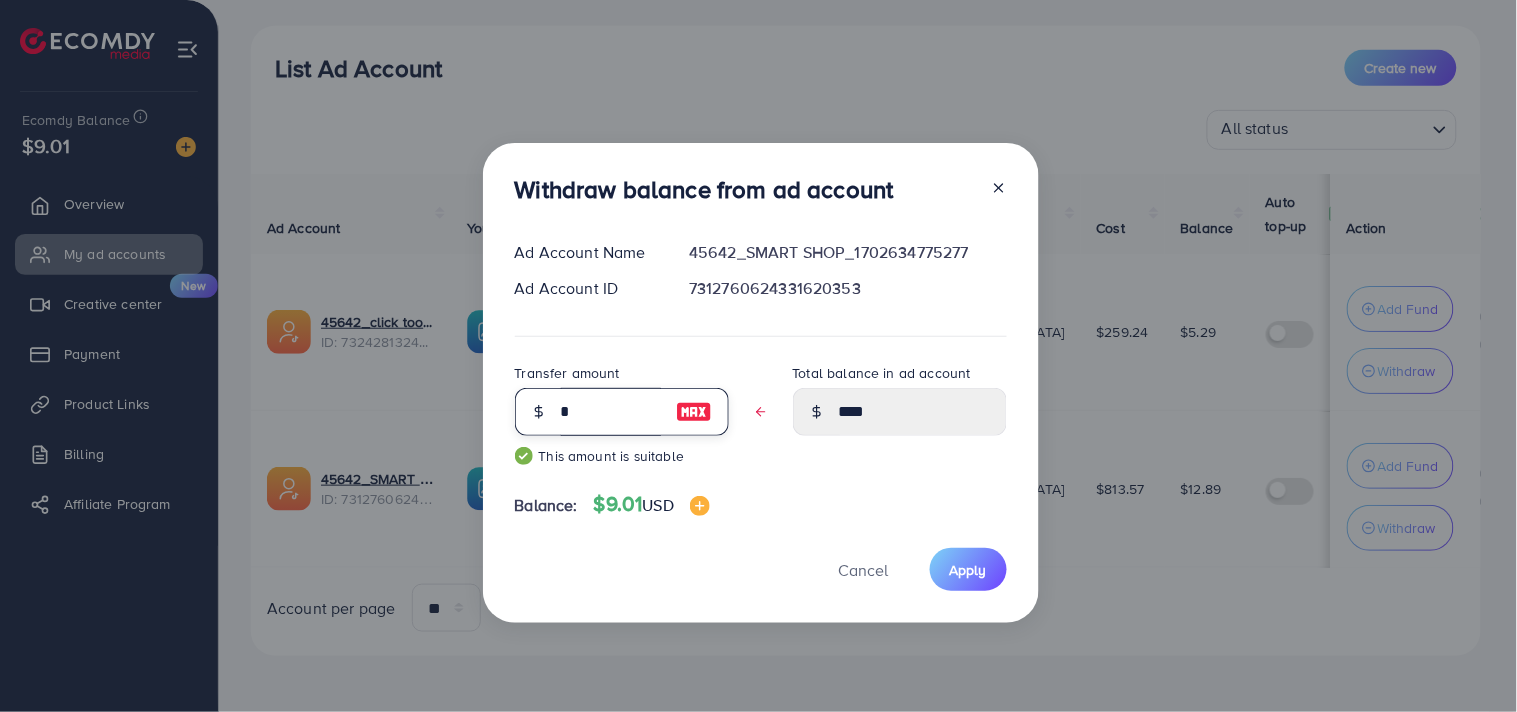 type 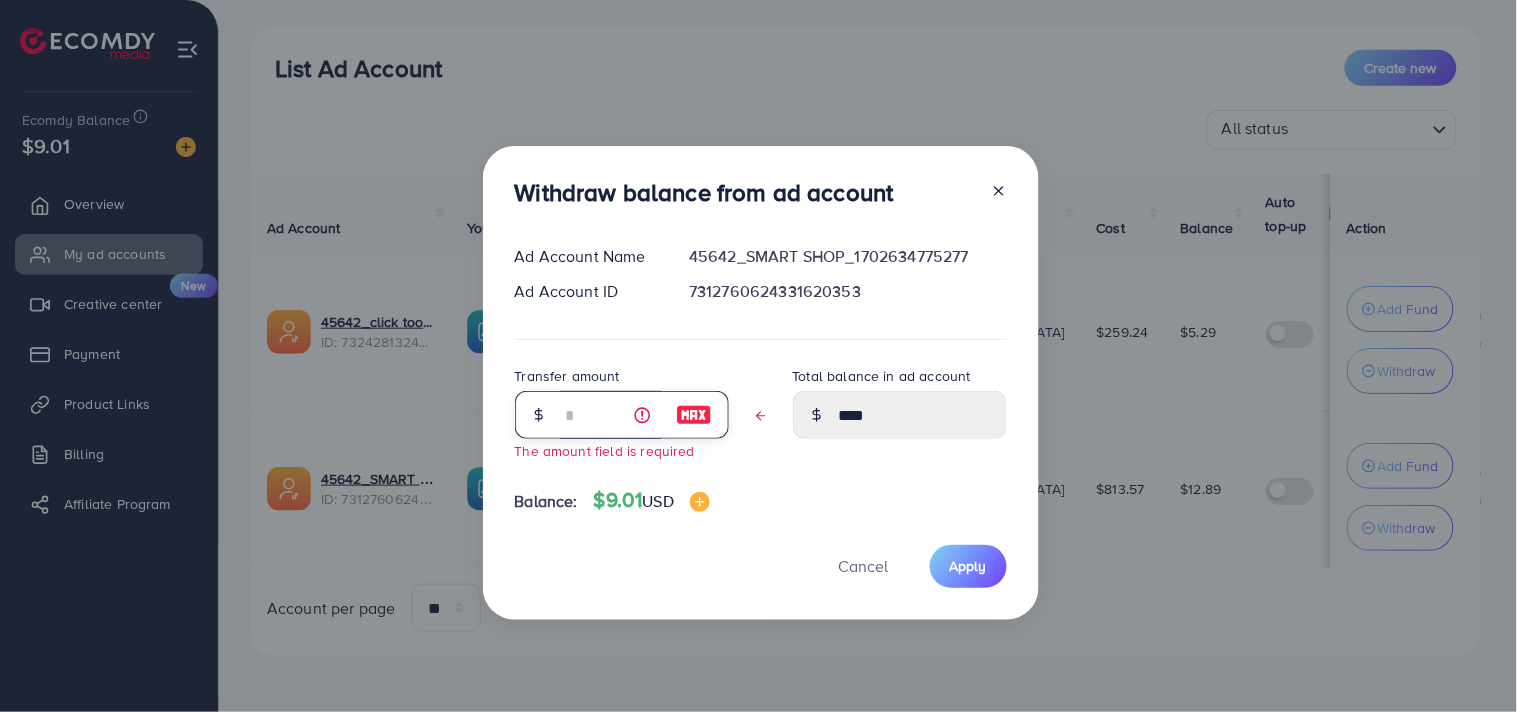 type on "*****" 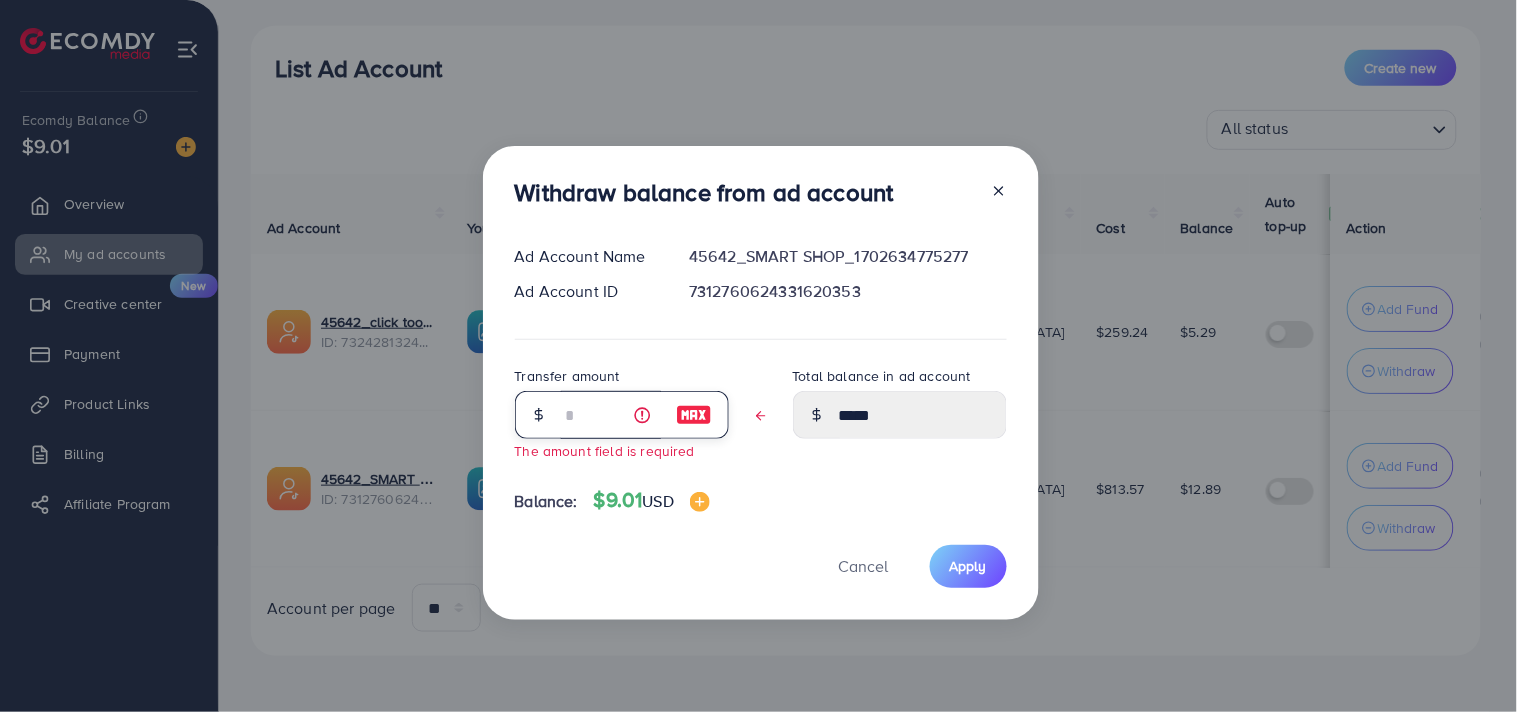 type on "*" 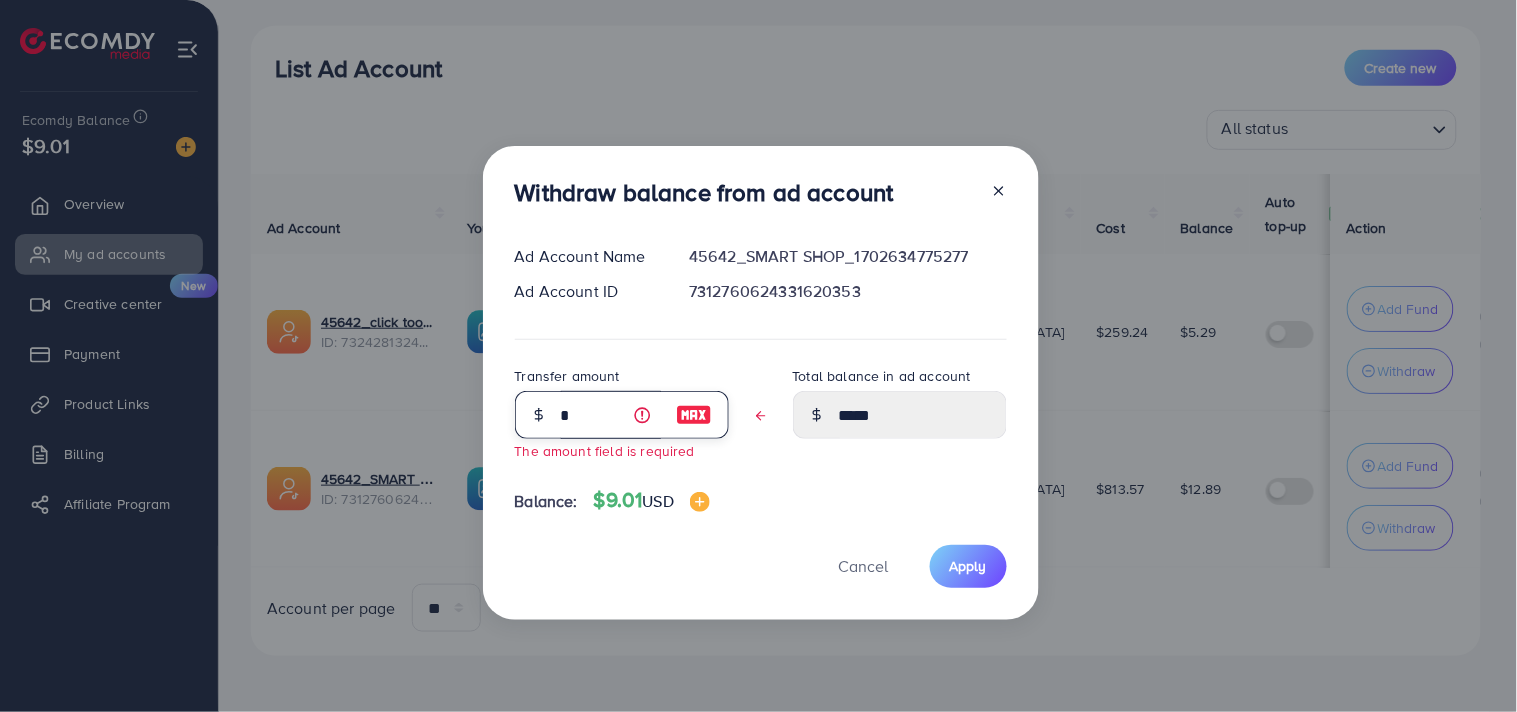 type on "****" 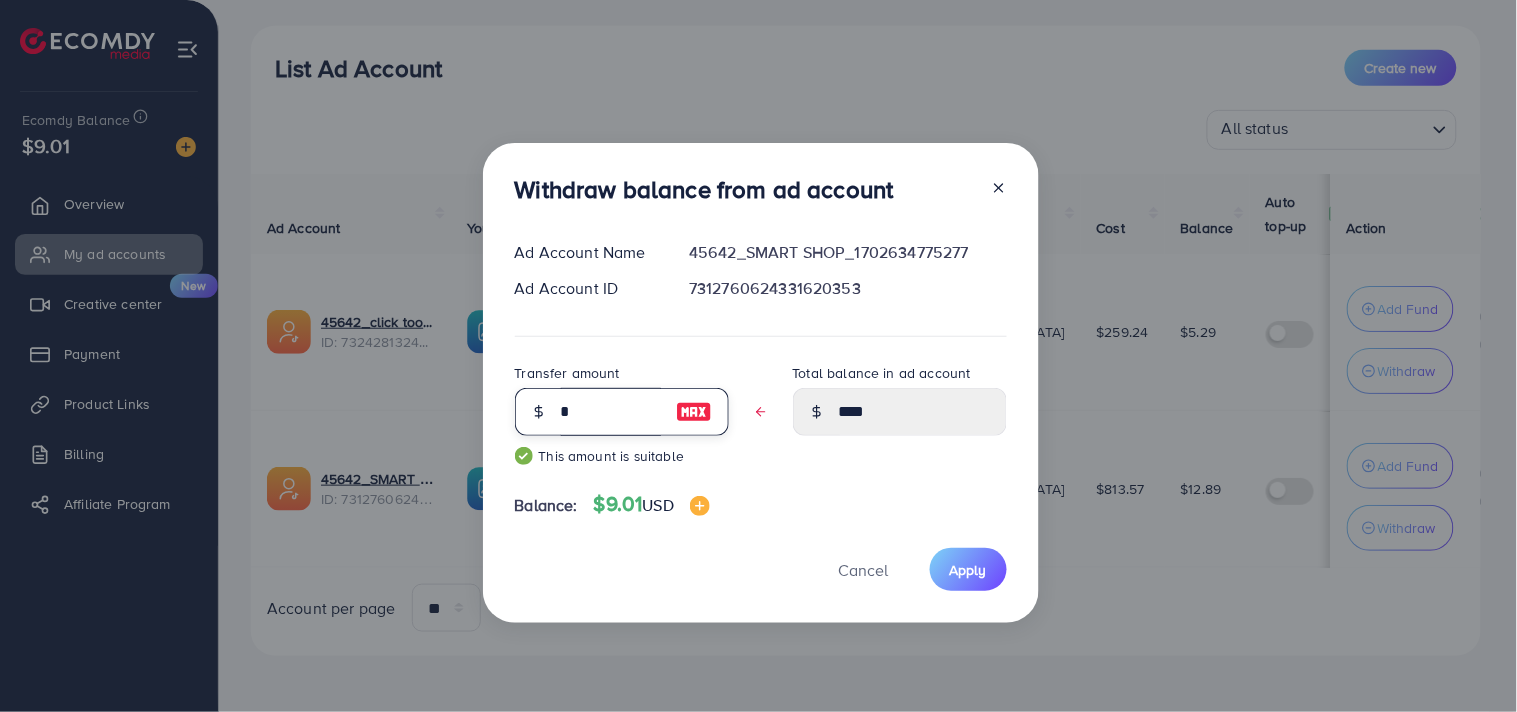 type 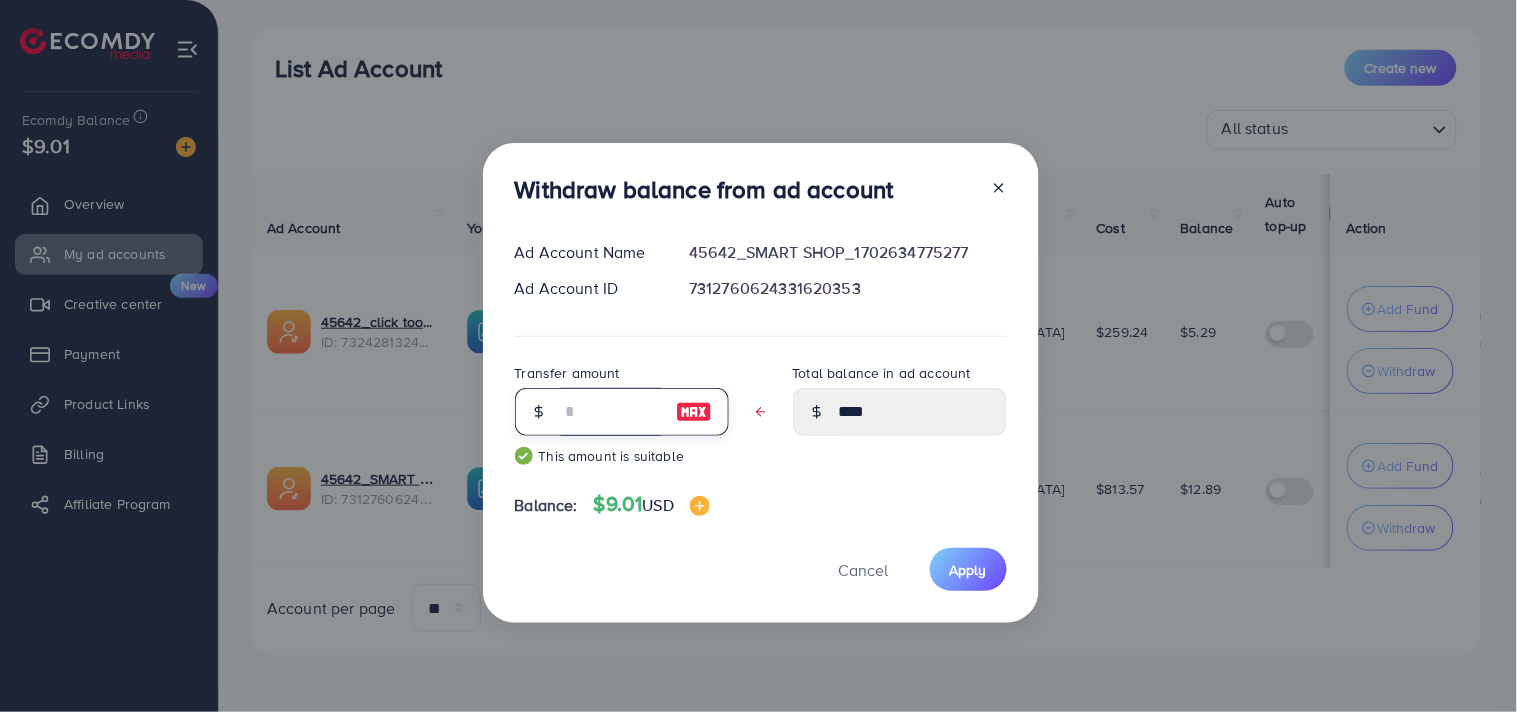 type on "*****" 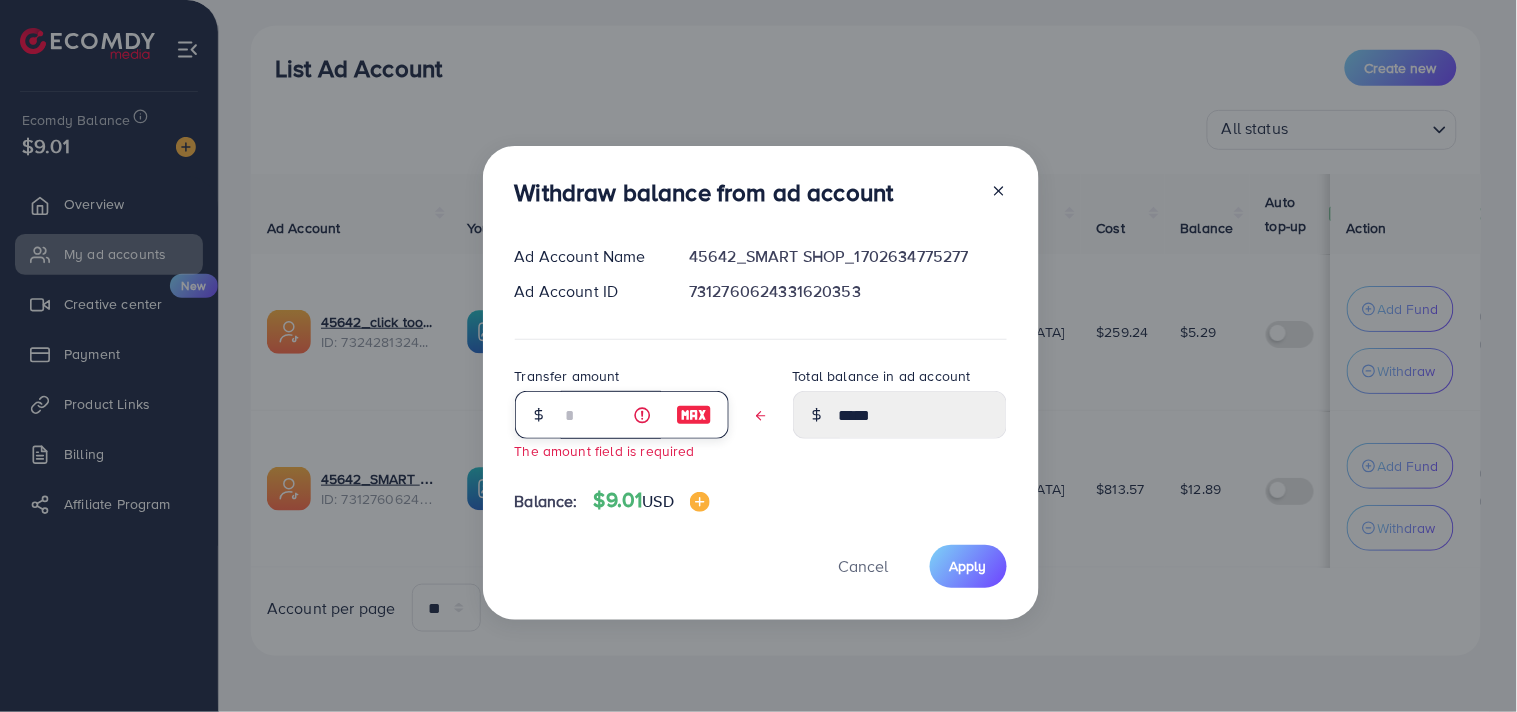 type on "*" 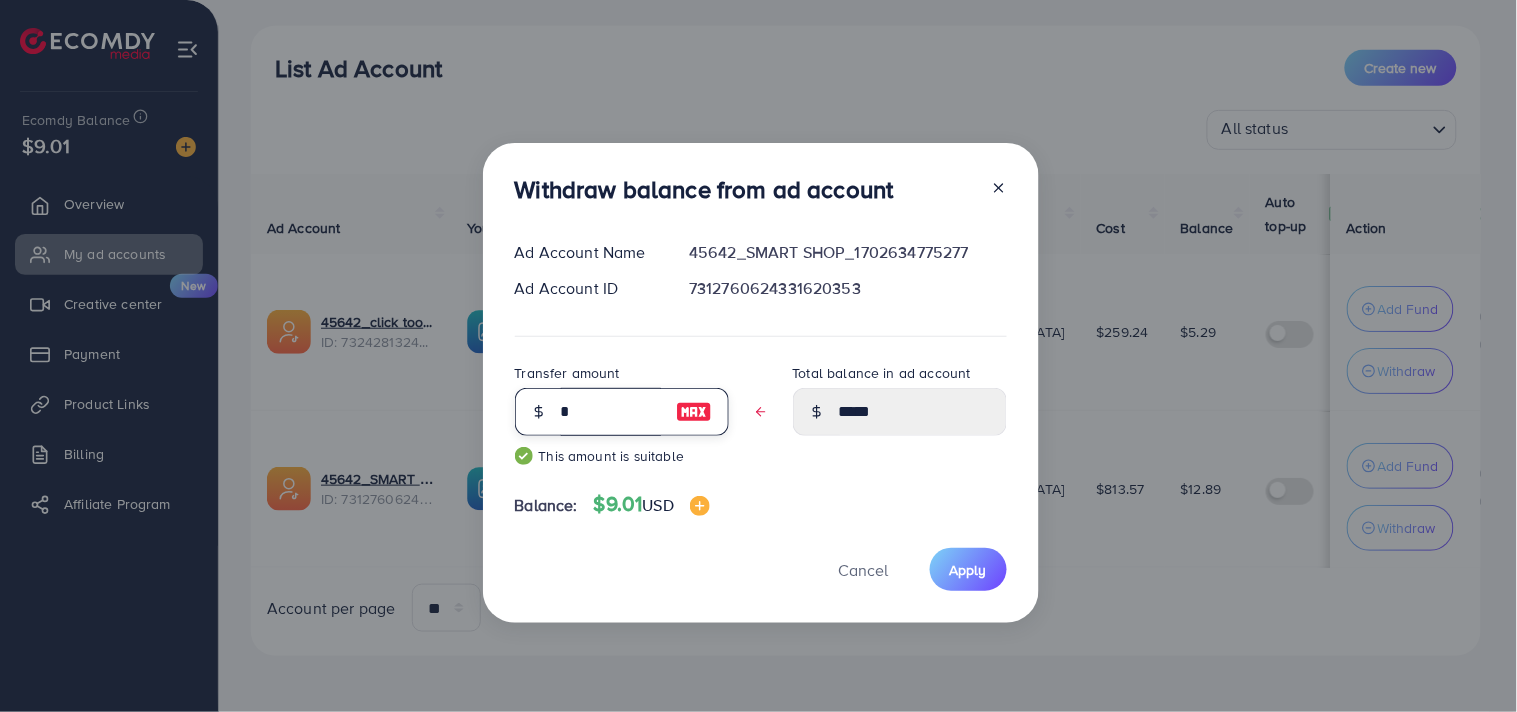 type on "****" 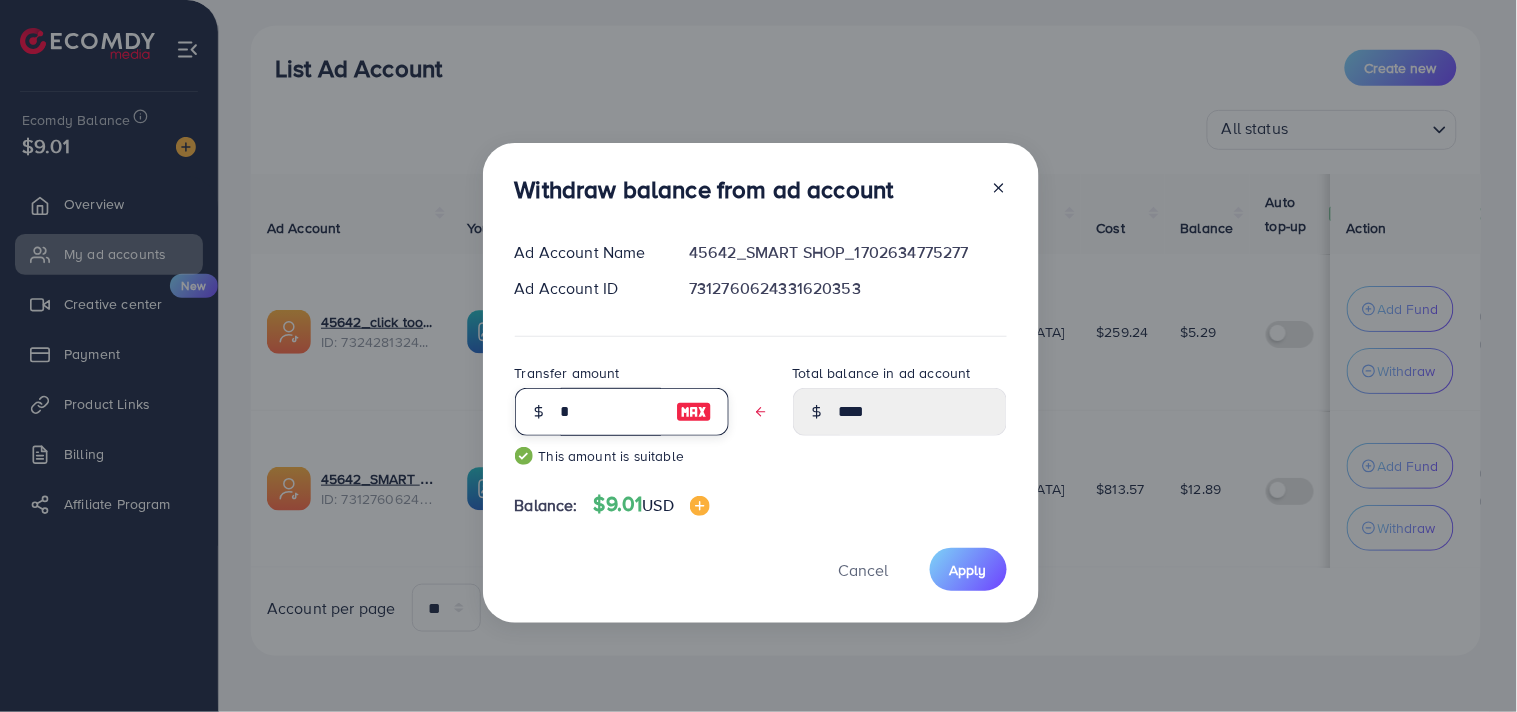 type 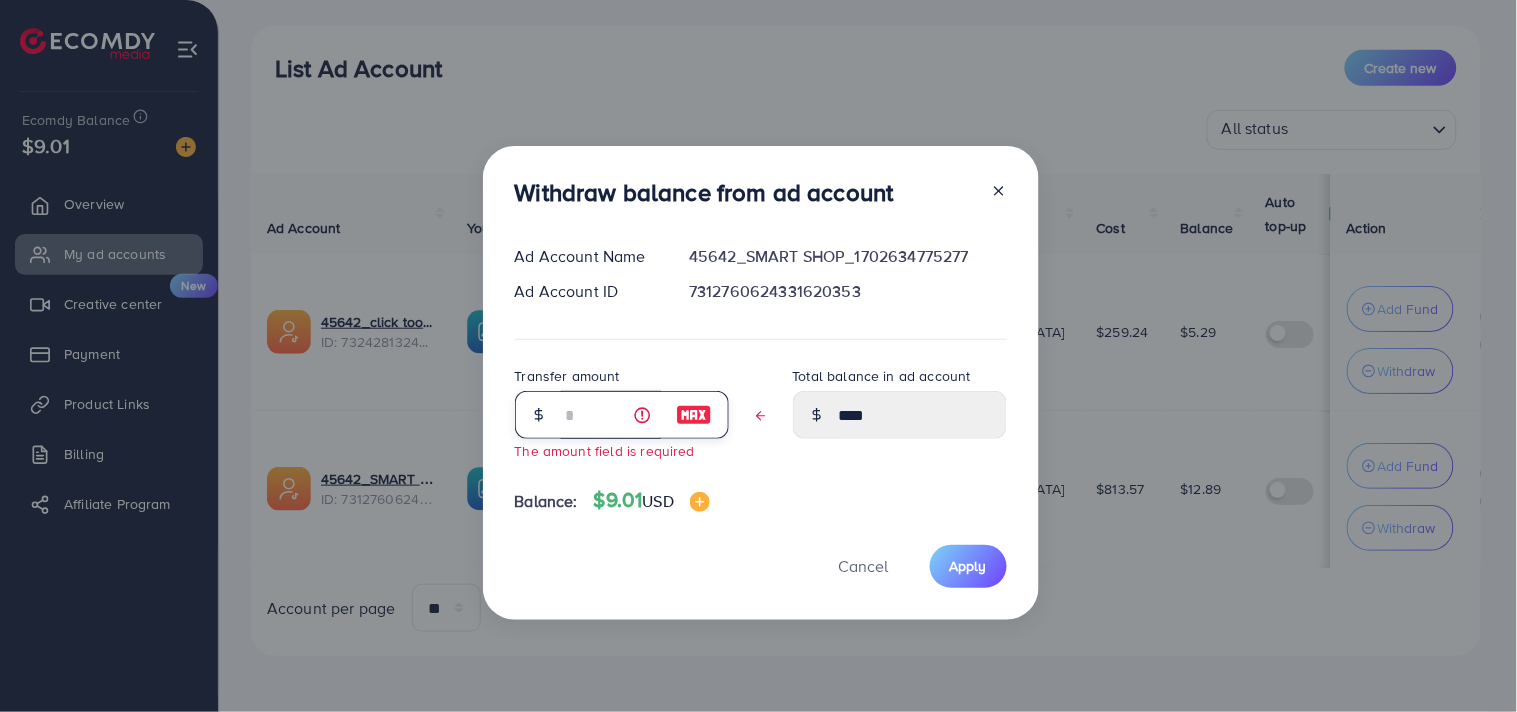 type on "*****" 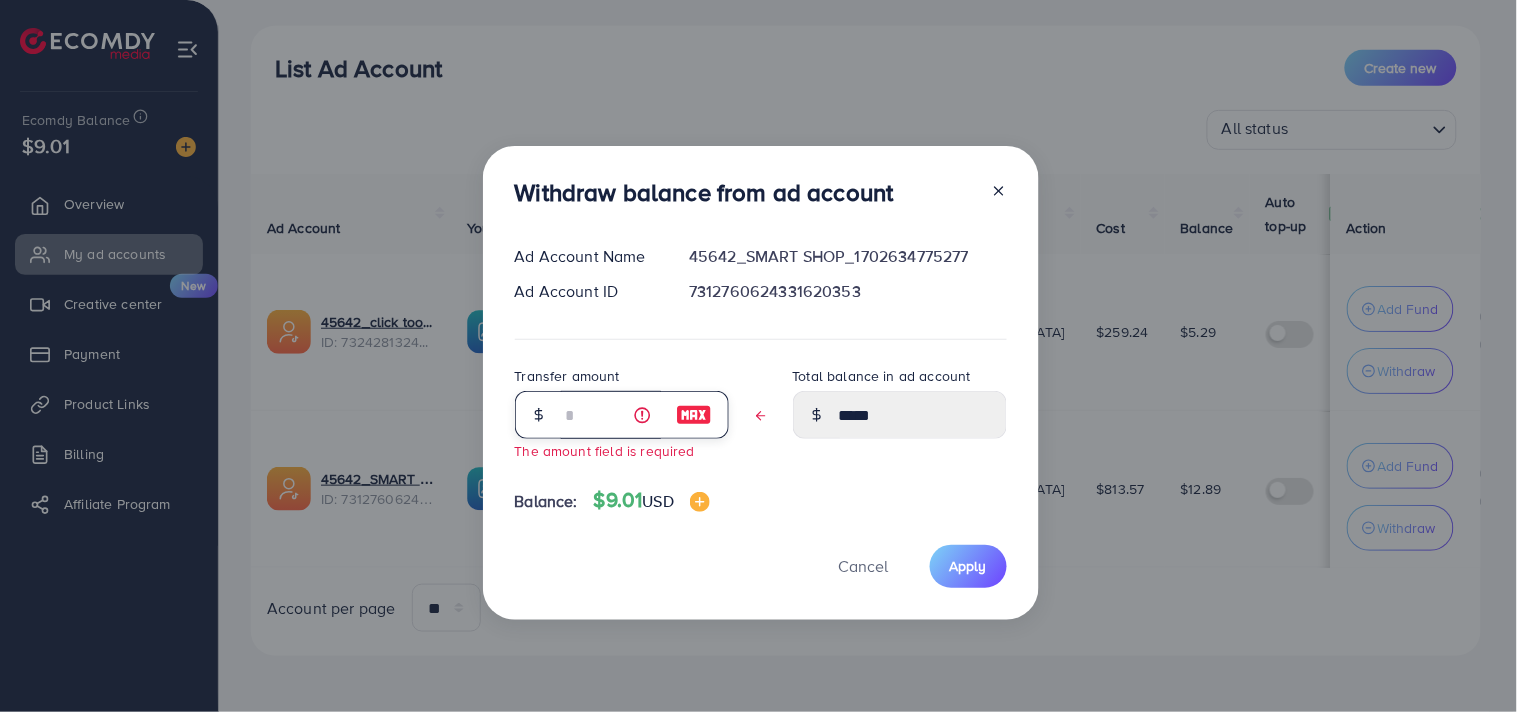 type on "*" 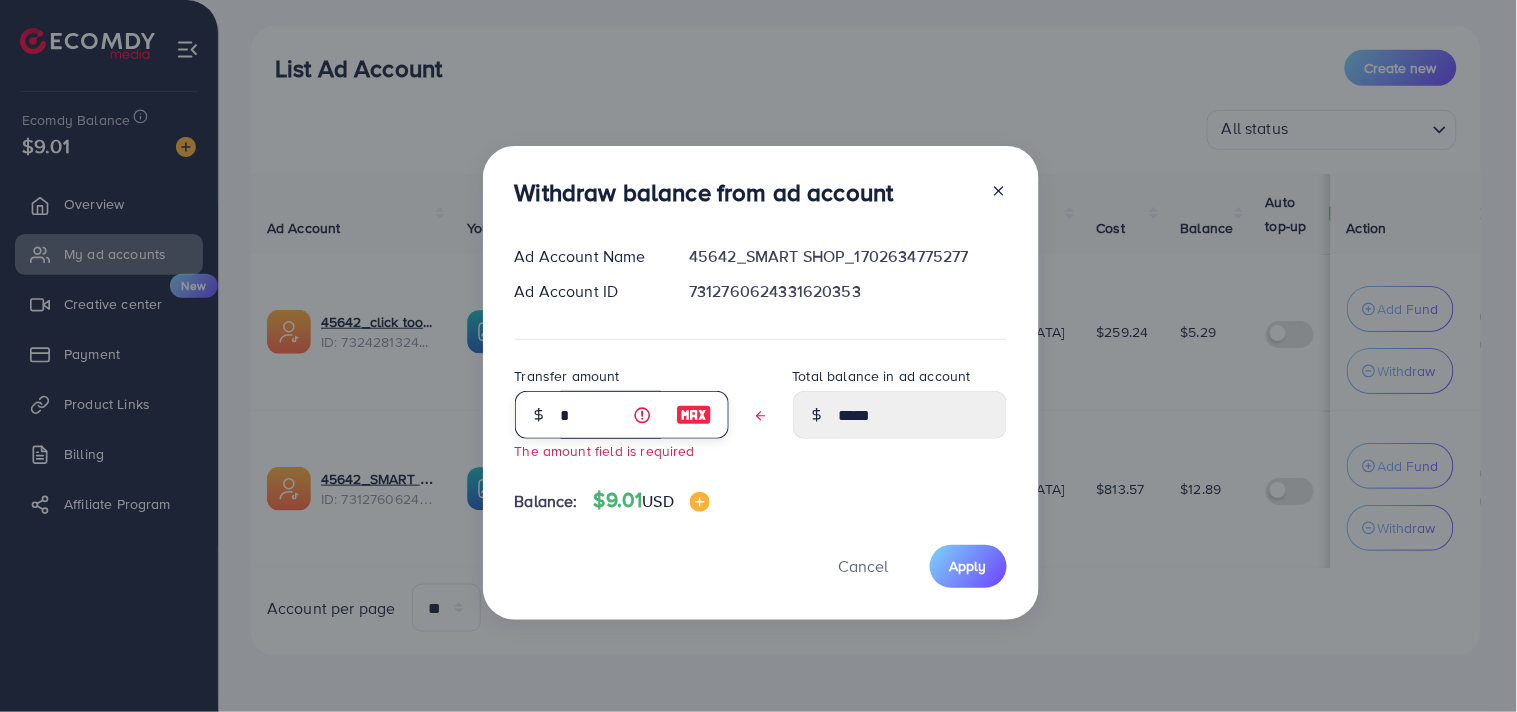 type on "****" 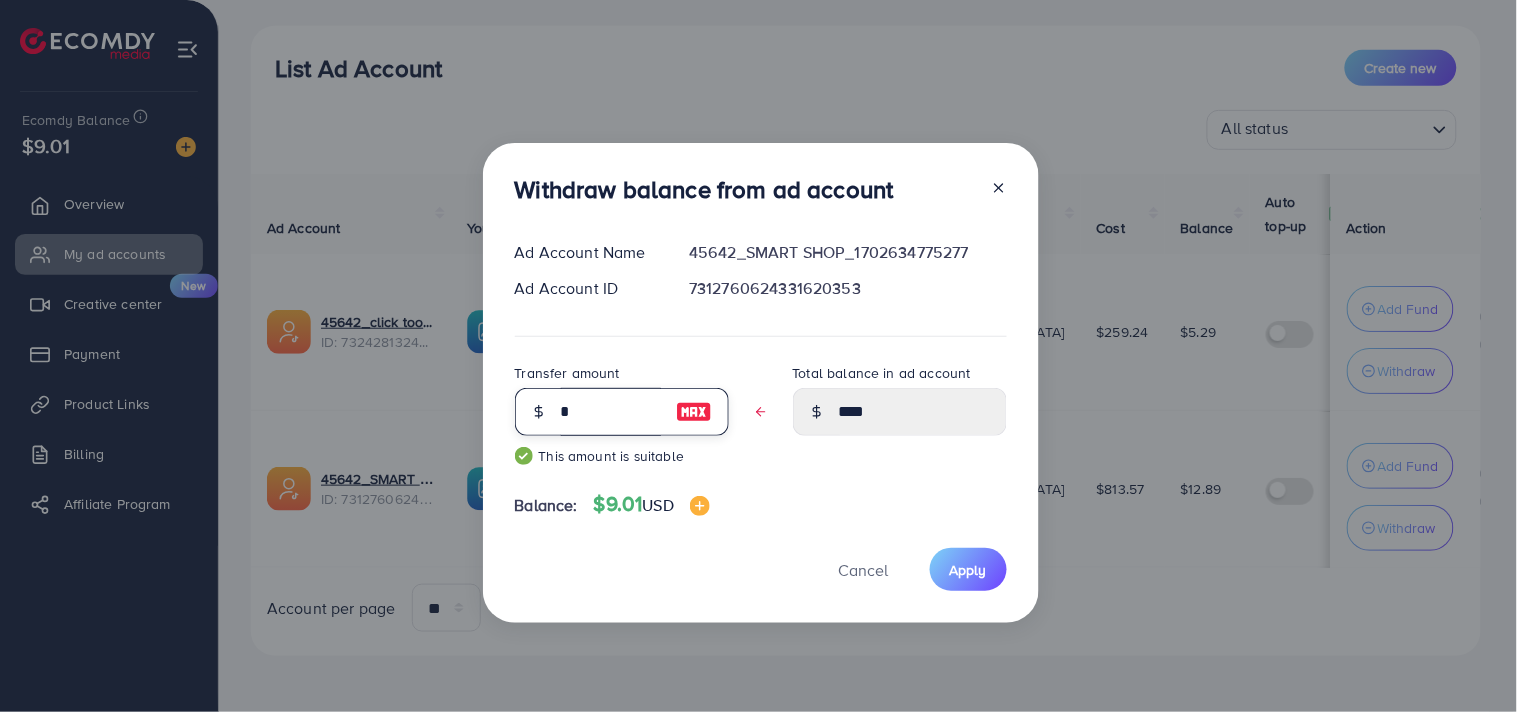 type 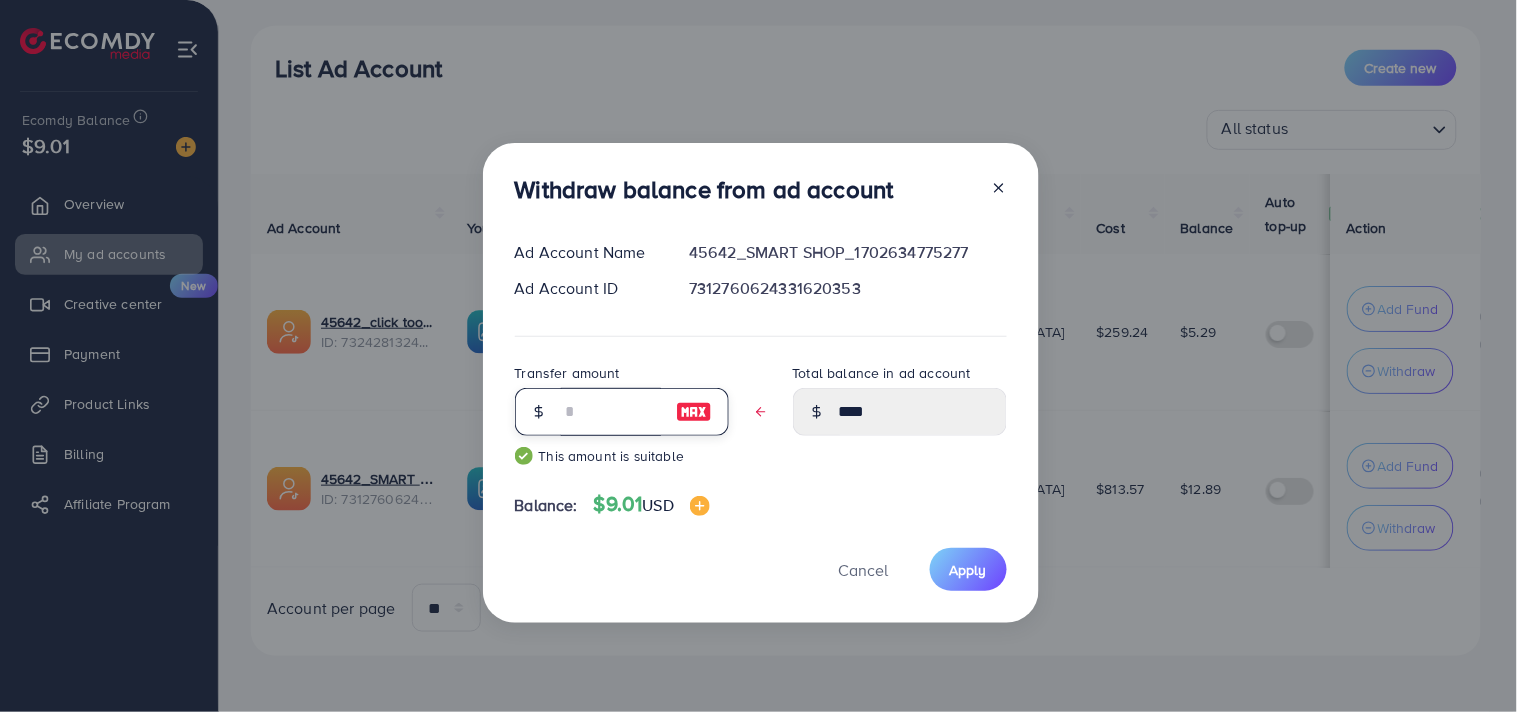 type on "*****" 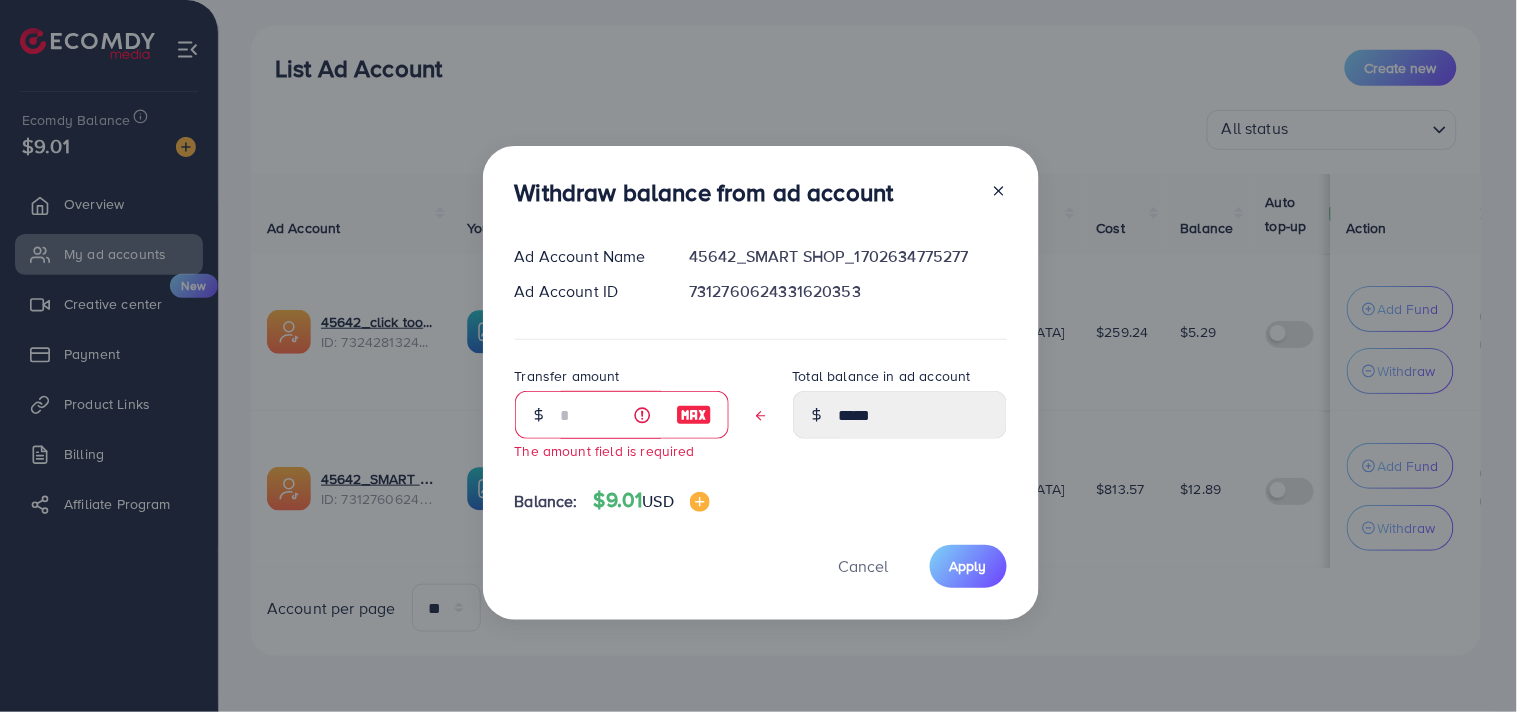 click at bounding box center (694, 415) 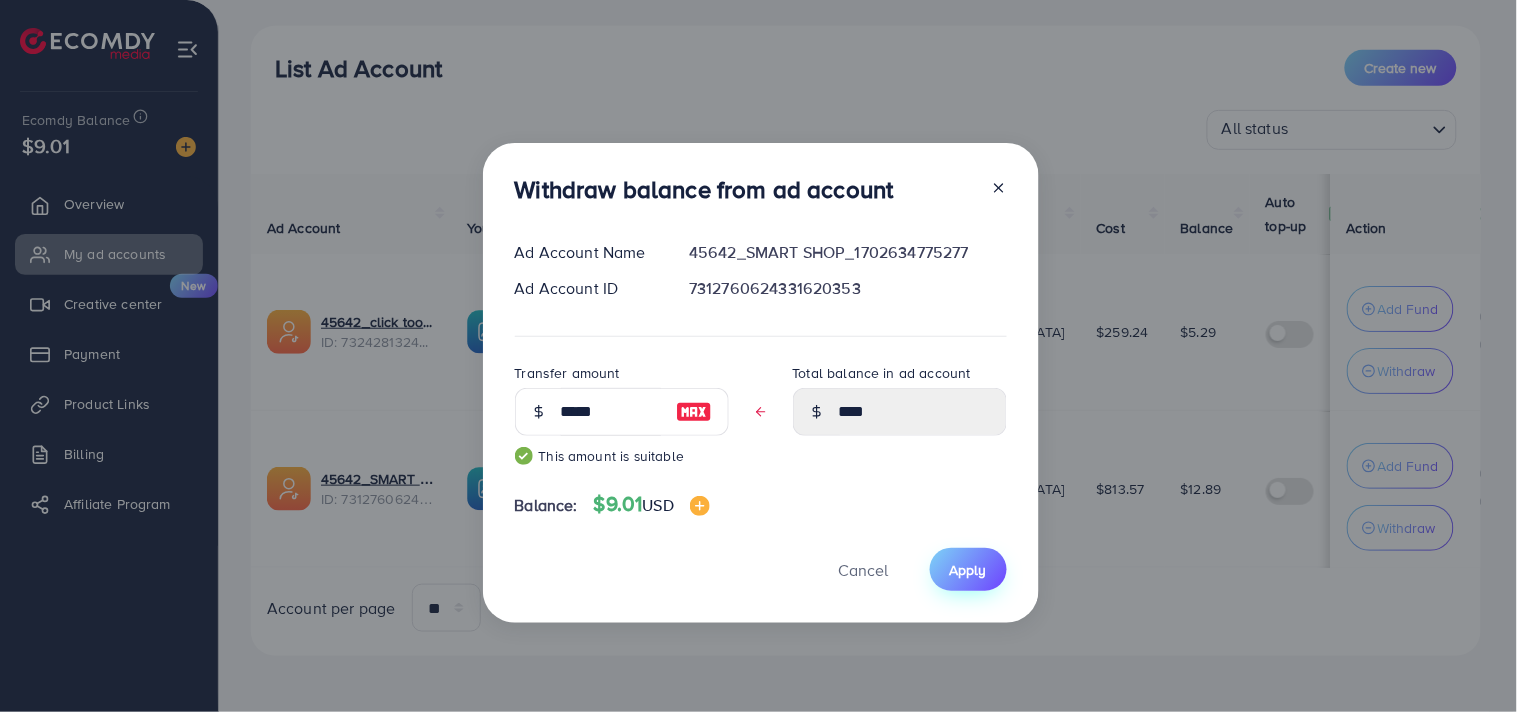 click on "Apply" at bounding box center [968, 570] 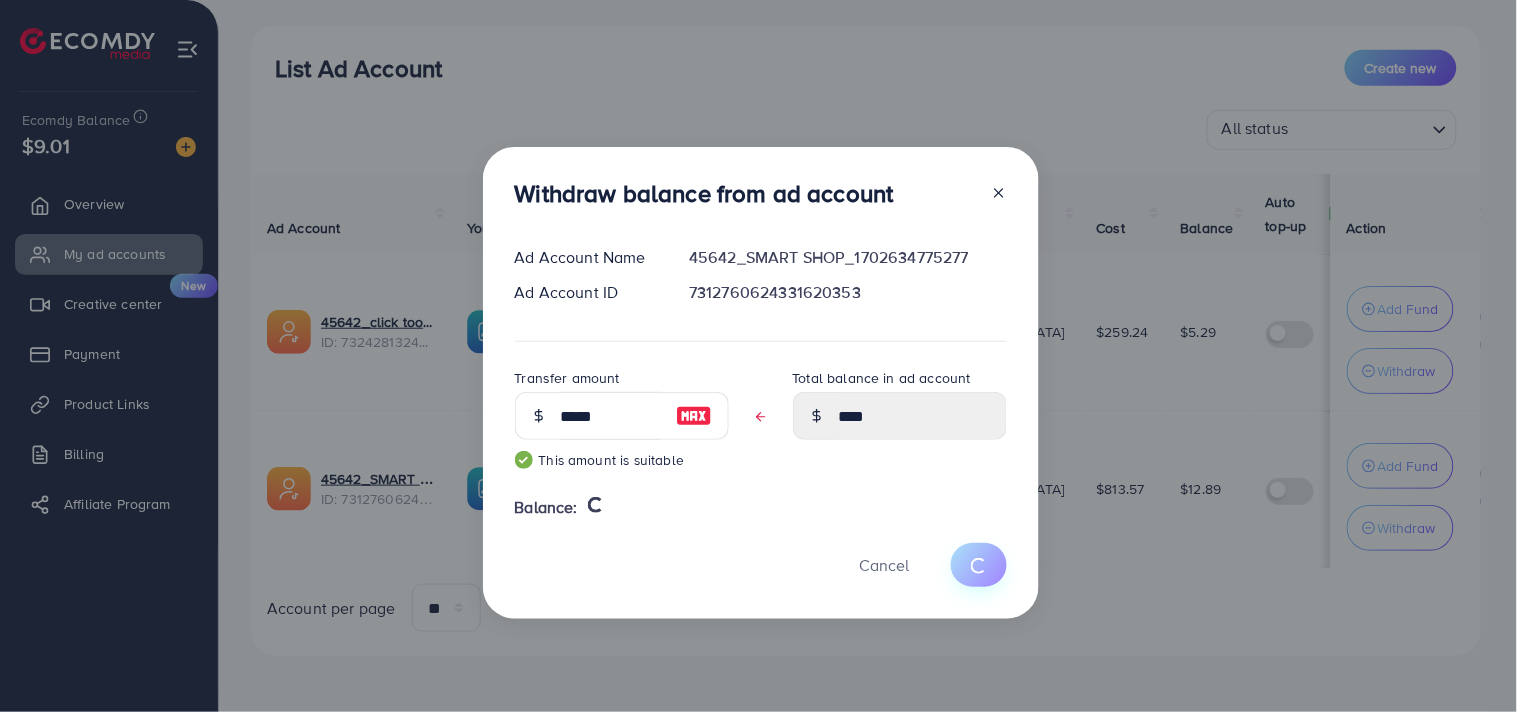 type 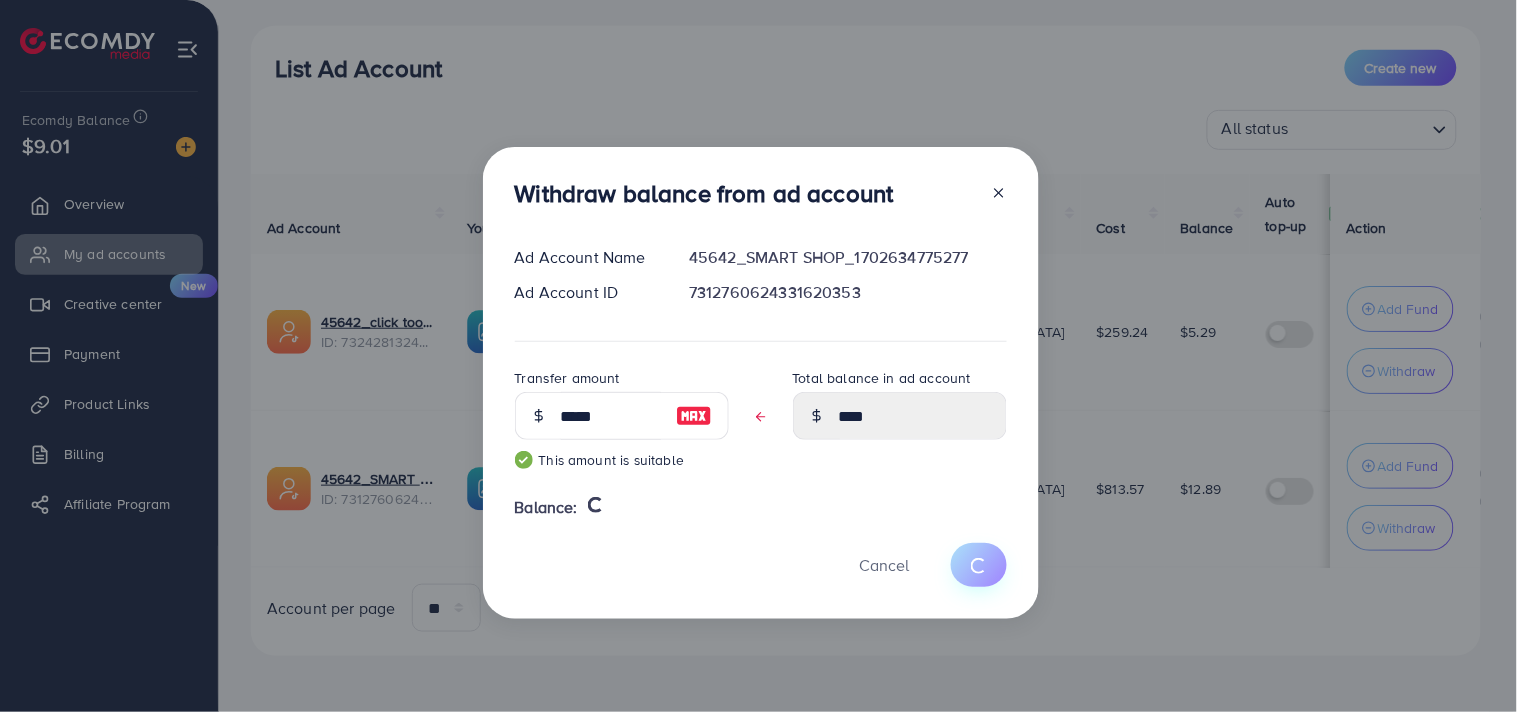 type on "*****" 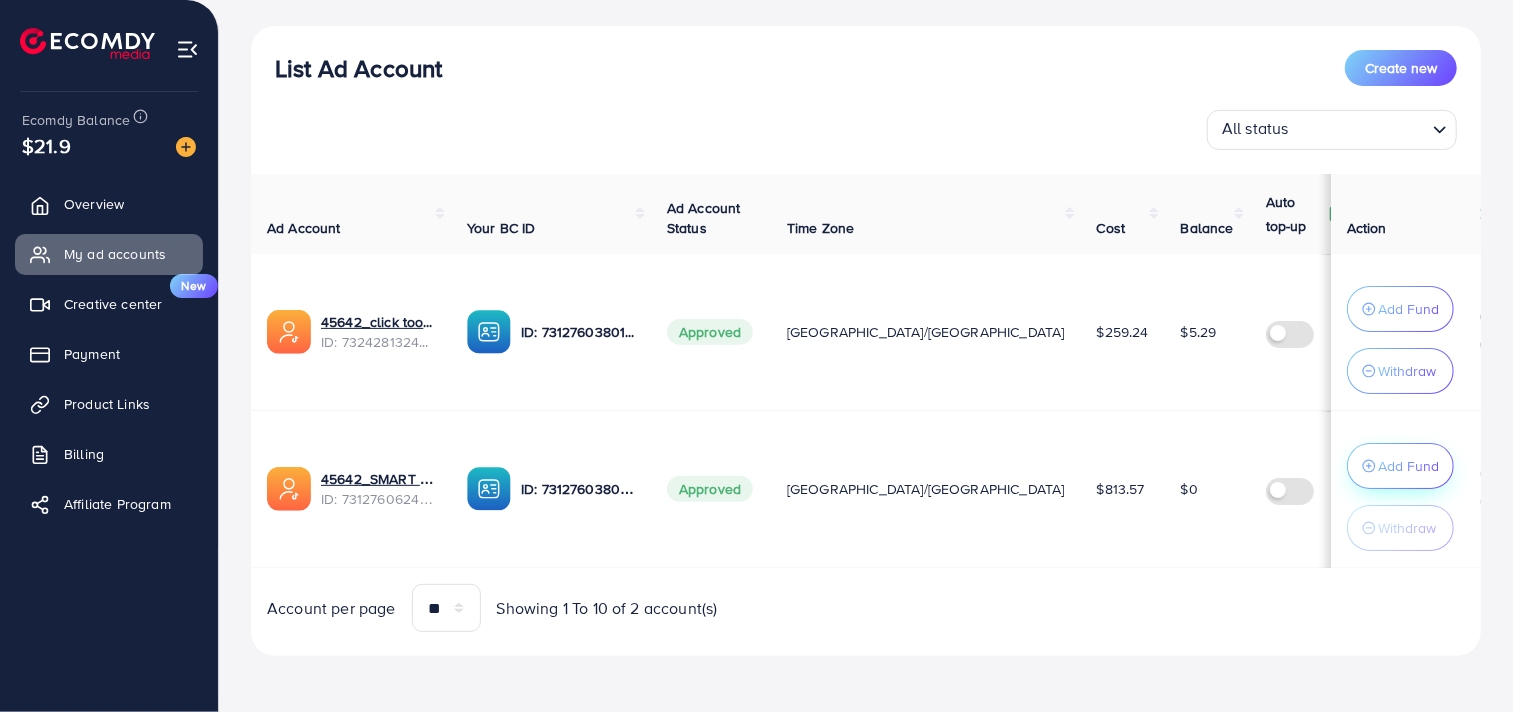 click on "Add Fund" at bounding box center (1408, 309) 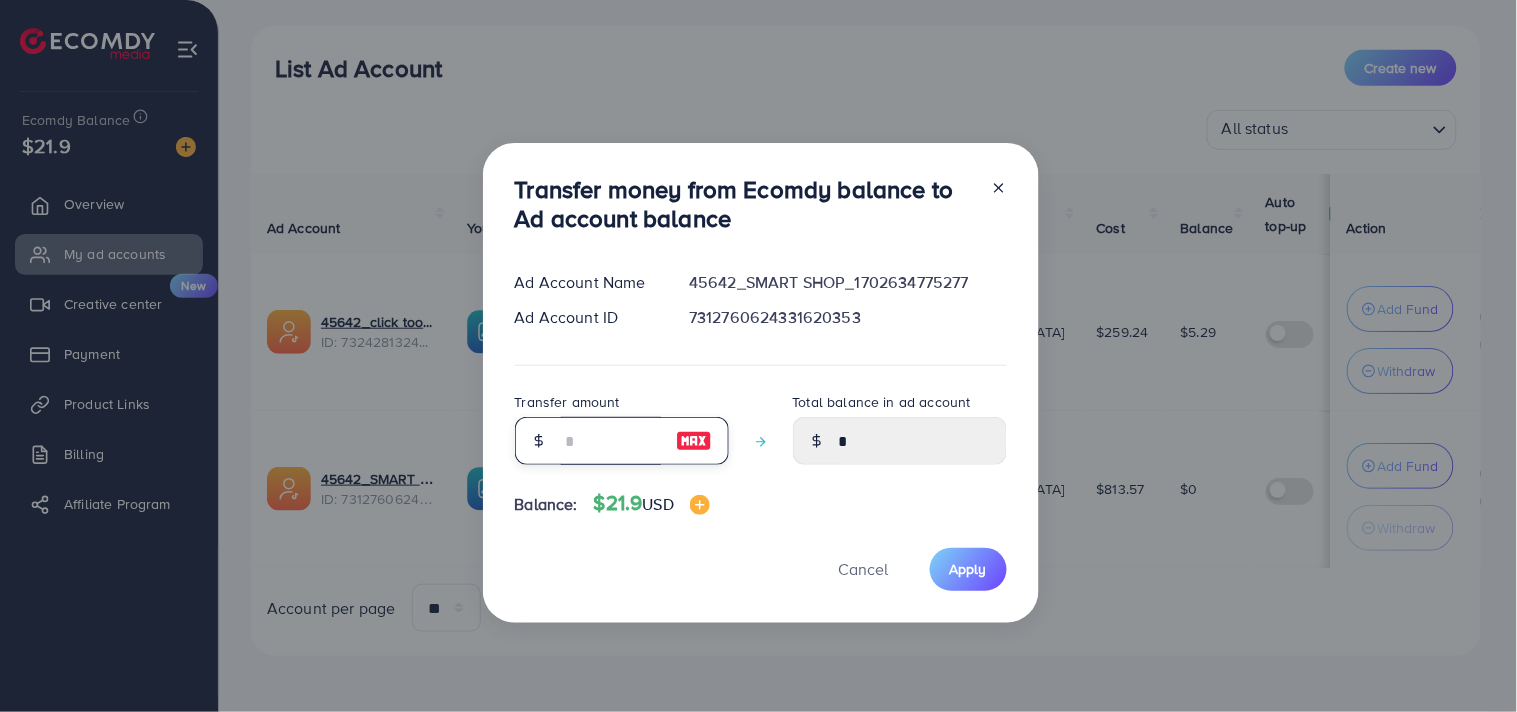 click at bounding box center [611, 441] 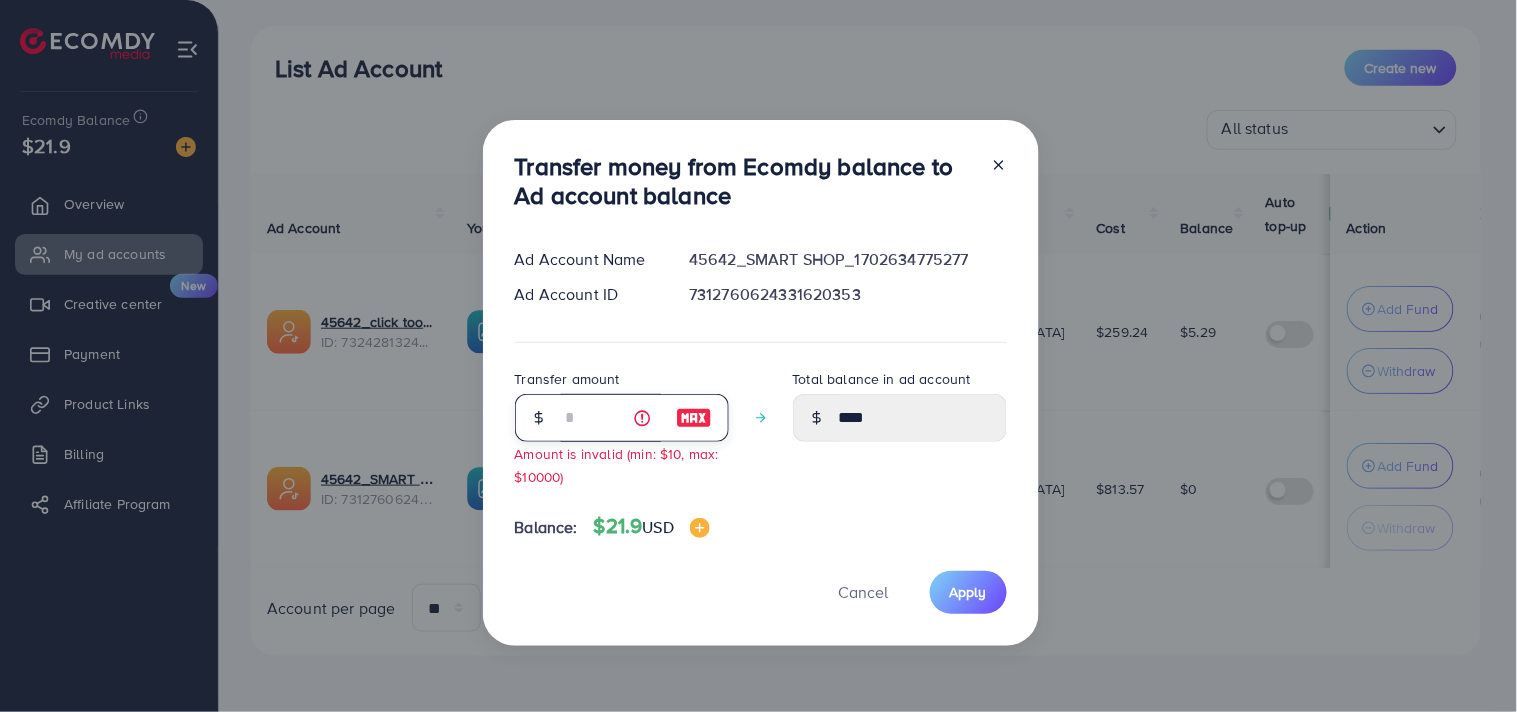 type on "**" 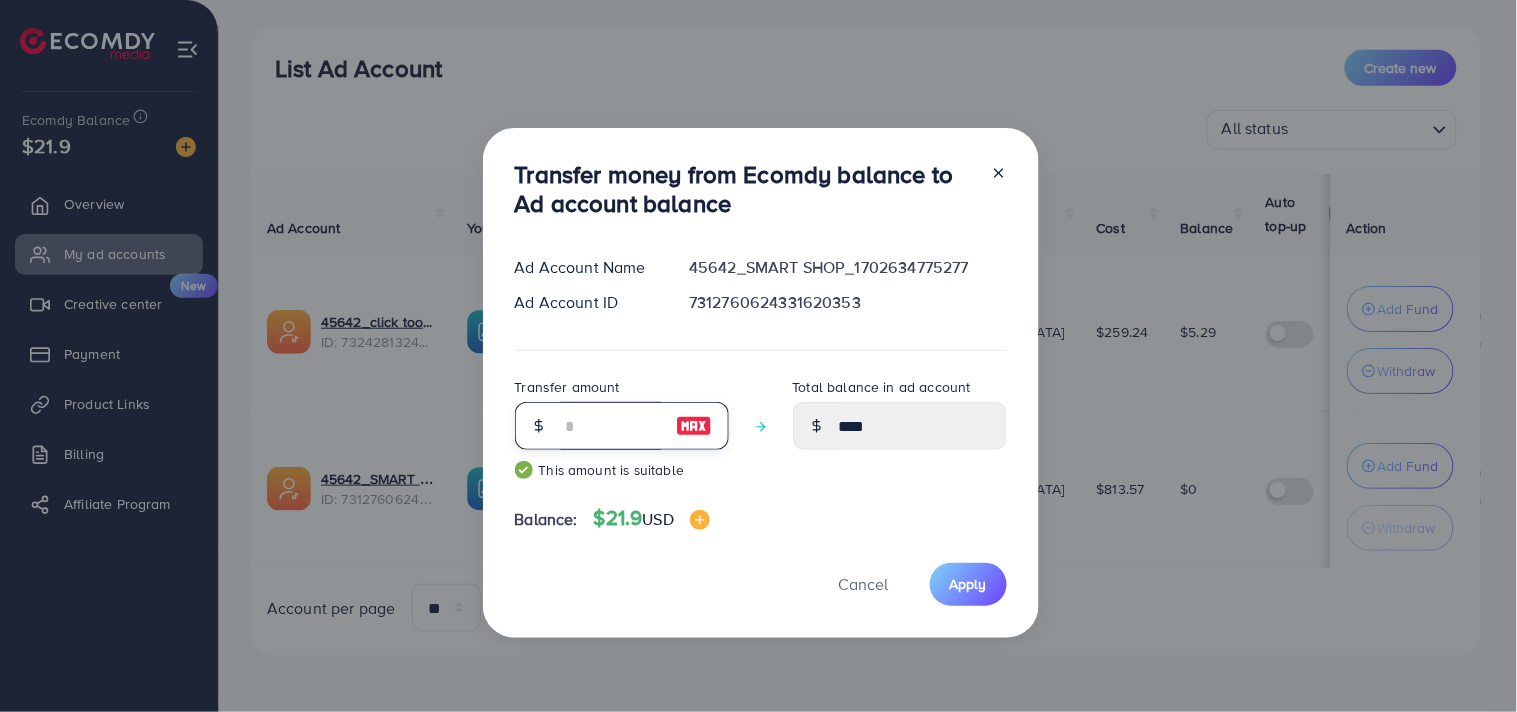 type on "*****" 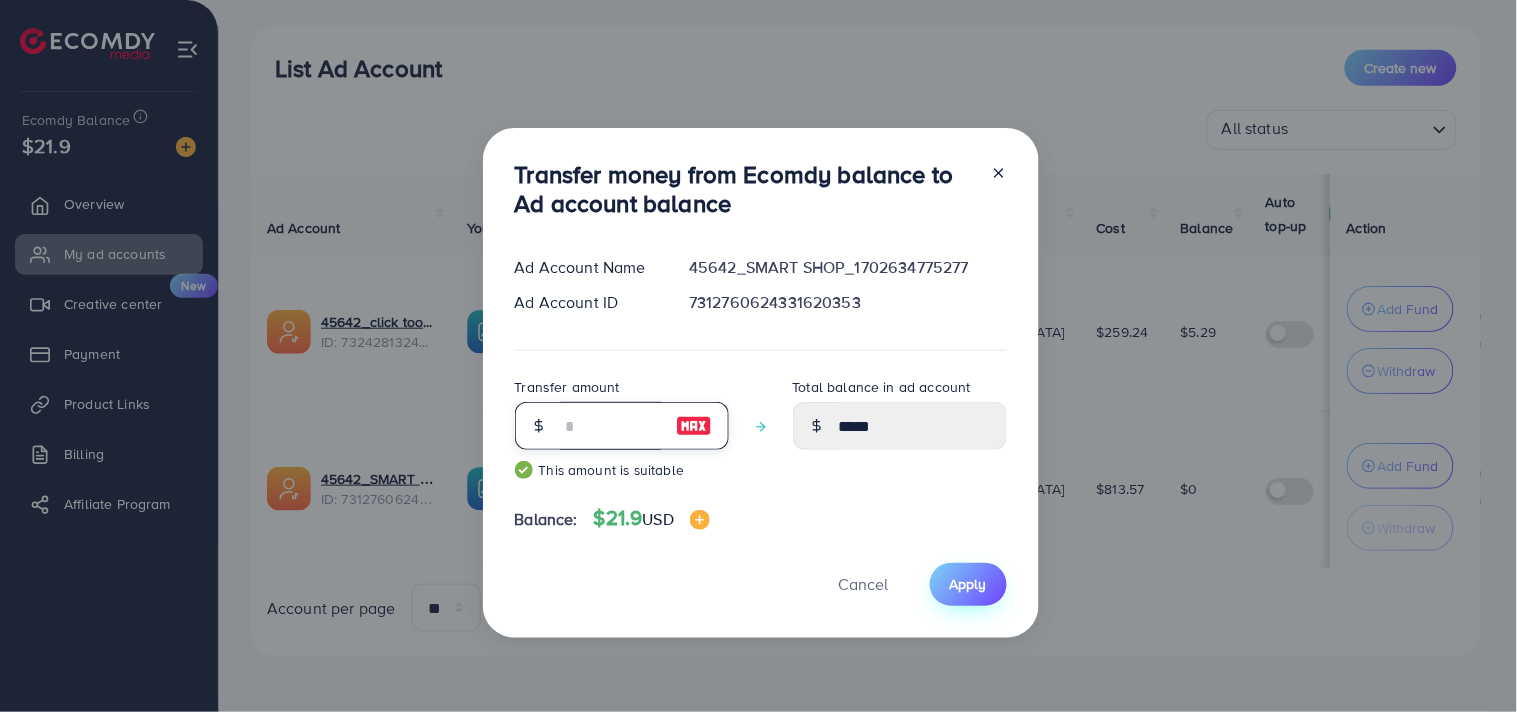 type on "**" 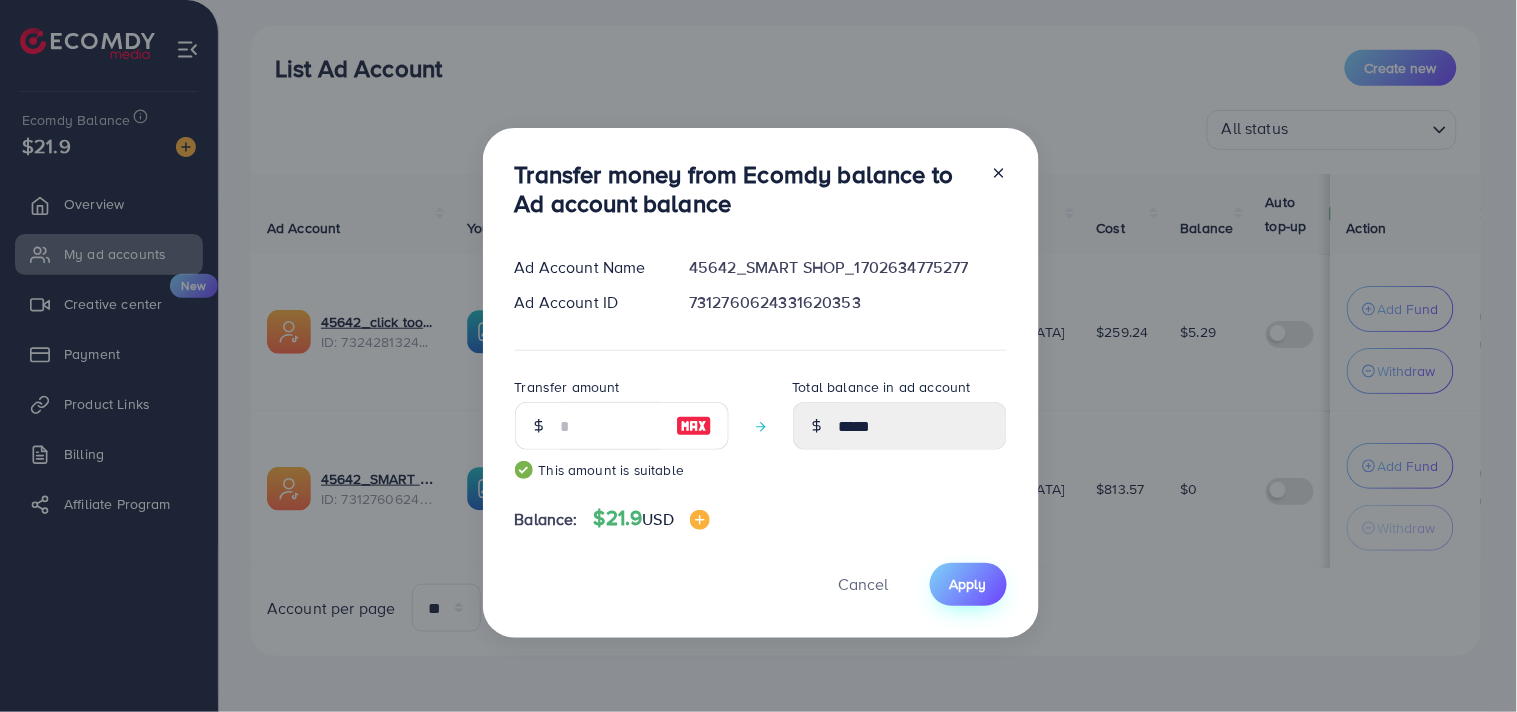 click on "Apply" at bounding box center [968, 584] 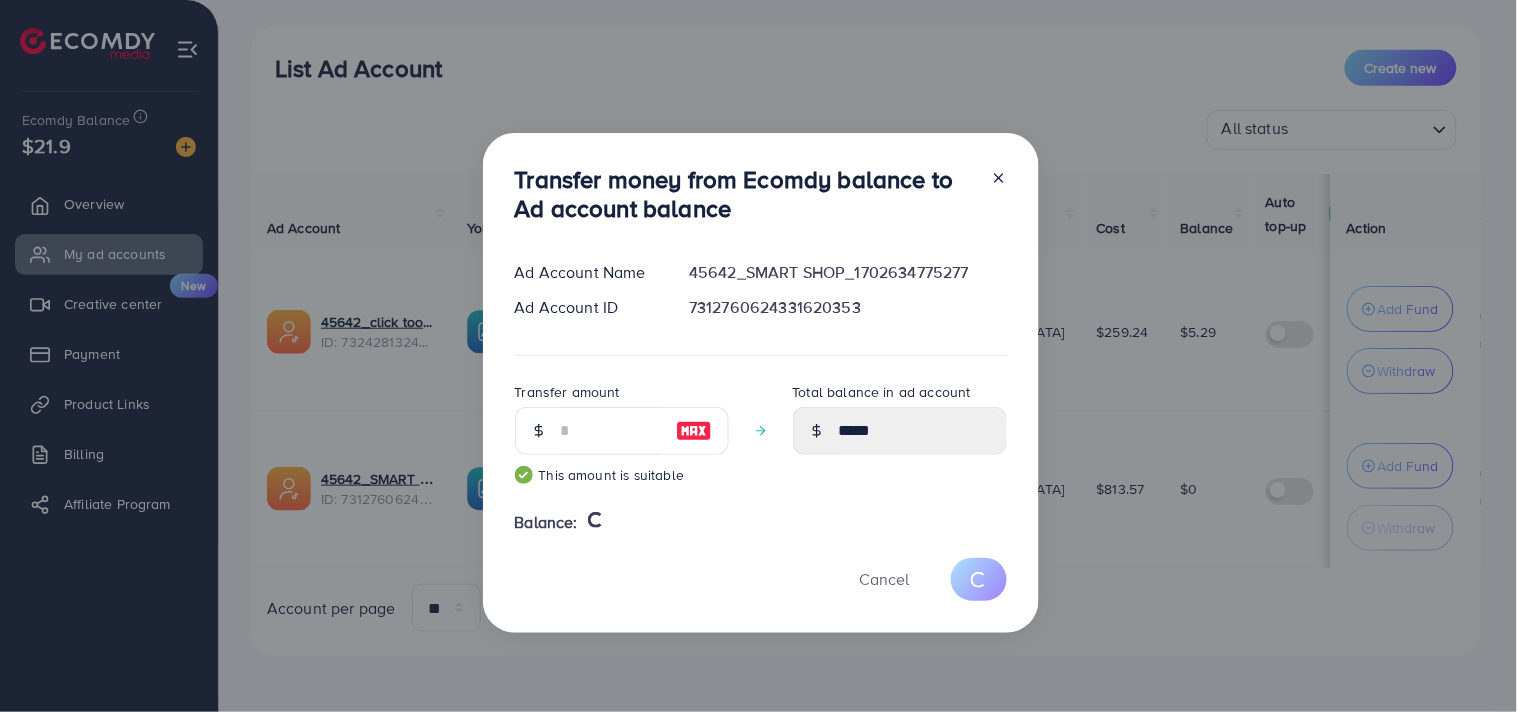 type 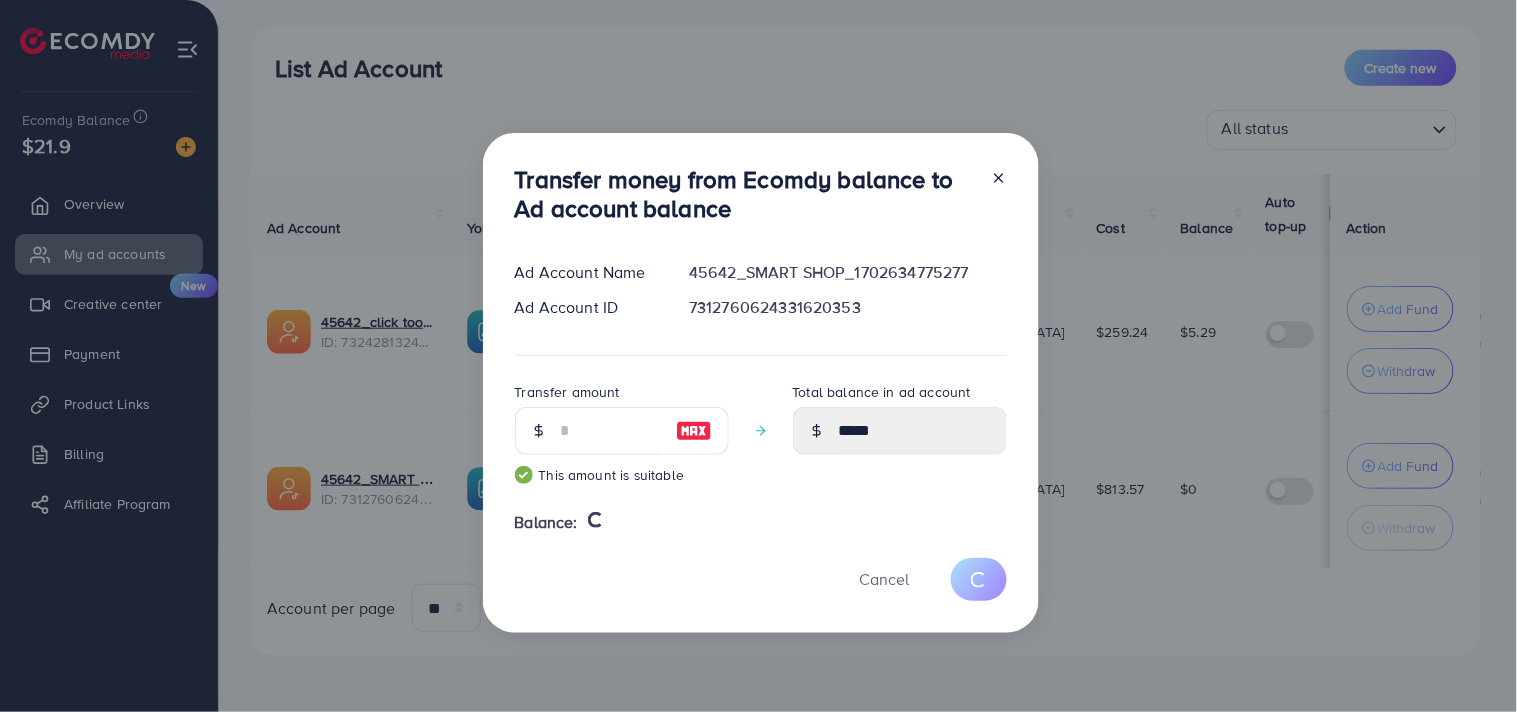 type on "*" 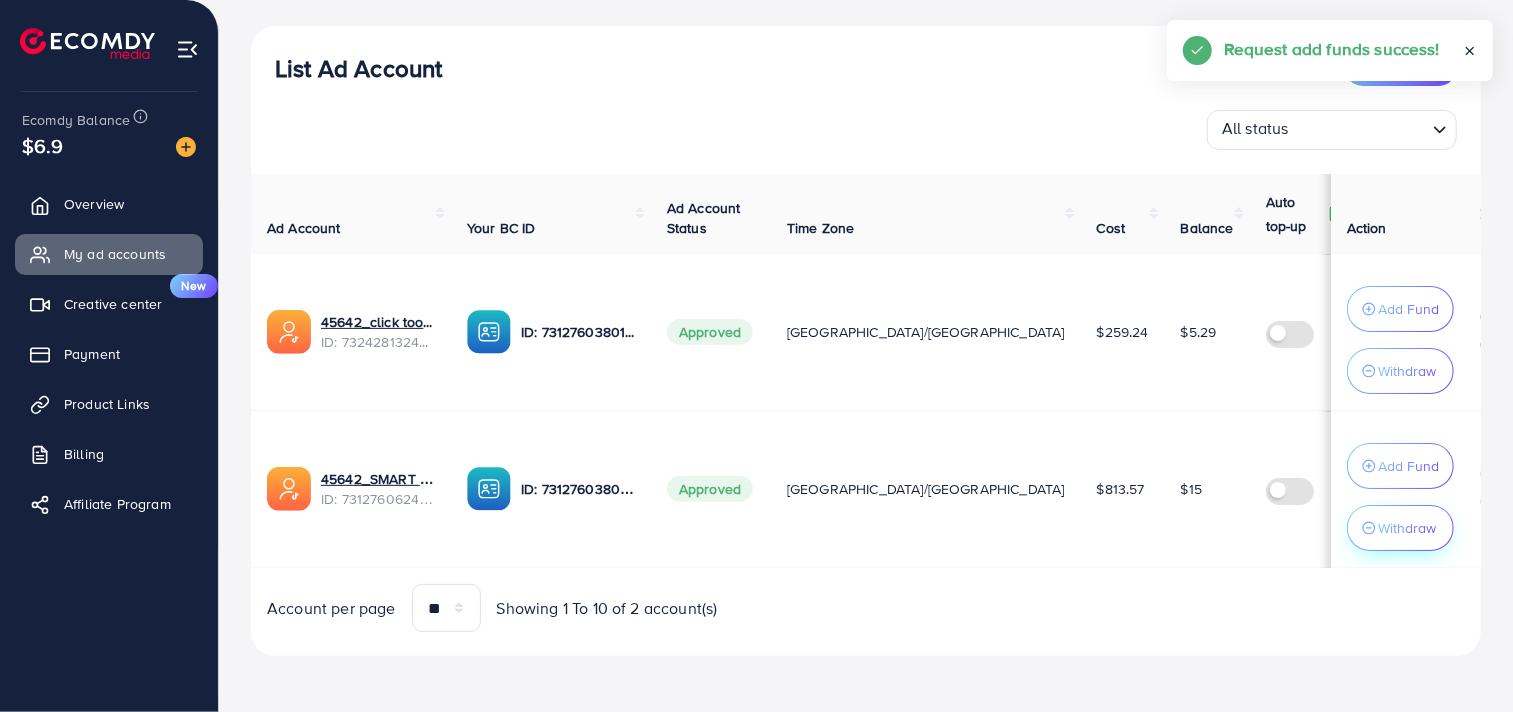 click on "Withdraw" at bounding box center [1407, 371] 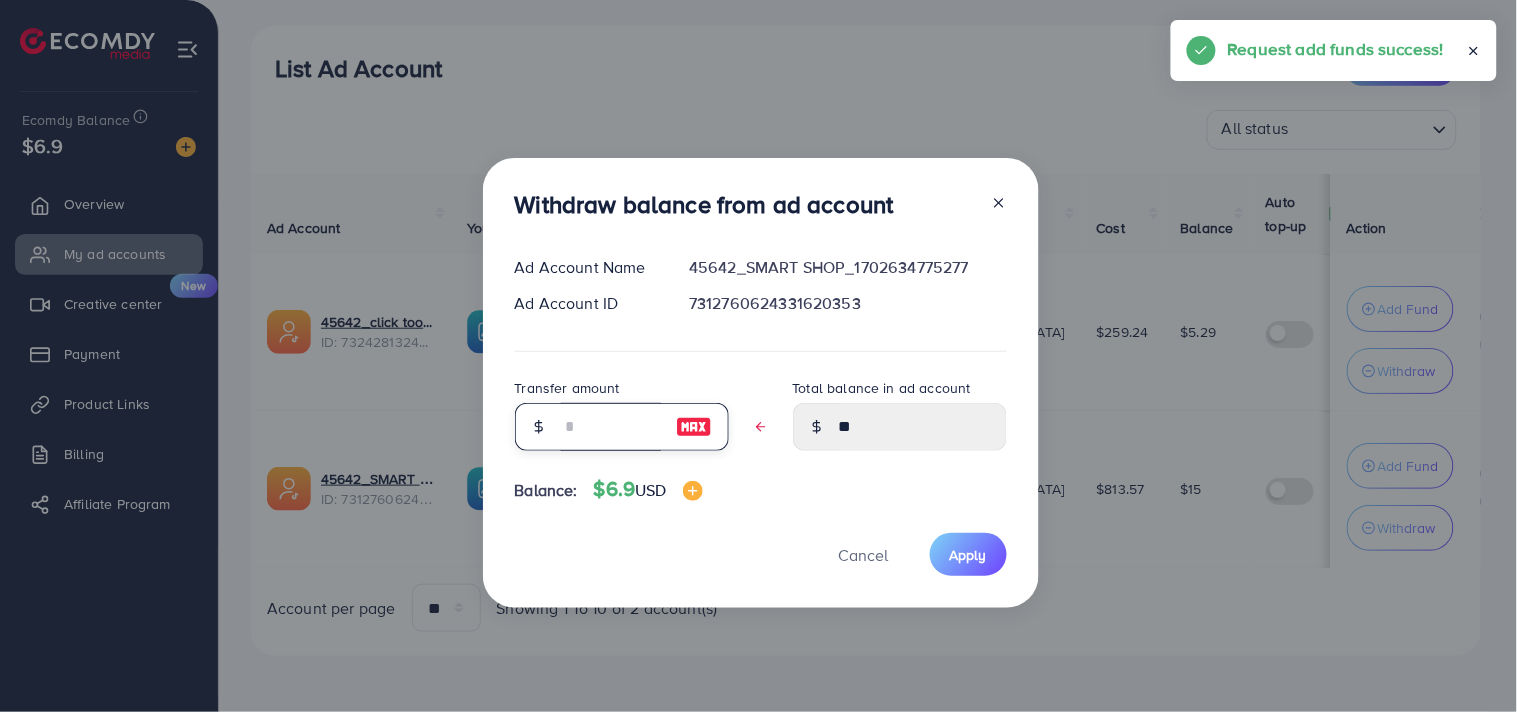 click at bounding box center (611, 427) 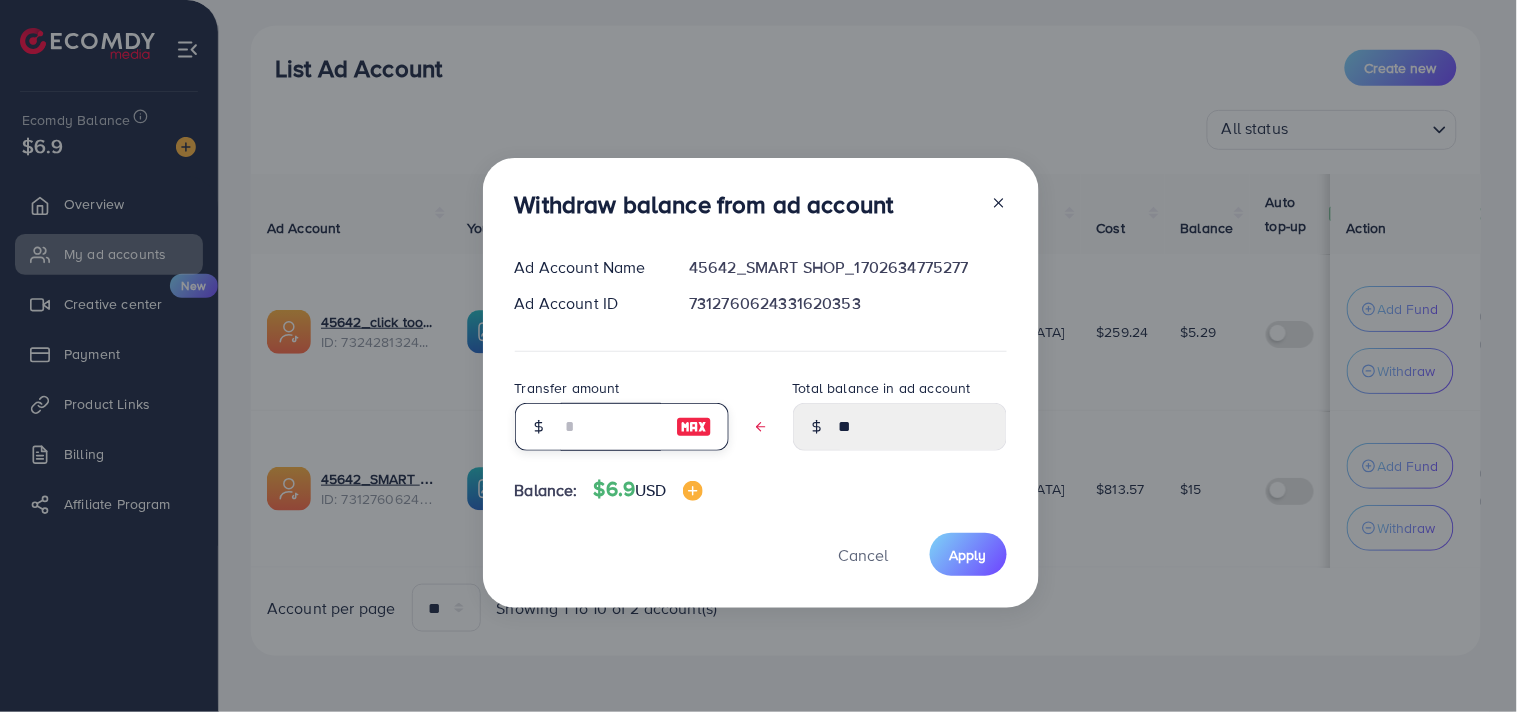 type on "*" 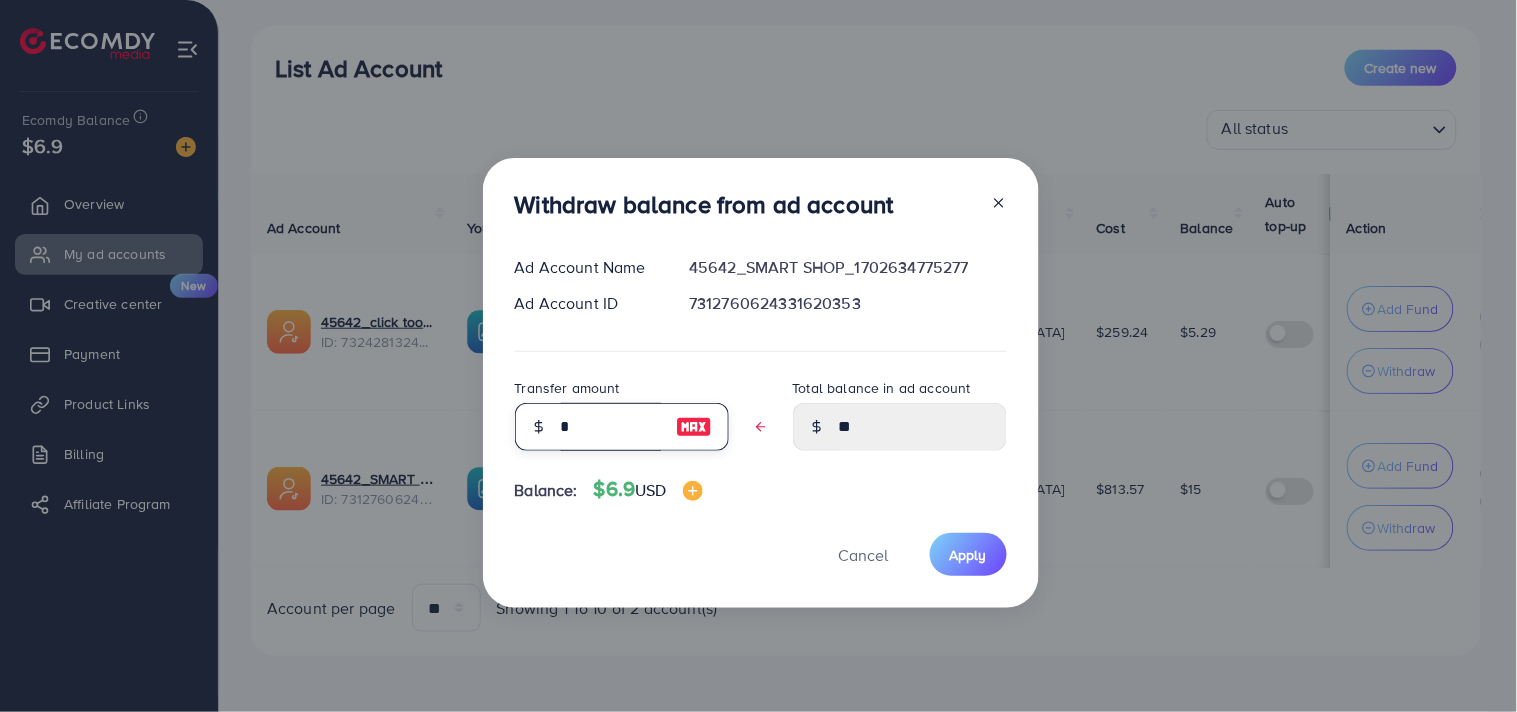 type on "*****" 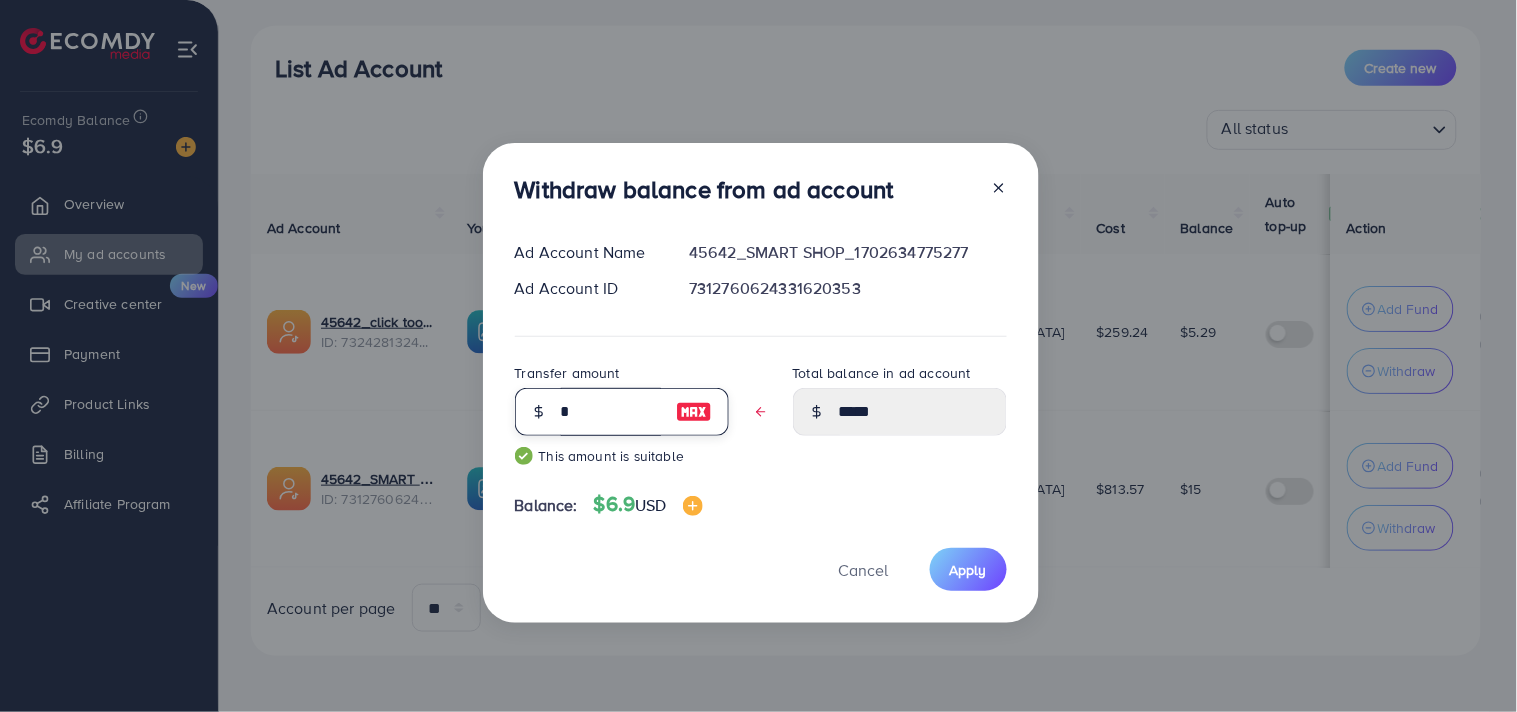 type on "**" 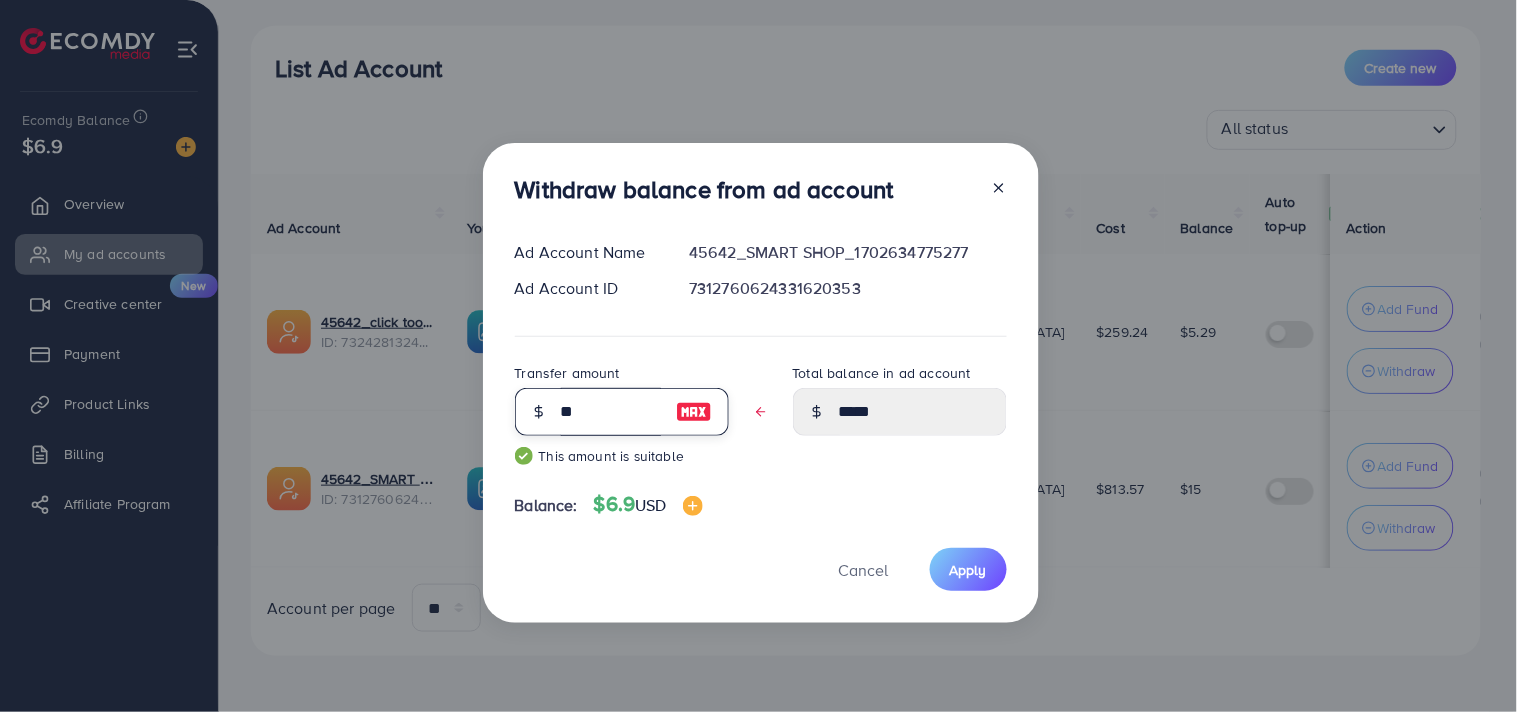 type on "****" 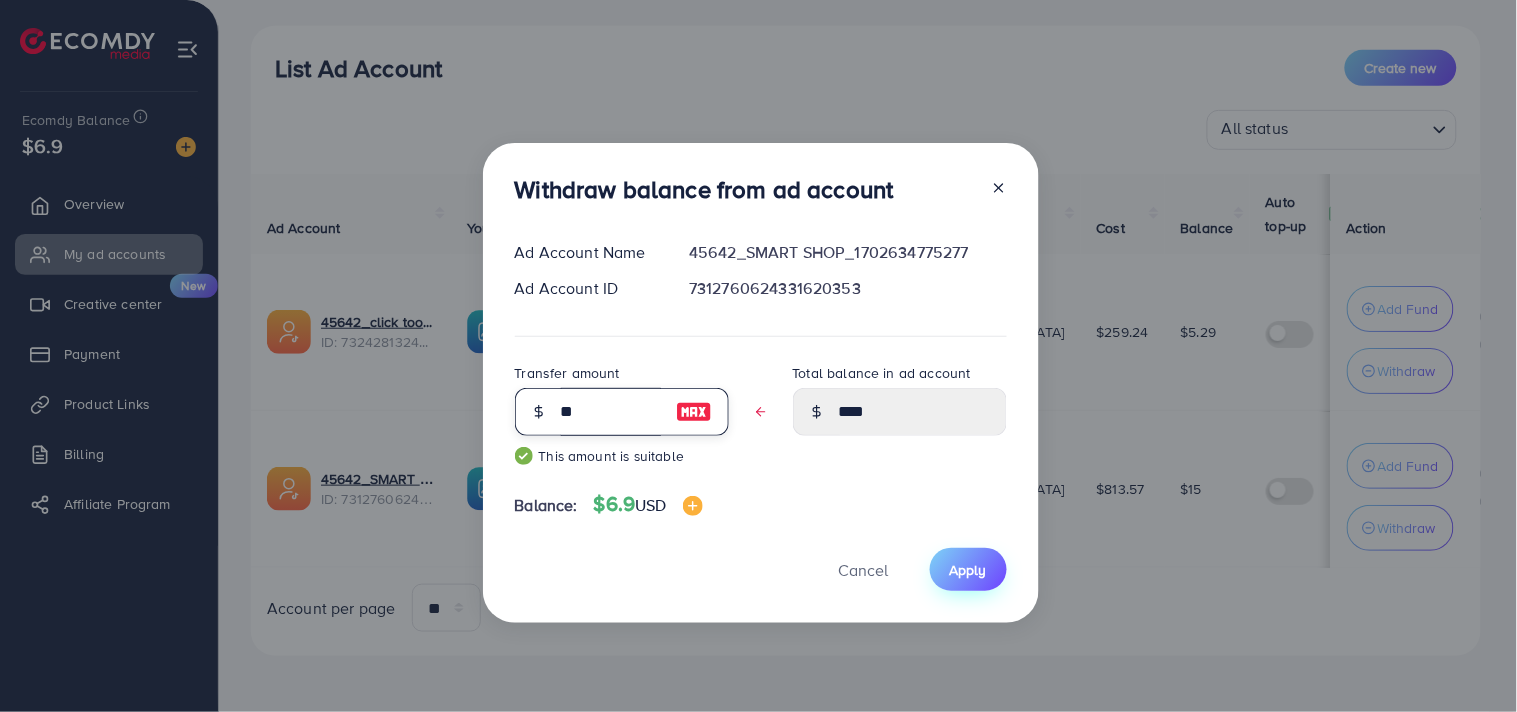 type on "**" 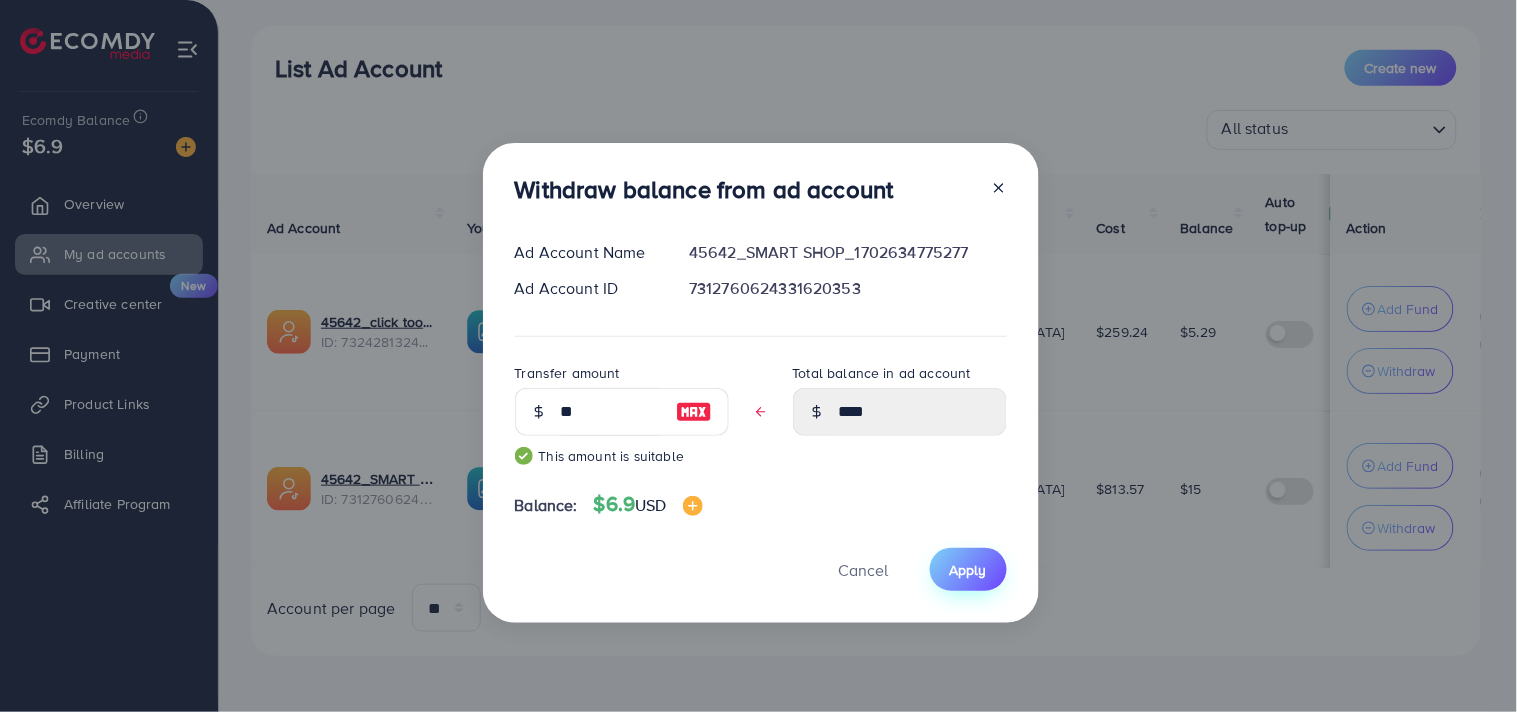 click on "Apply" at bounding box center [968, 570] 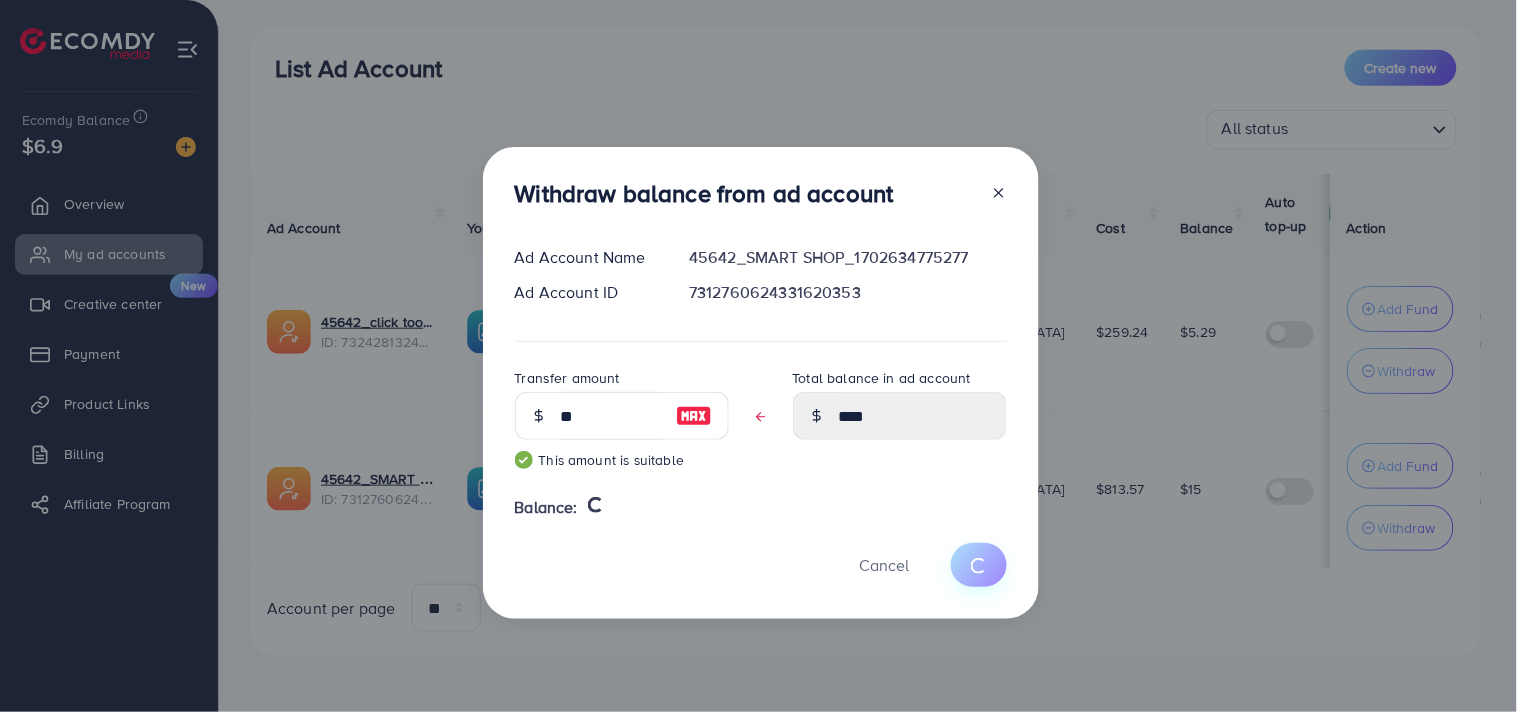 type 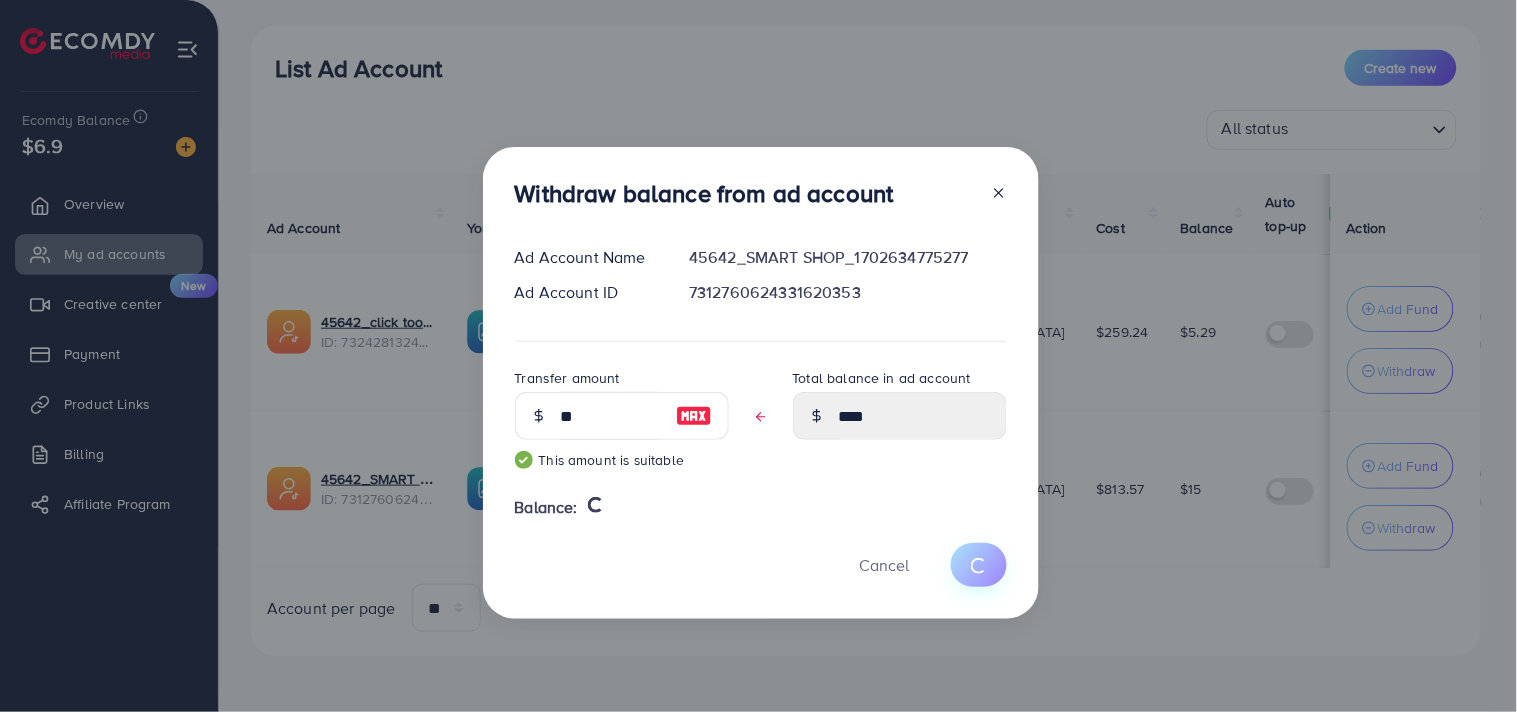 type on "**" 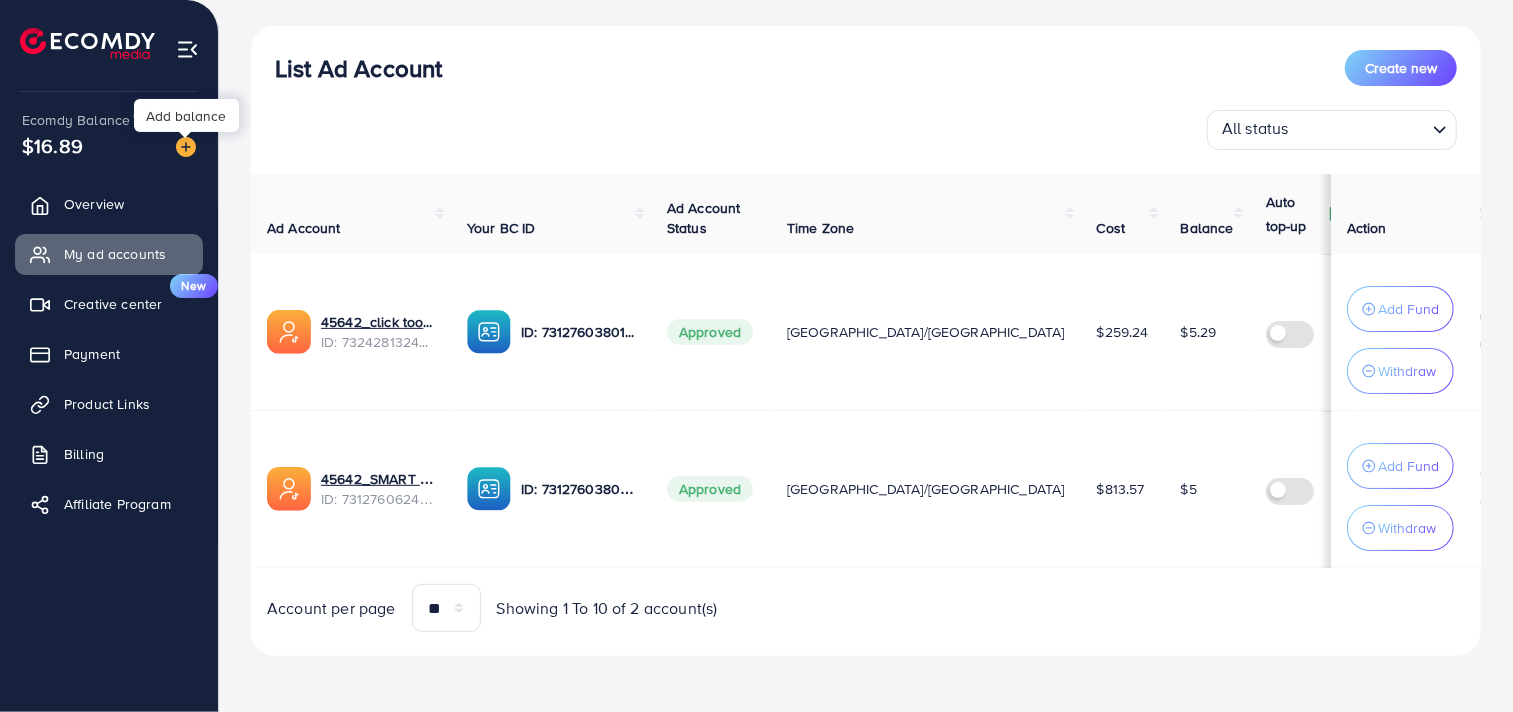 click at bounding box center (186, 147) 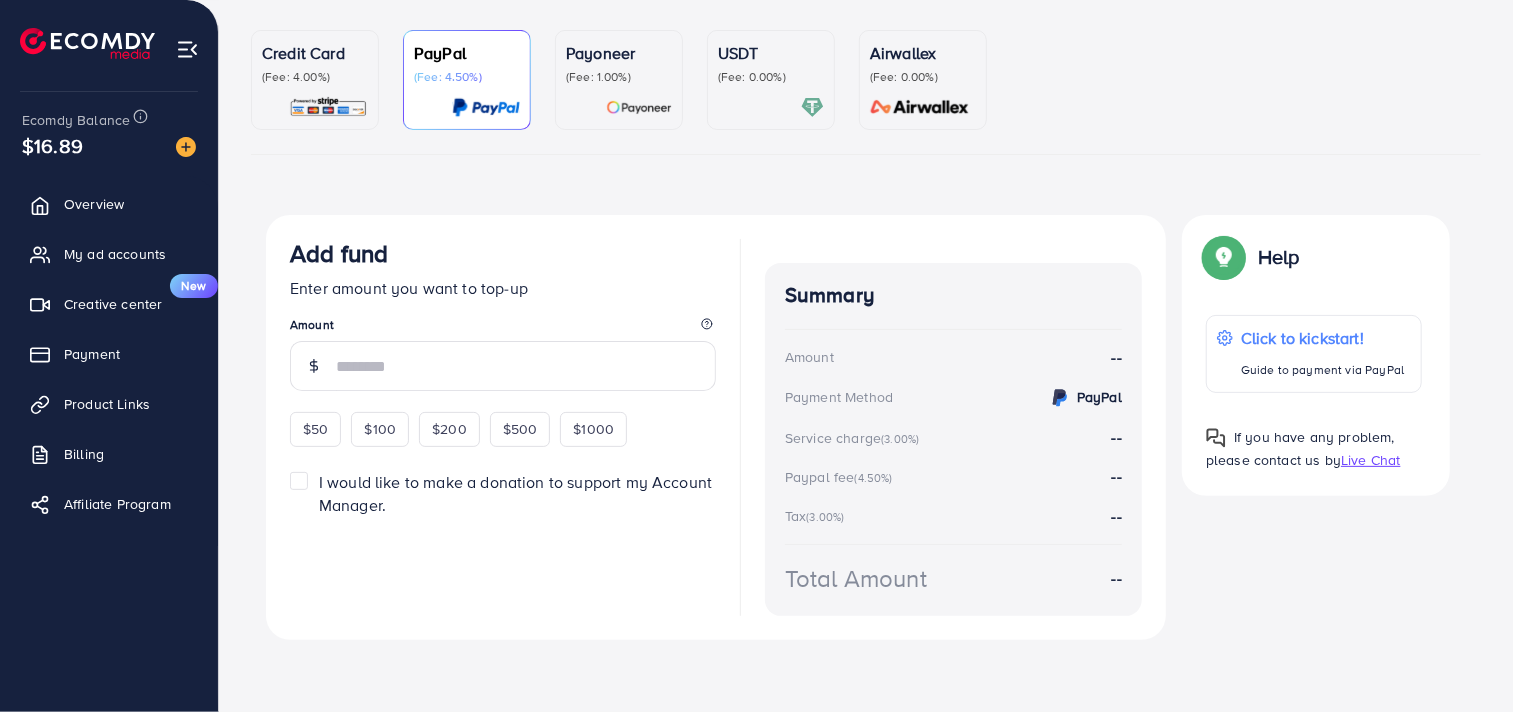 scroll, scrollTop: 0, scrollLeft: 0, axis: both 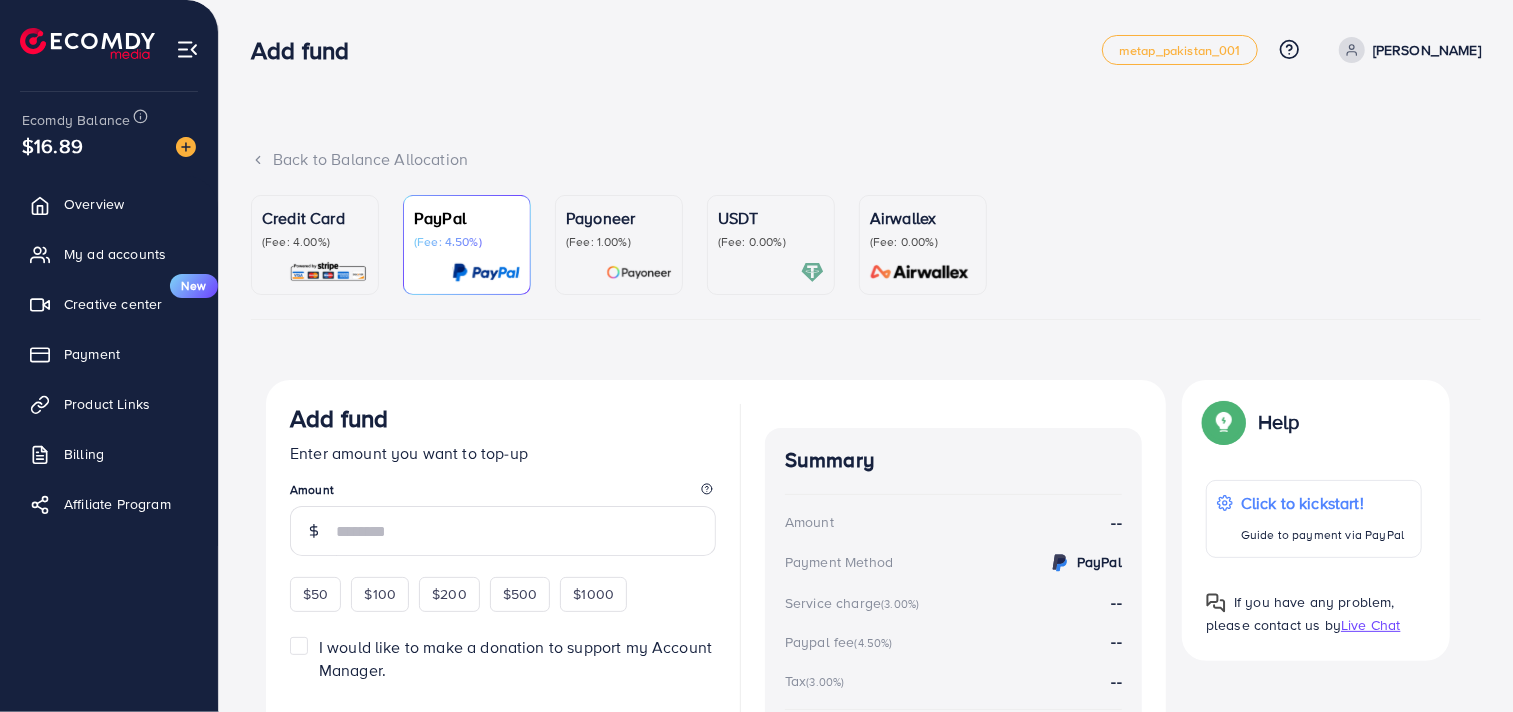click on "(Fee: 0.00%)" at bounding box center [771, 242] 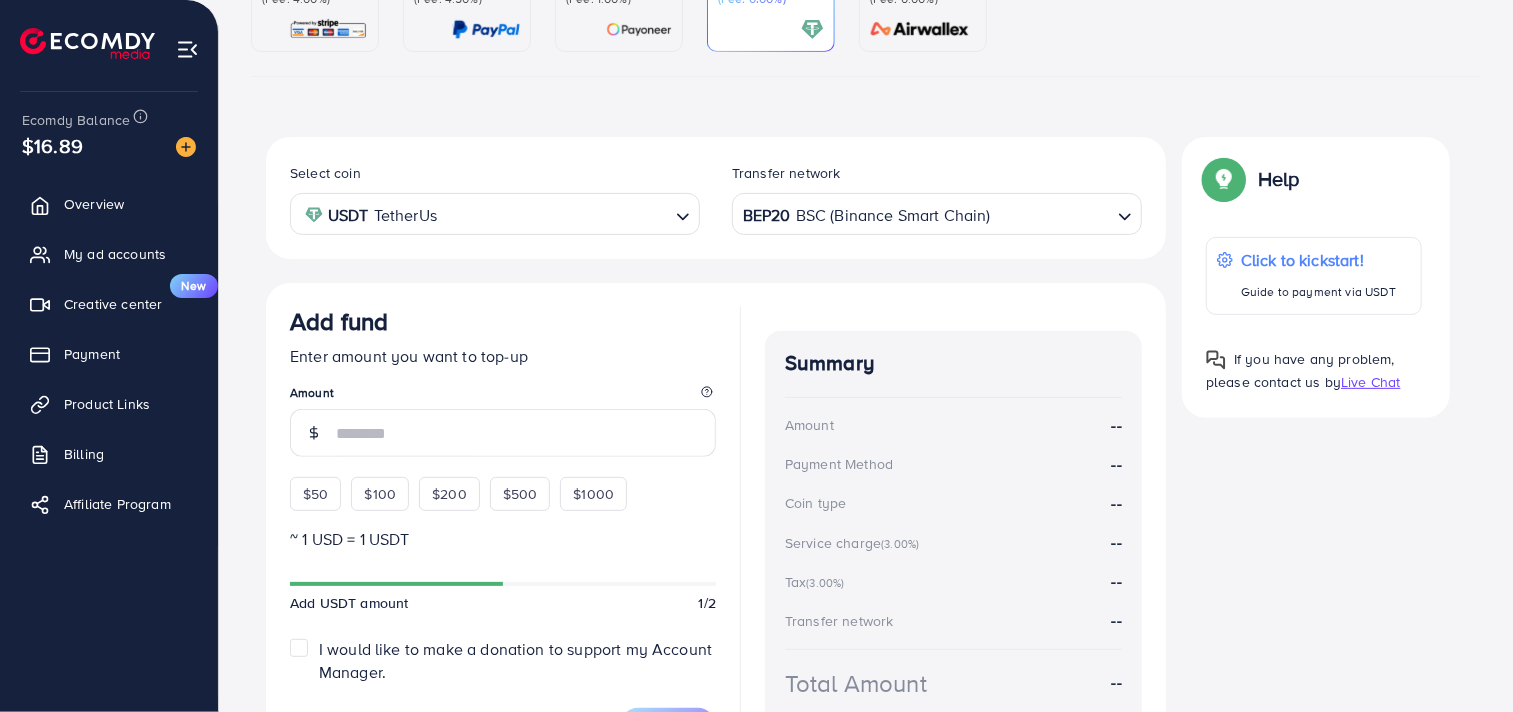 scroll, scrollTop: 267, scrollLeft: 0, axis: vertical 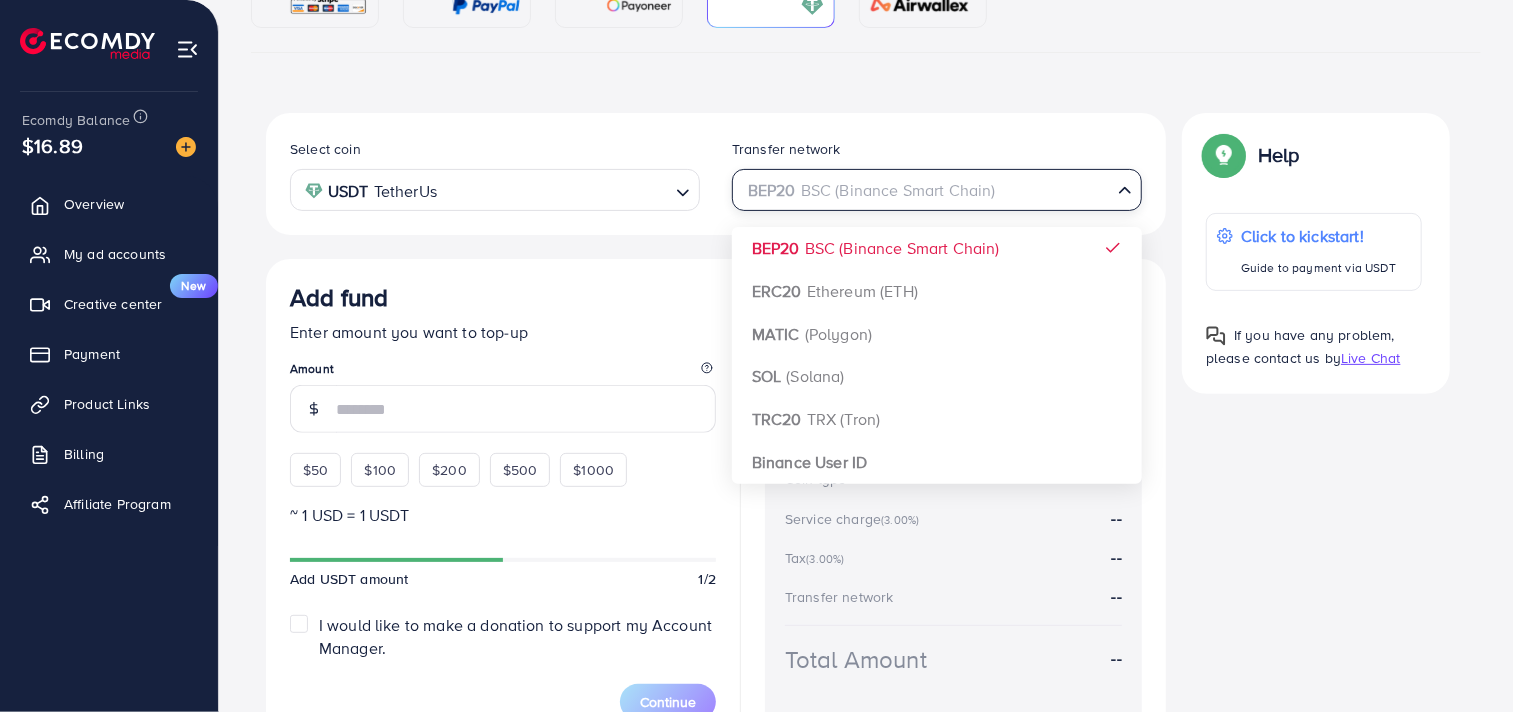 click at bounding box center [925, 190] 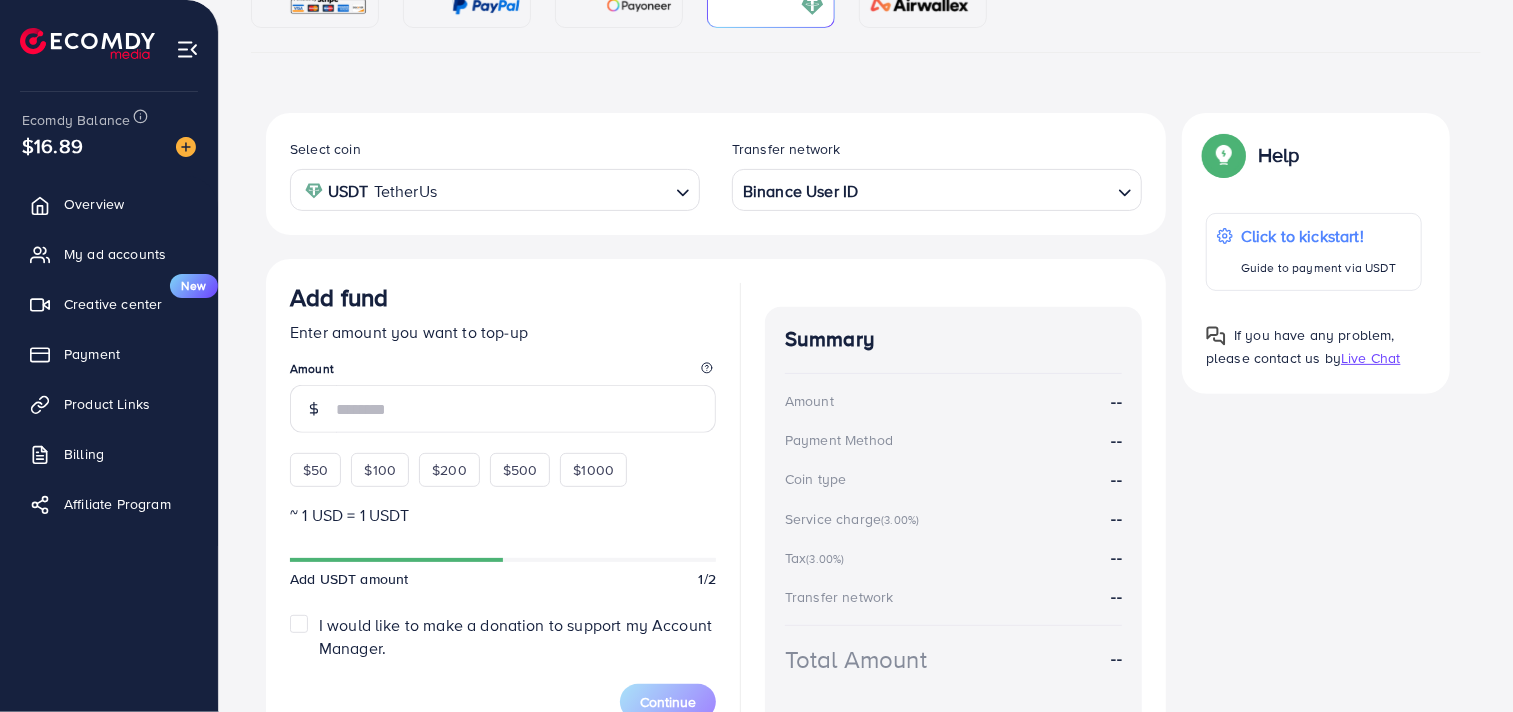 click on "Select coin   USDT TetherUs           Loading...     Transfer network   Binance User ID           Loading...     BEP20 BSC (Binance Smart Chain) ERC20 Ethereum (ETH) MATIC (Polygon) SOL (Solana) TRC20 TRX (Tron) Binance User ID        Add fund  Enter amount you want to top-up Amount $50 $100 $200 $500 $1000  ~ 1 USD = 1 USDT   Add USDT amount  1/2 I would like to make a donation to support my Account Manager. 5% 10% 15% 20%  Continue   Summary   Amount   --   Payment Method   --   Coin type   --   Service charge   (3.00%)   --   Tax   (3.00%)   --   Transfer network   --   Total Amount   --" at bounding box center [716, 440] 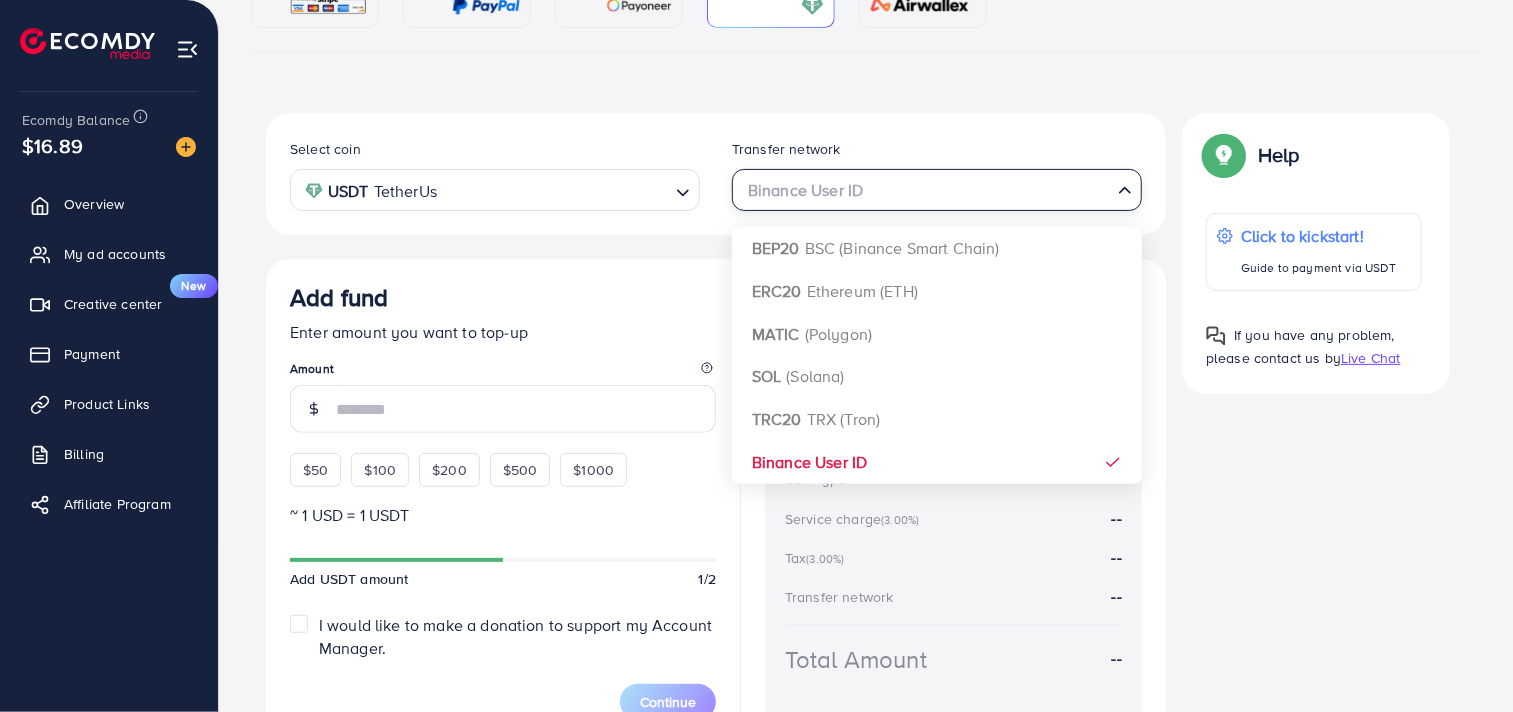 click at bounding box center [925, 190] 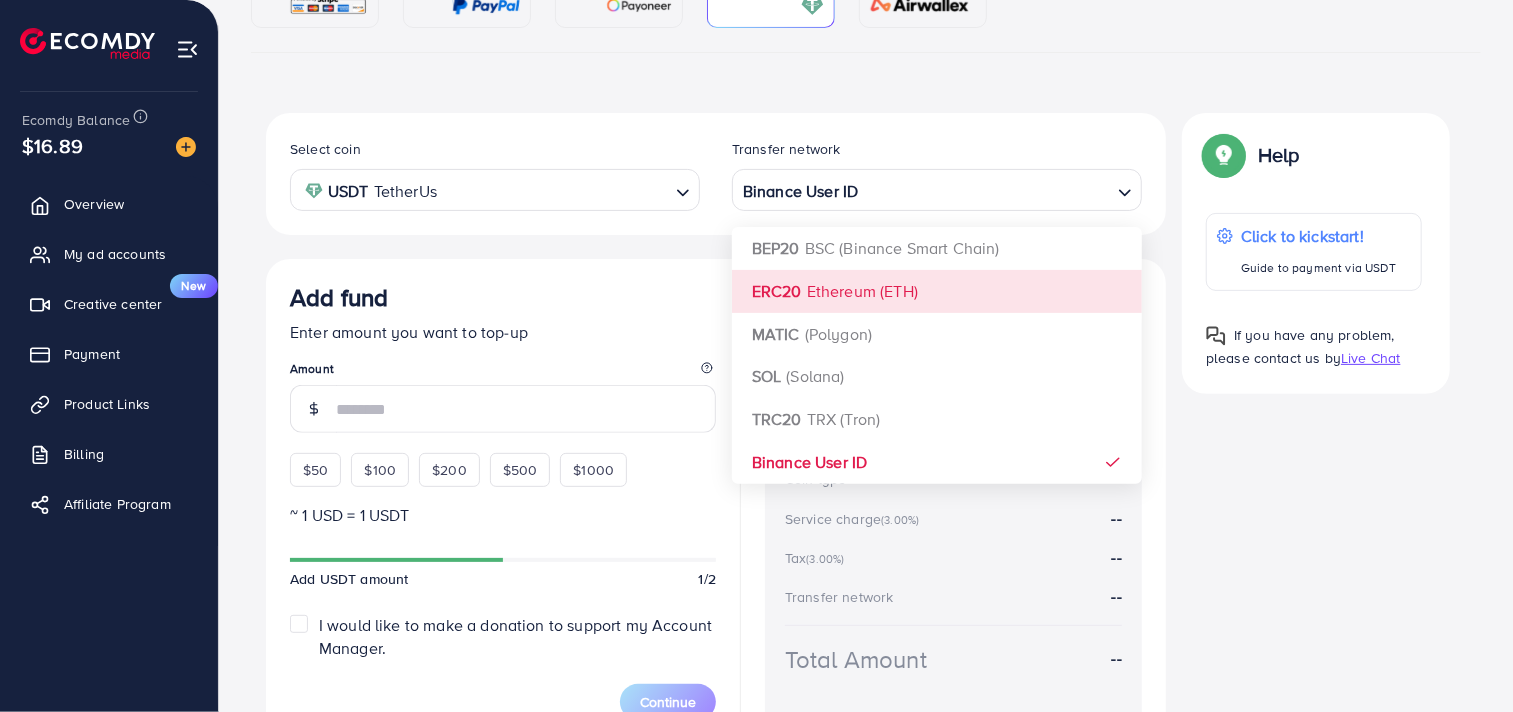 click on "Select coin   USDT TetherUs           Loading...     Transfer network   Binance User ID           Loading...     BEP20 BSC (Binance Smart Chain) ERC20 Ethereum (ETH) MATIC (Polygon) SOL (Solana) TRC20 TRX (Tron) Binance User ID        Add fund  Enter amount you want to top-up Amount $50 $100 $200 $500 $1000  ~ 1 USD = 1 USDT   Add USDT amount  1/2 I would like to make a donation to support my Account Manager. 5% 10% 15% 20%  Continue   Summary   Amount   --   Payment Method   --   Coin type   --   Service charge   (3.00%)   --   Tax   (3.00%)   --   Transfer network   --   Total Amount   --" at bounding box center [716, 440] 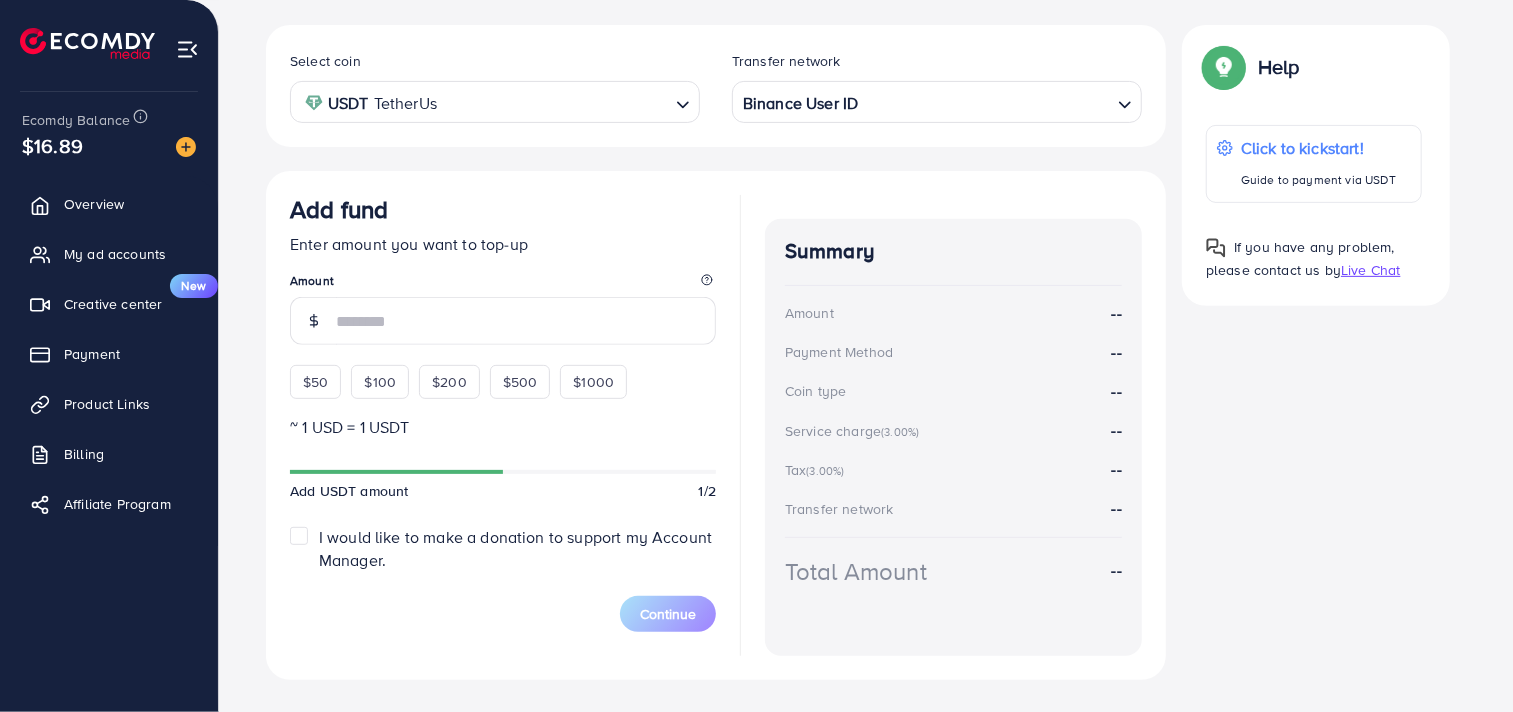 scroll, scrollTop: 383, scrollLeft: 0, axis: vertical 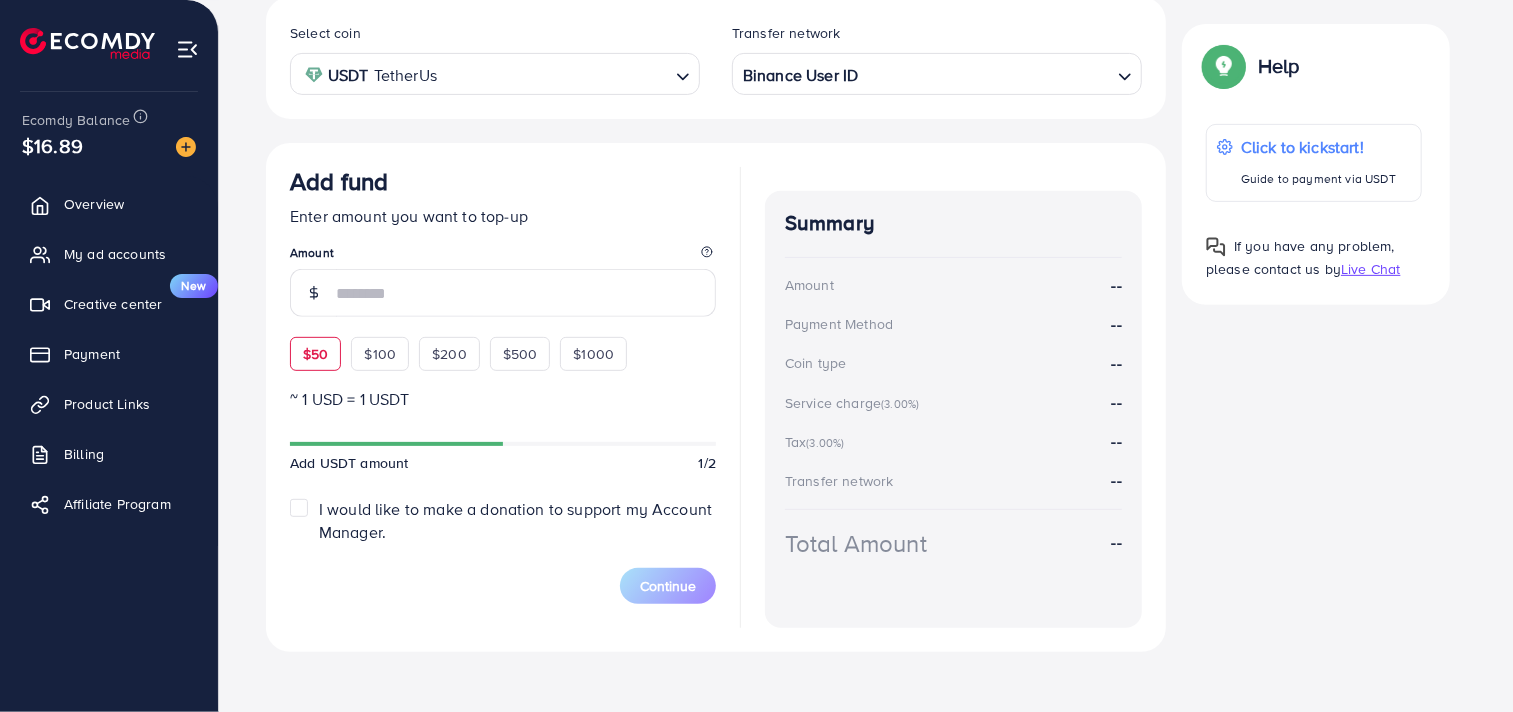click on "$50" at bounding box center (315, 354) 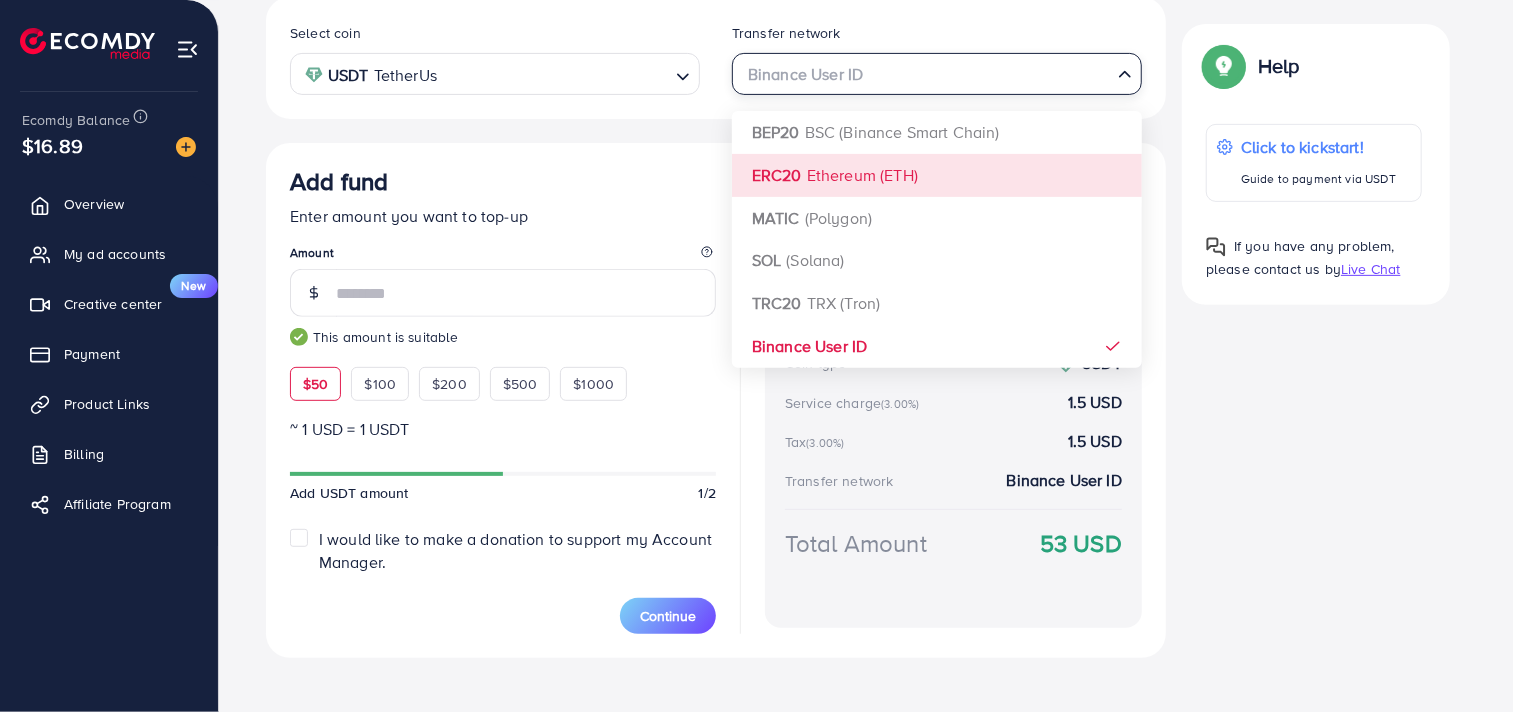 click at bounding box center (925, 74) 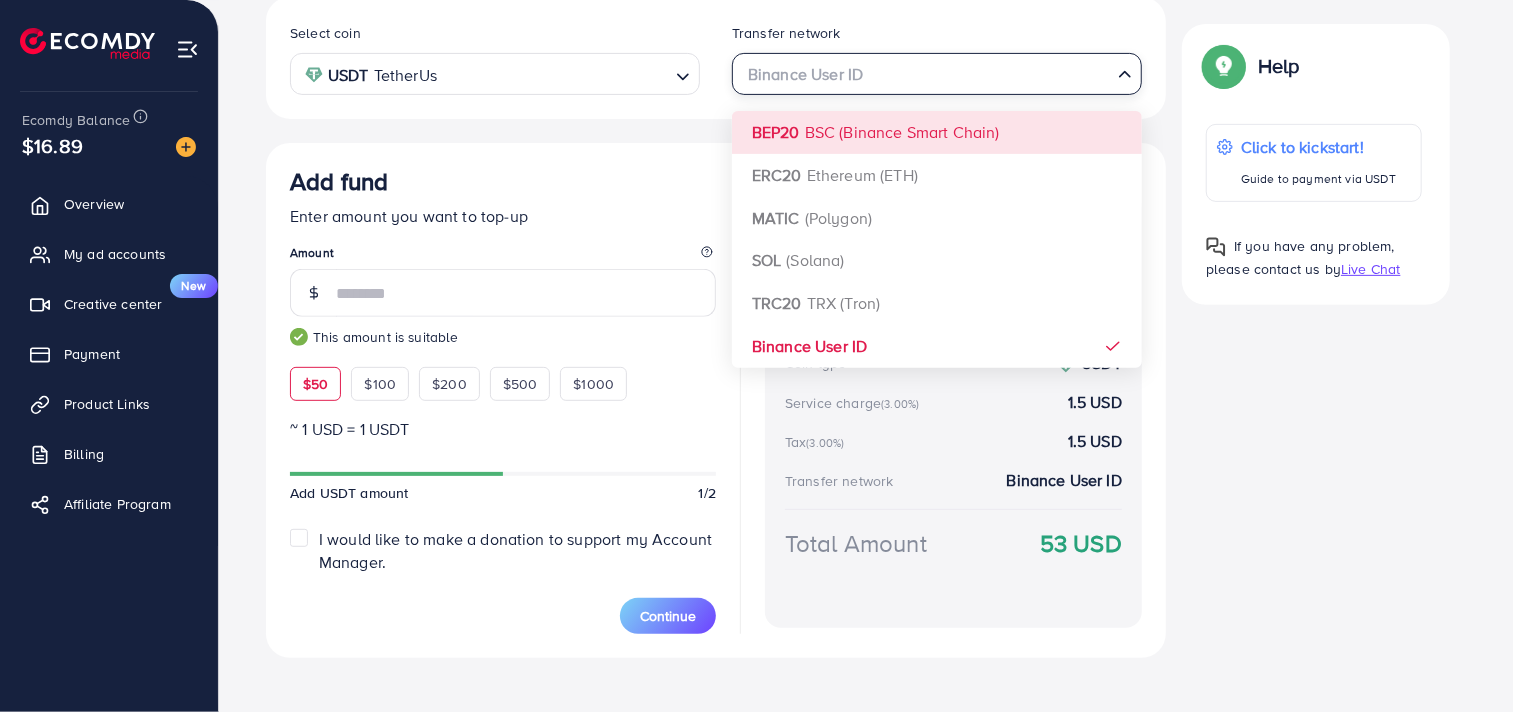 click on "Select coin   USDT TetherUs           Loading...     Transfer network   Binance User ID           Loading...     BEP20 BSC (Binance Smart Chain) ERC20 Ethereum (ETH) MATIC (Polygon) SOL (Solana) TRC20 TRX (Tron) Binance User ID        Add fund  Enter amount you want to top-up Amount **  This amount is suitable  $50 $100 $200 $500 $1000  ~ 1 USD = 1 USDT   Add USDT amount  1/2 I would like to make a donation to support my Account Manager. 5% 10% 15% 20%  Continue   Summary   Amount   50 USD   Payment Method  USDT  Coin type  USDT  Service charge   (3.00%)  1.5 USD  Tax   (3.00%)  1.5 USD  Transfer network  Binance User ID  Total Amount   53 USD" at bounding box center [716, 327] 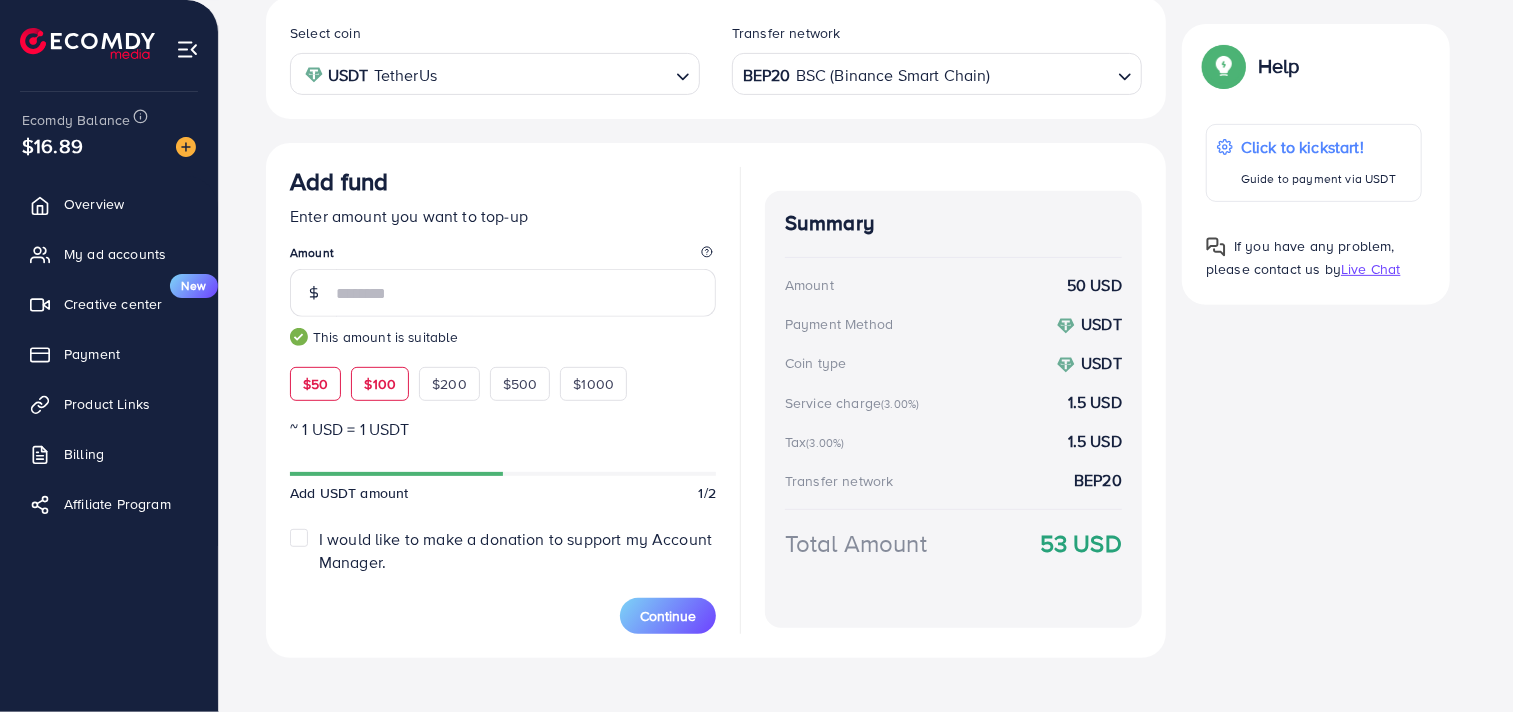 click on "$100" at bounding box center [380, 384] 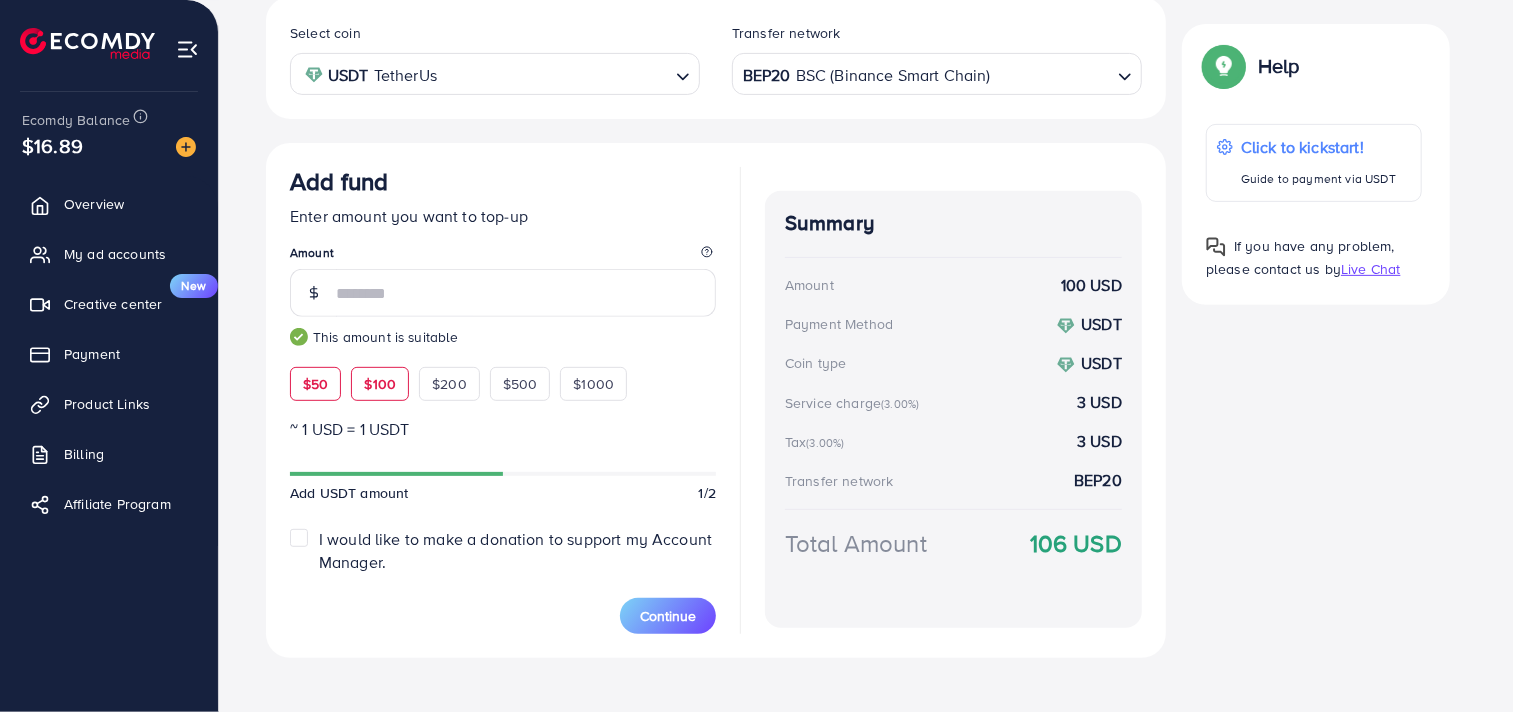 click on "$50" at bounding box center (315, 384) 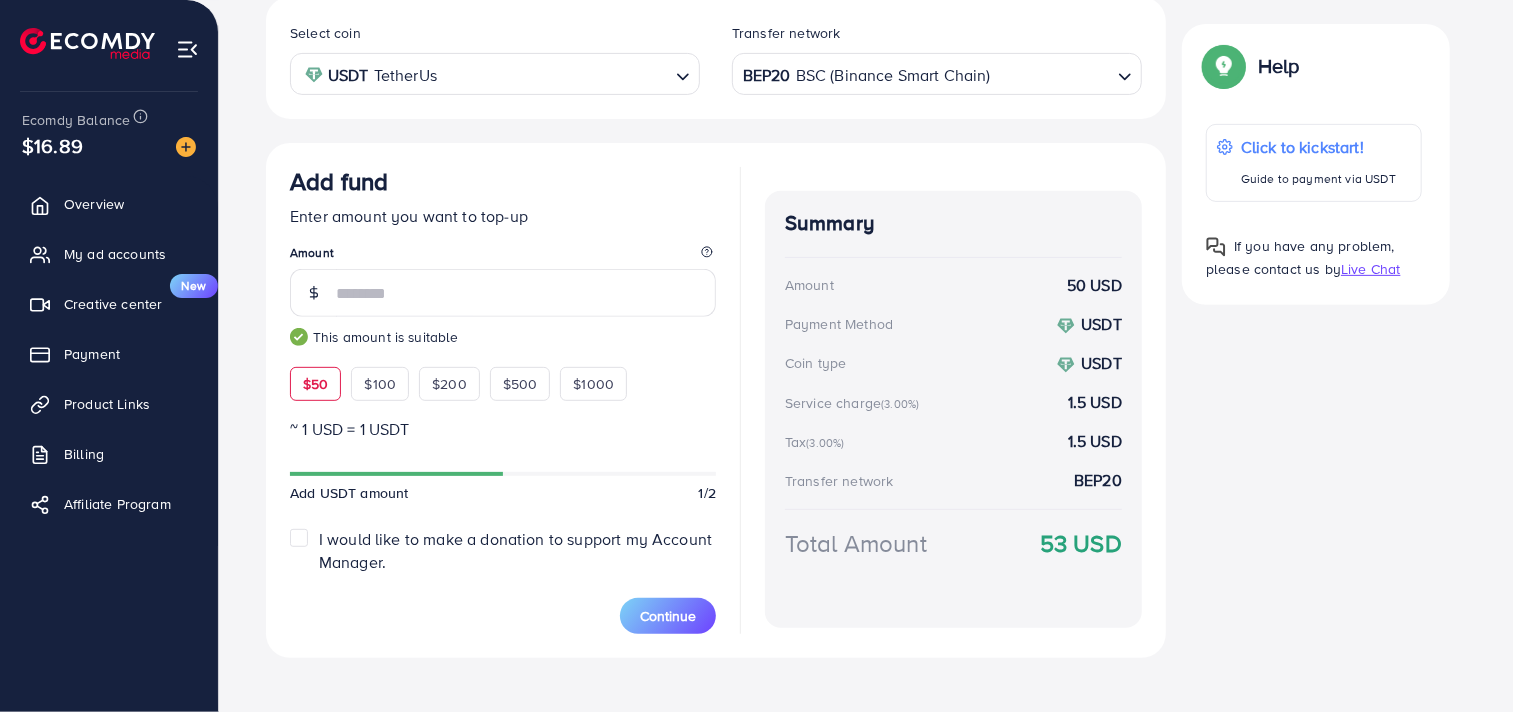 click at bounding box center (1051, 74) 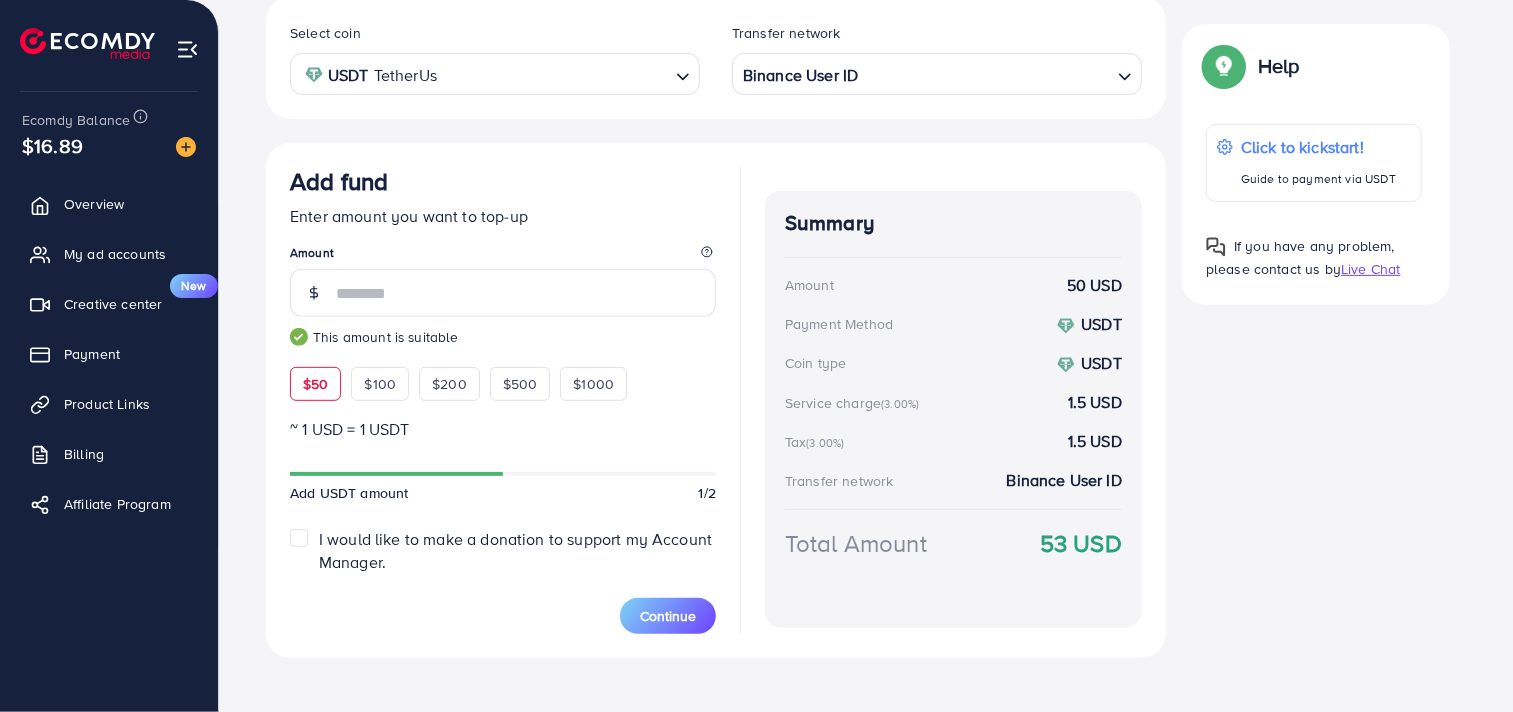 click on "Select coin   USDT TetherUs           Loading...     Transfer network   Binance User ID           Loading...     BEP20 BSC (Binance Smart Chain) ERC20 Ethereum (ETH) MATIC (Polygon) SOL (Solana) TRC20 TRX (Tron) Binance User ID        Add fund  Enter amount you want to top-up Amount **  This amount is suitable  $50 $100 $200 $500 $1000  ~ 1 USD = 1 USDT   Add USDT amount  1/2 I would like to make a donation to support my Account Manager. 5% 10% 15% 20%  Continue   Summary   Amount   50 USD   Payment Method  USDT  Coin type  USDT  Service charge   (3.00%)  1.5 USD  Tax   (3.00%)  1.5 USD  Transfer network  Binance User ID  Total Amount   53 USD" at bounding box center (716, 327) 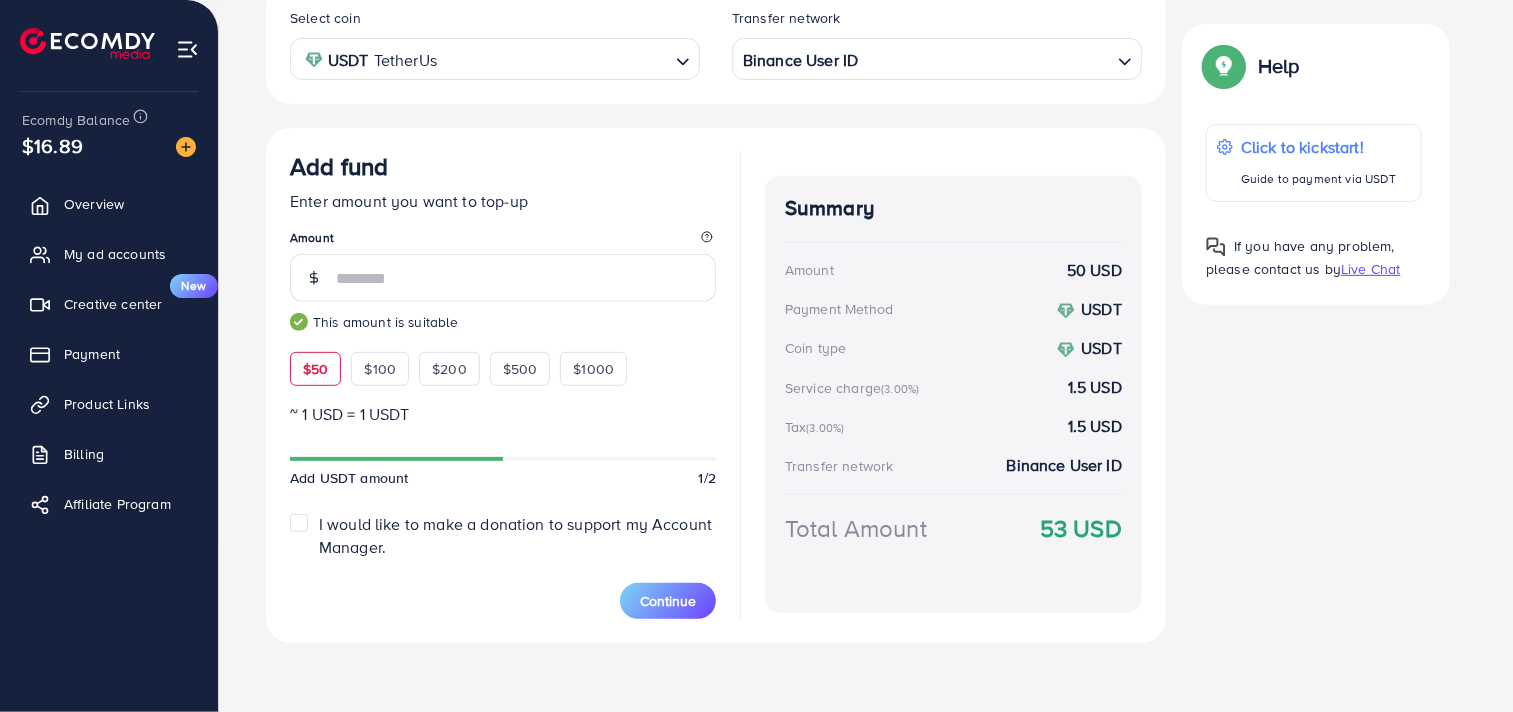 scroll, scrollTop: 400, scrollLeft: 0, axis: vertical 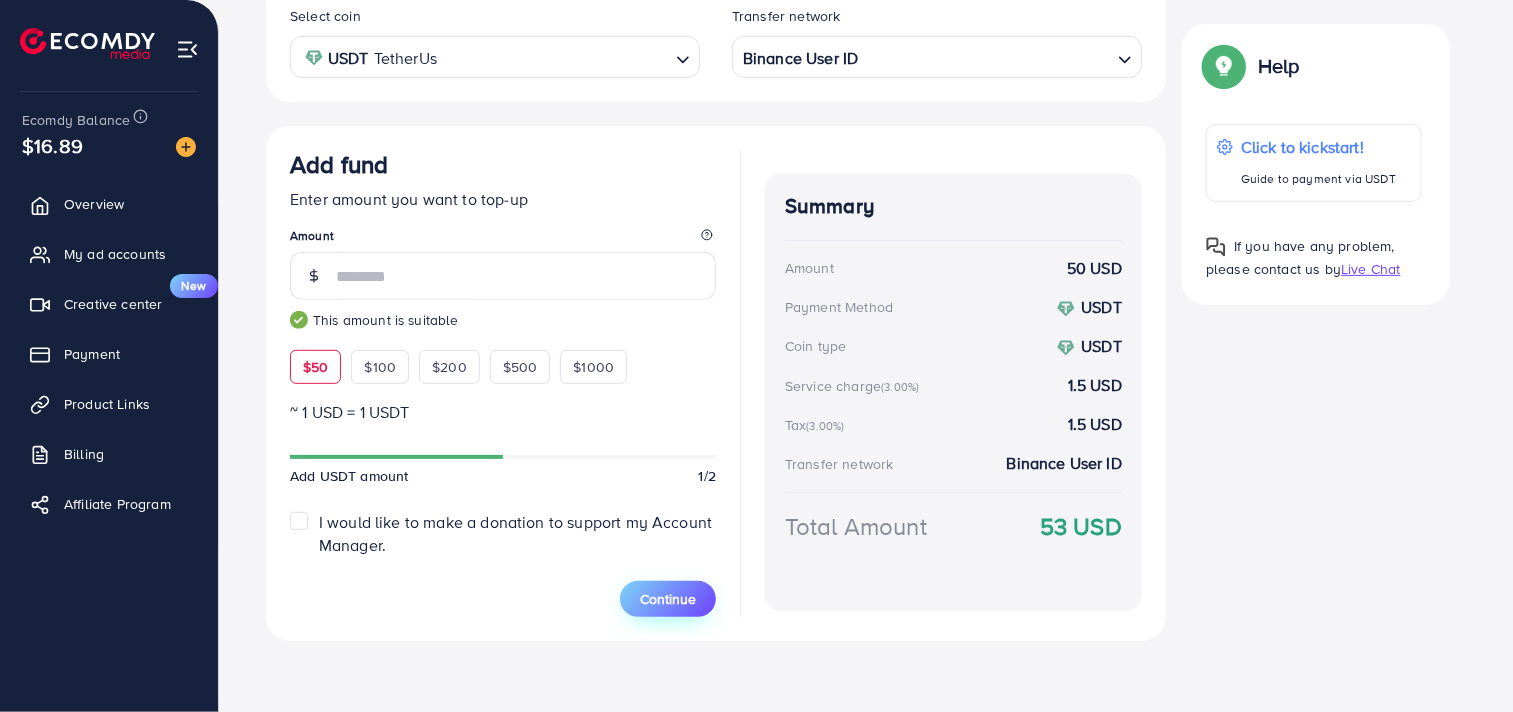 click on "Continue" at bounding box center [668, 599] 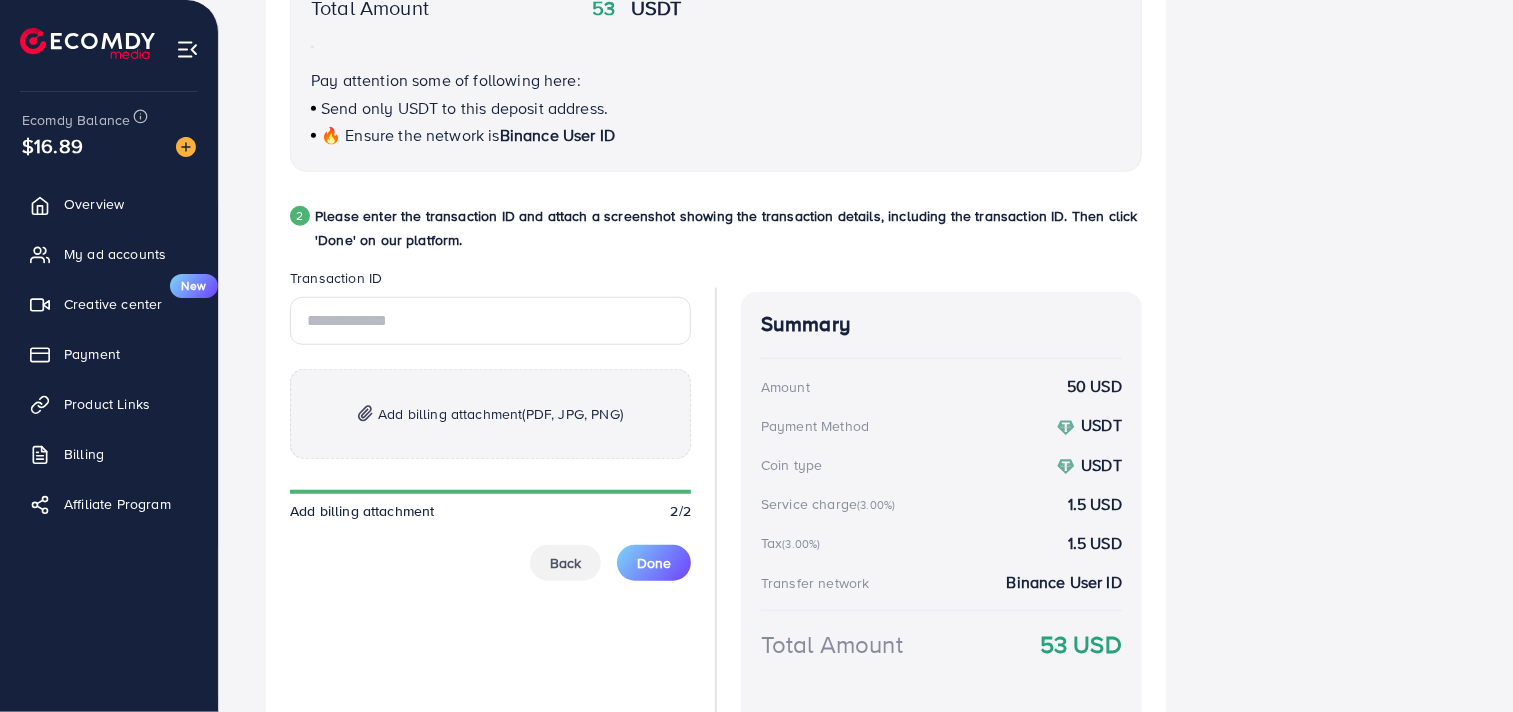 scroll, scrollTop: 752, scrollLeft: 0, axis: vertical 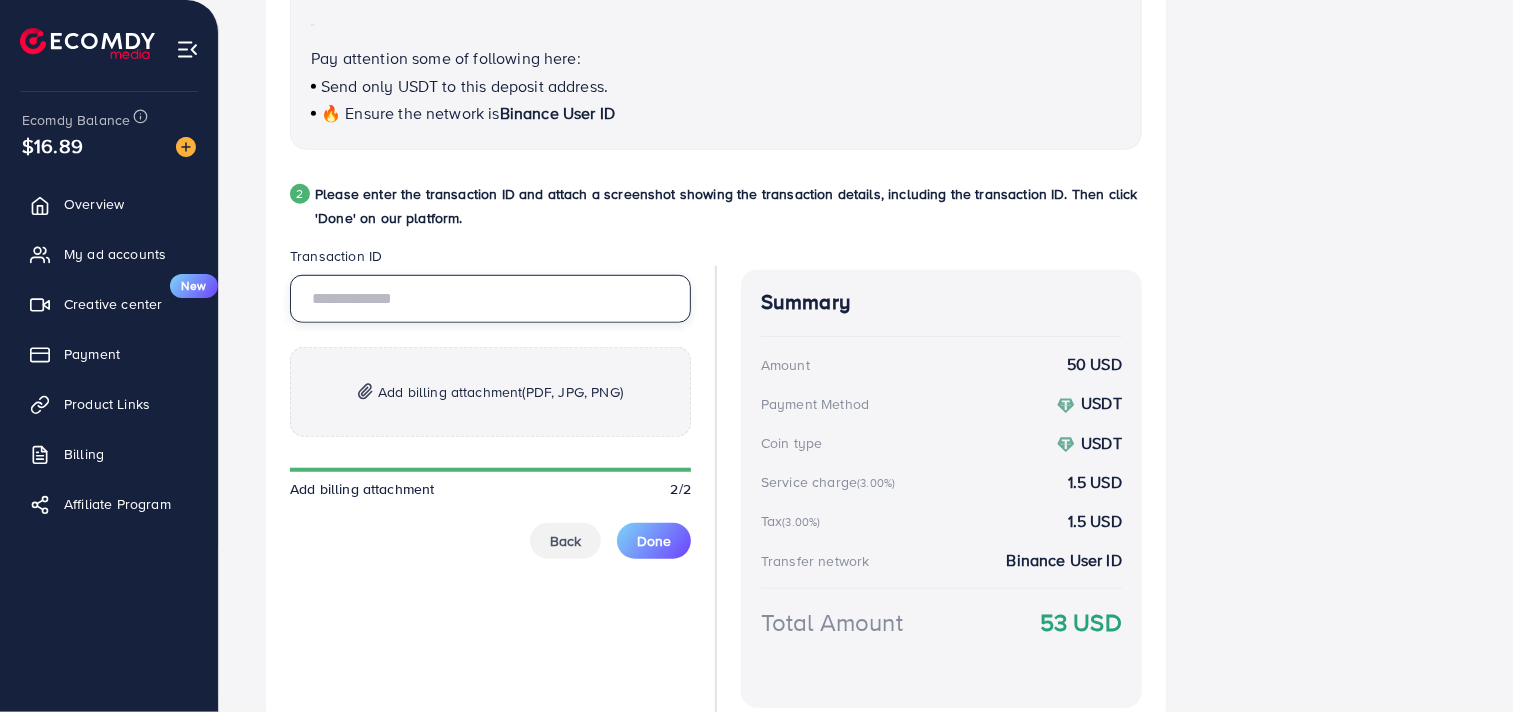 click at bounding box center (490, 299) 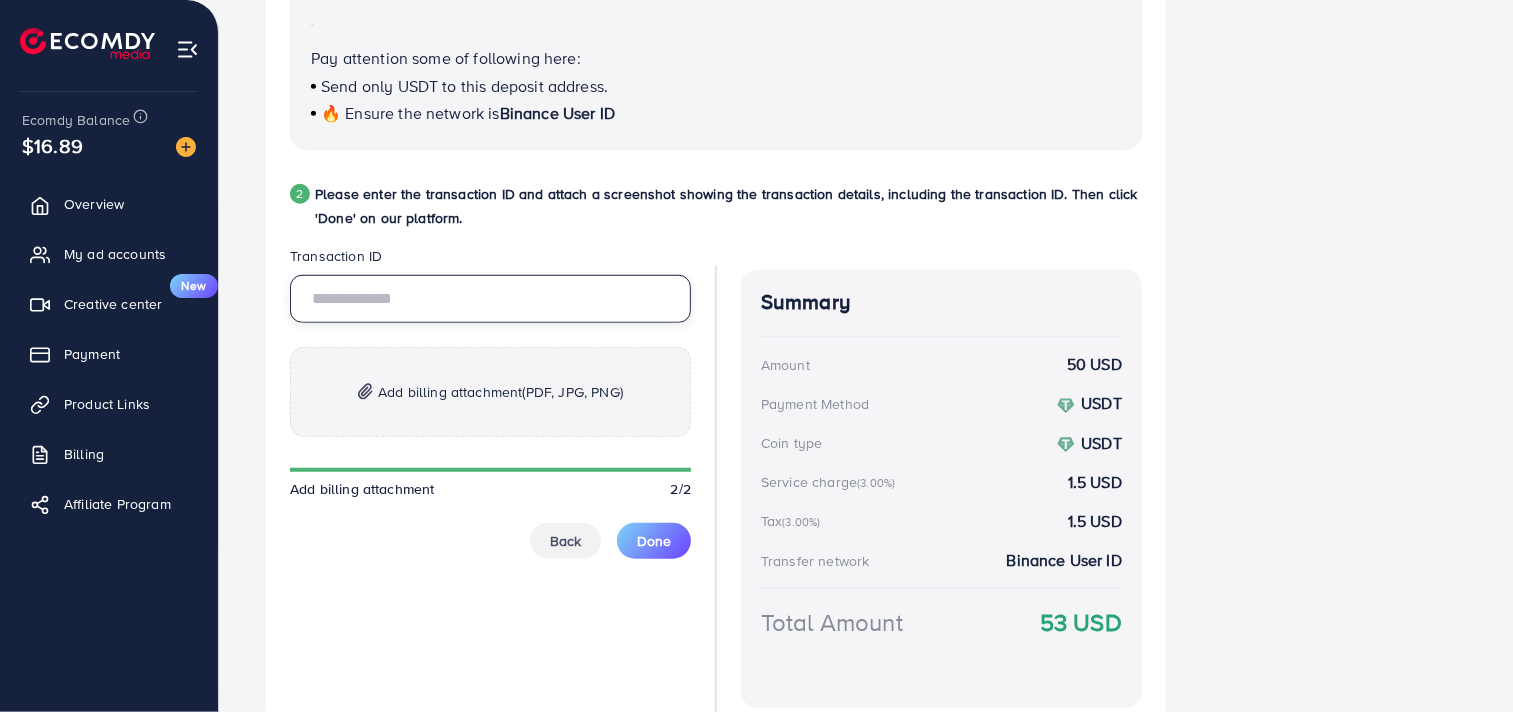 paste on "**********" 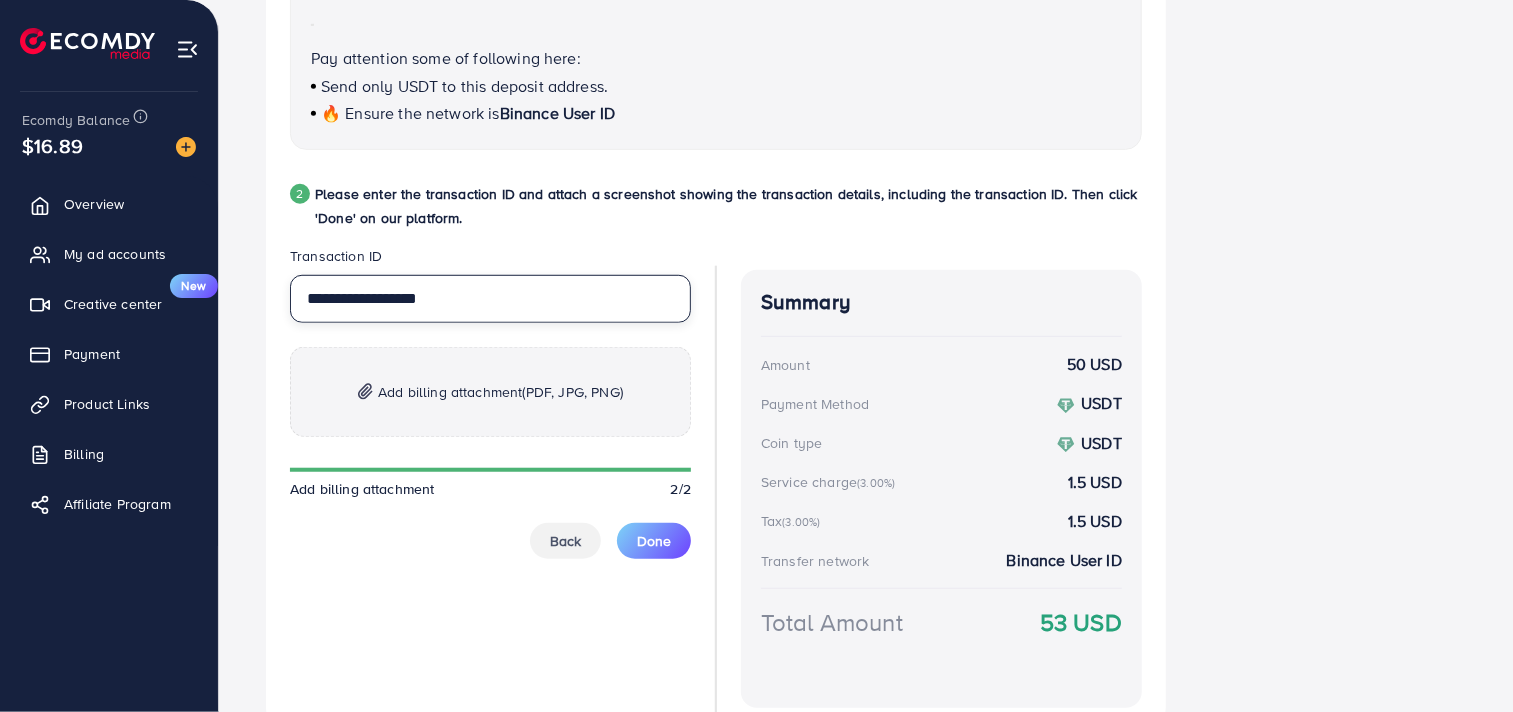 type on "**********" 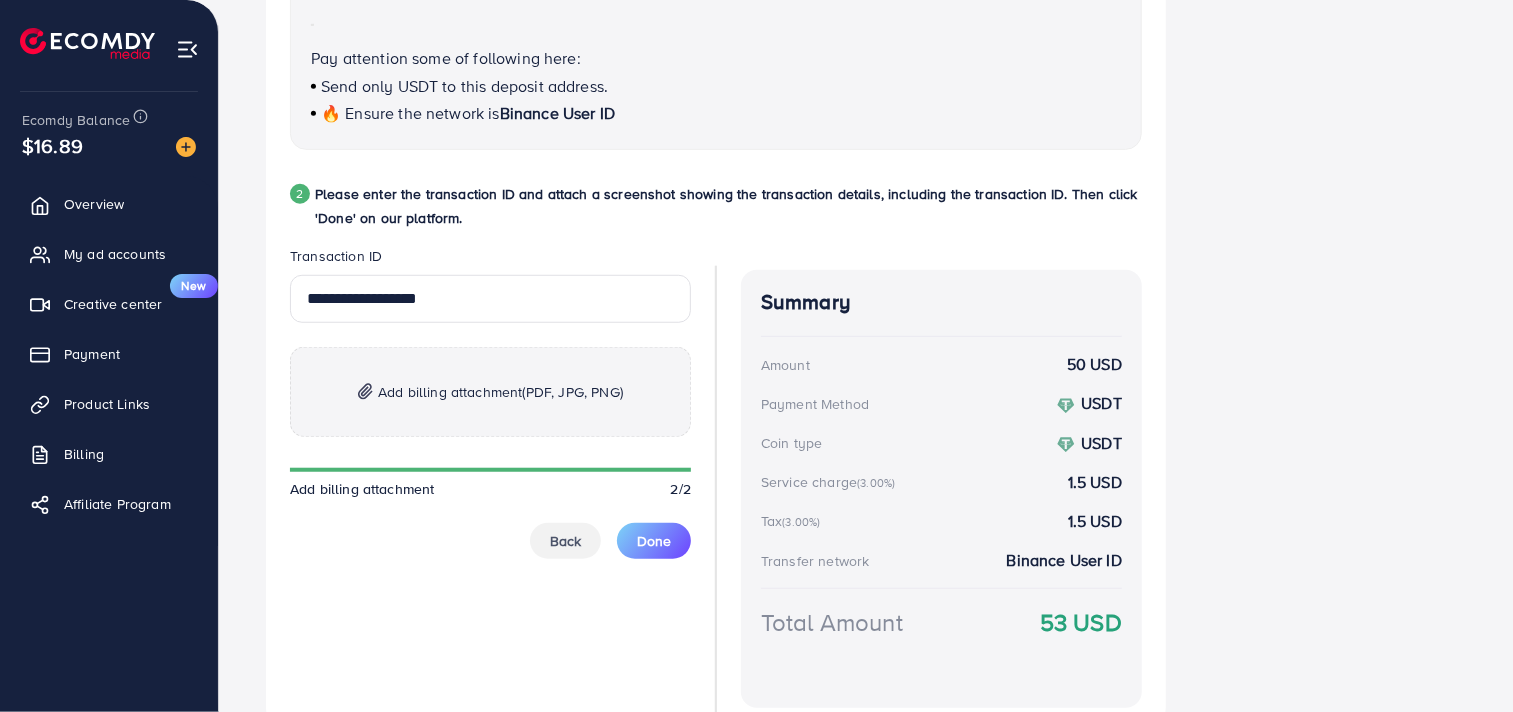 click on "(PDF, JPG, PNG)" at bounding box center (573, 392) 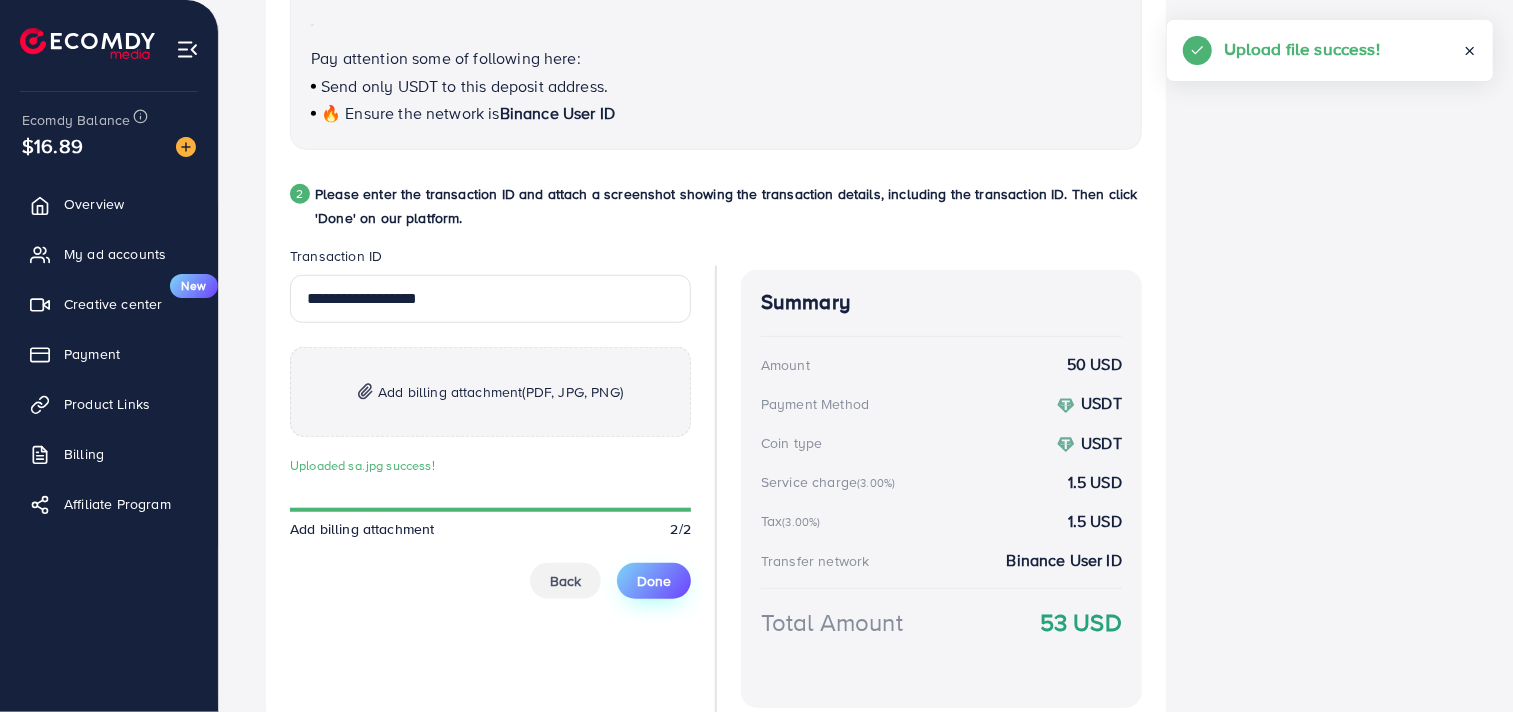 click on "Done" at bounding box center [654, 581] 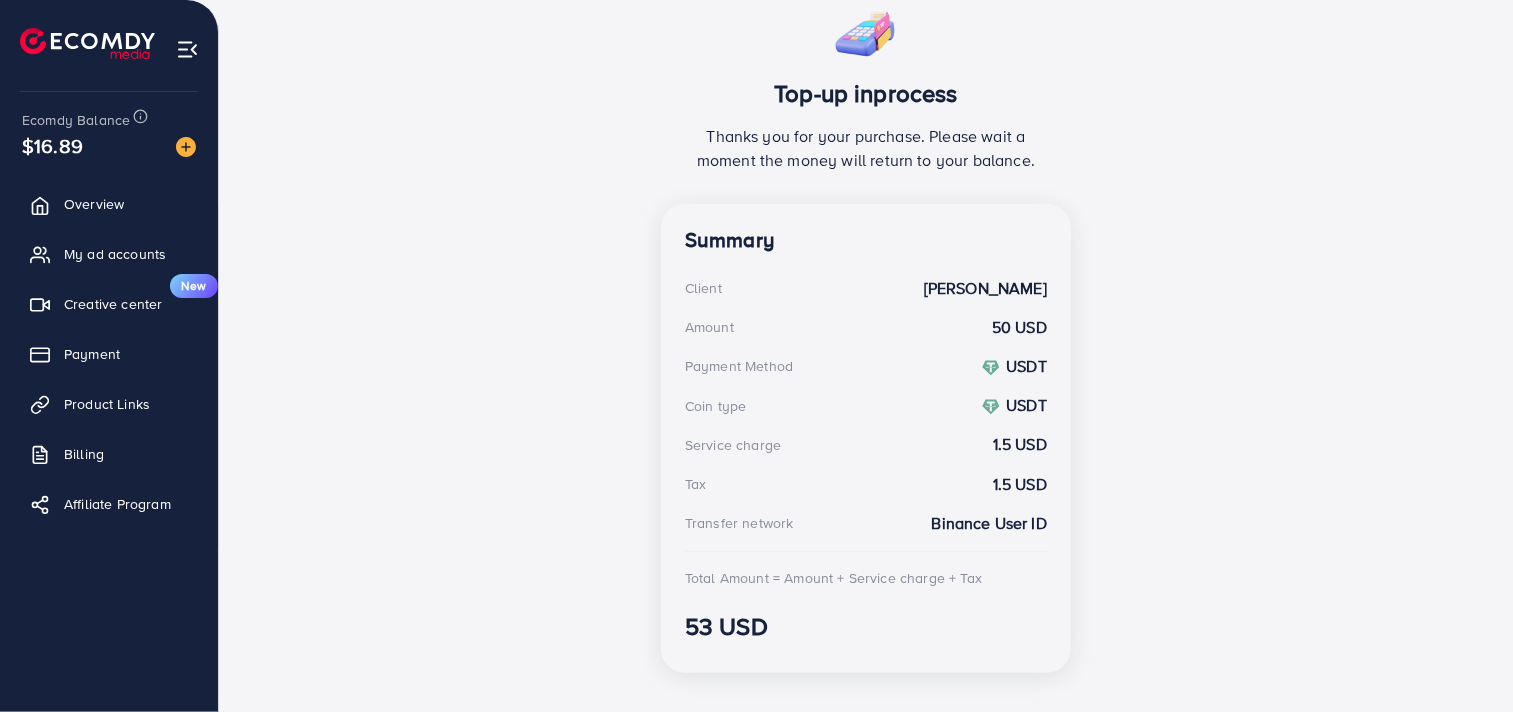 scroll, scrollTop: 415, scrollLeft: 0, axis: vertical 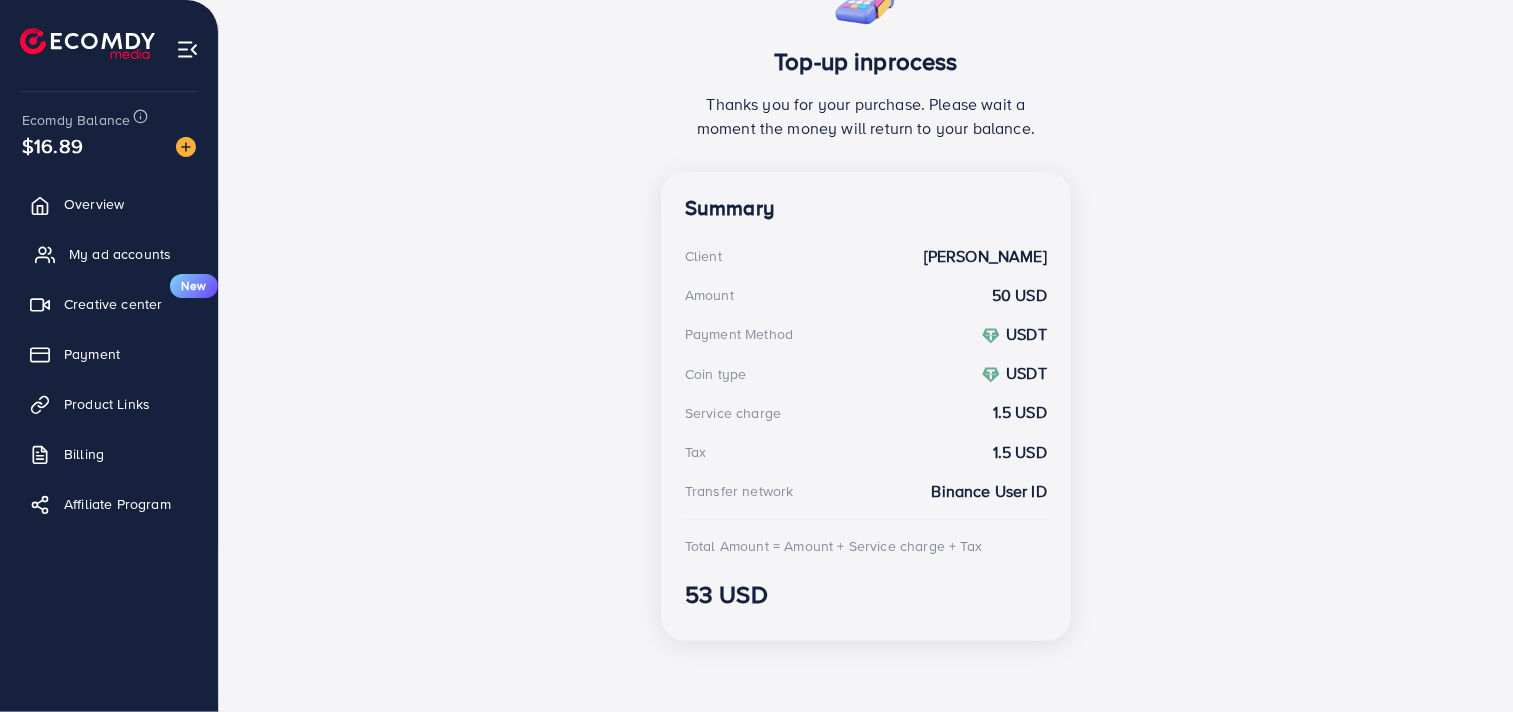 click 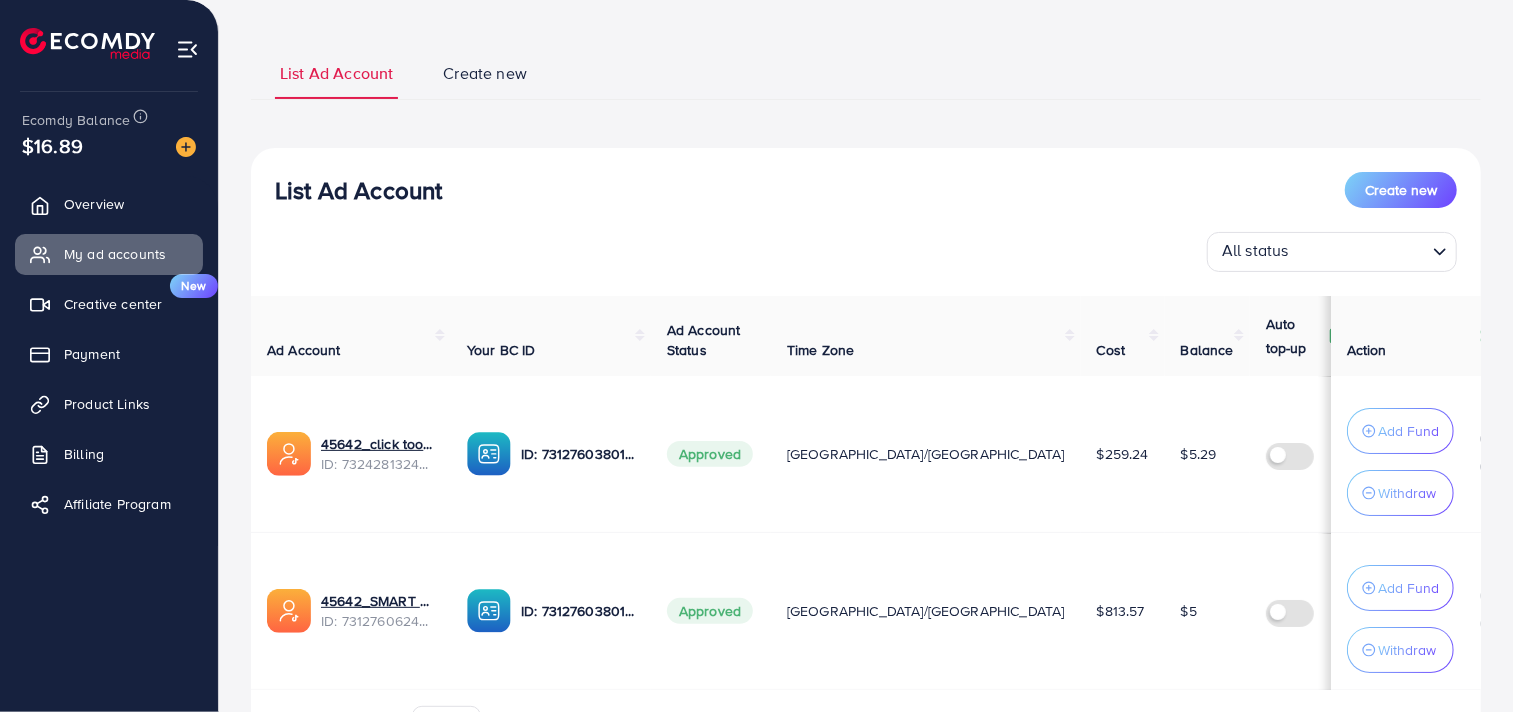 scroll, scrollTop: 224, scrollLeft: 0, axis: vertical 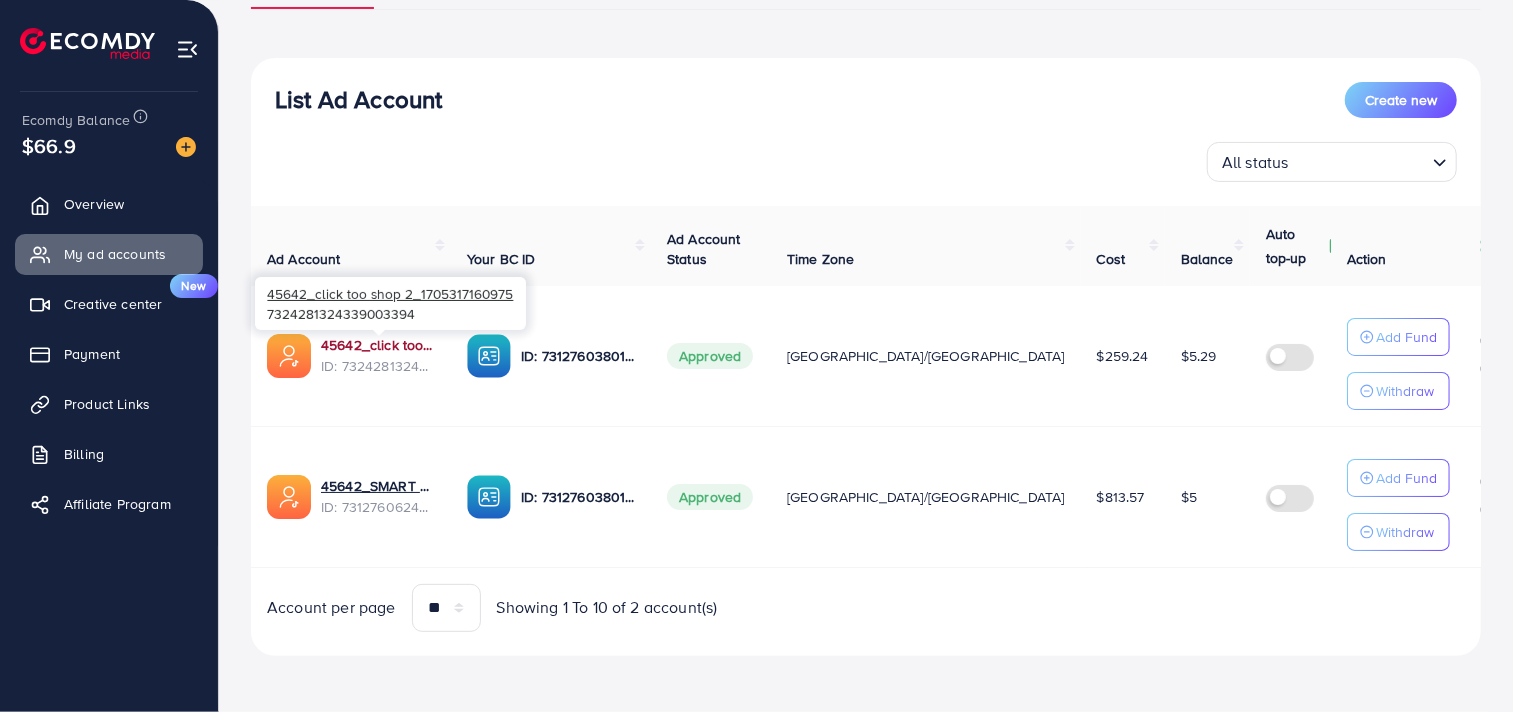 click on "45642_click too shop 2_1705317160975" at bounding box center [378, 345] 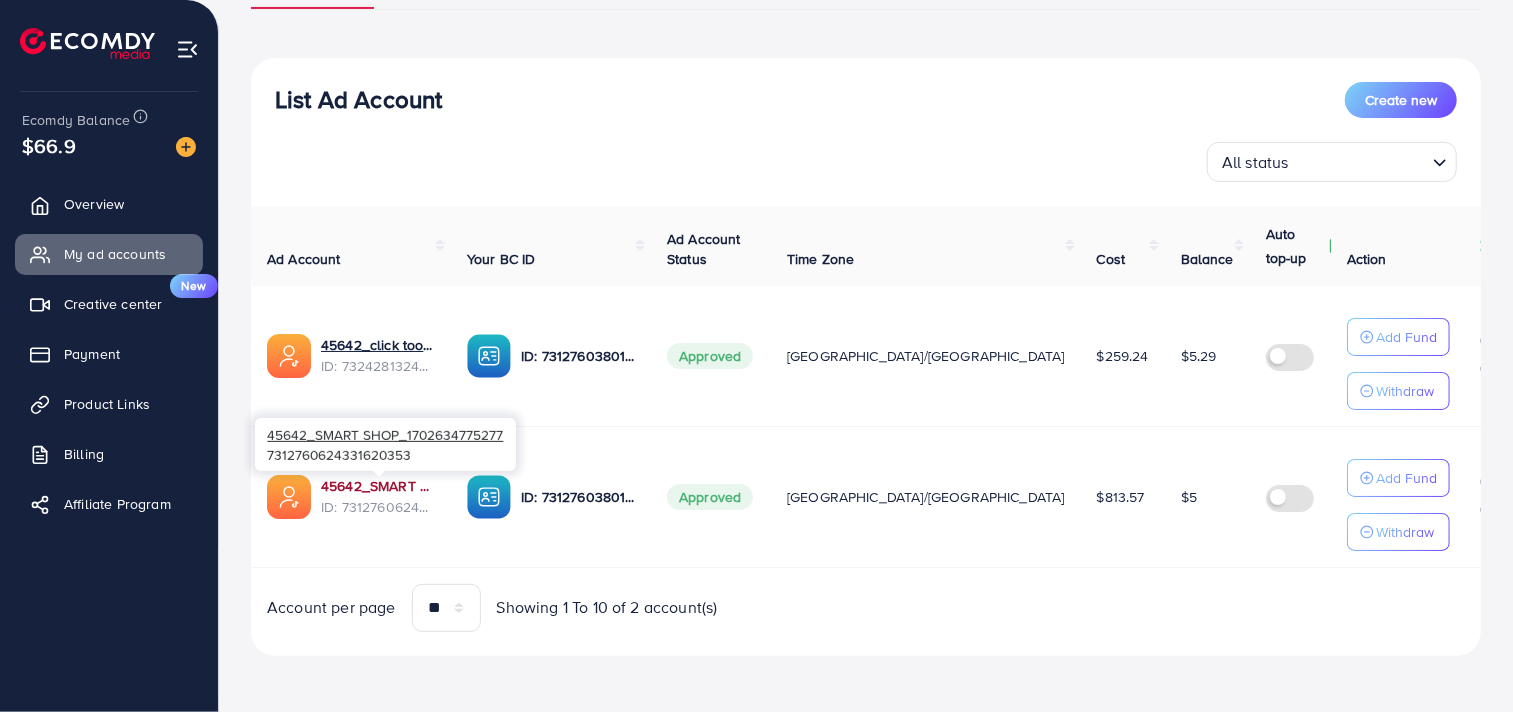 click on "45642_SMART SHOP_1702634775277" at bounding box center [378, 486] 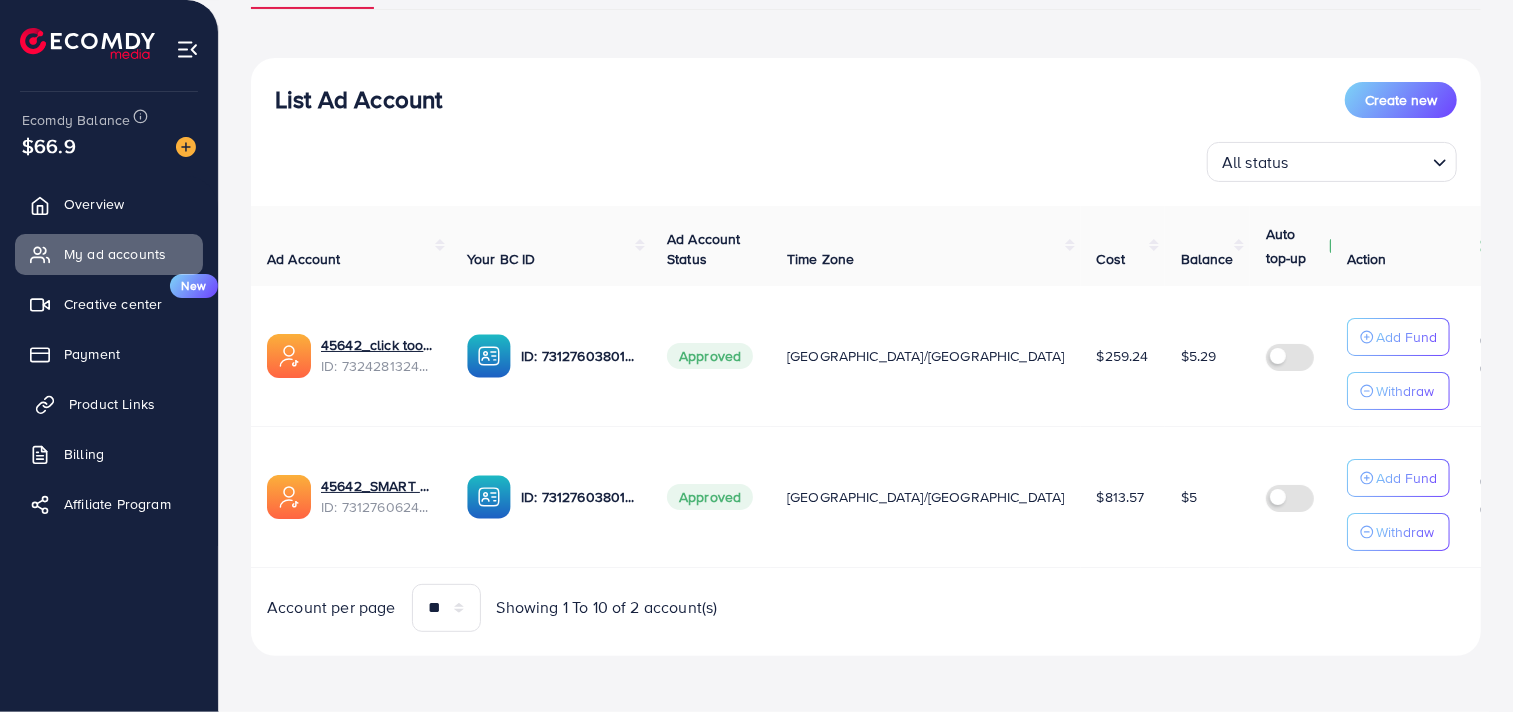 click on "Product Links" at bounding box center (112, 404) 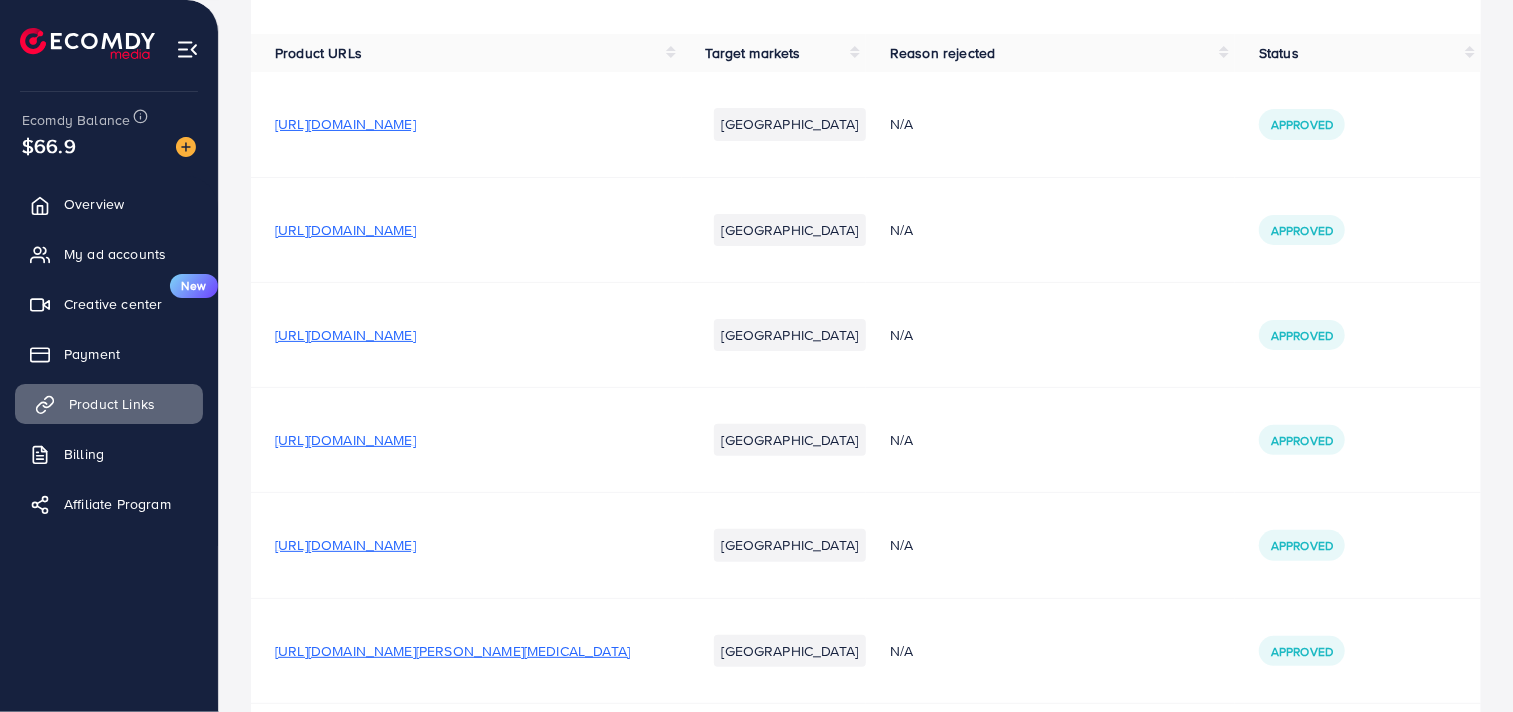 click on "Product Links" at bounding box center [109, 404] 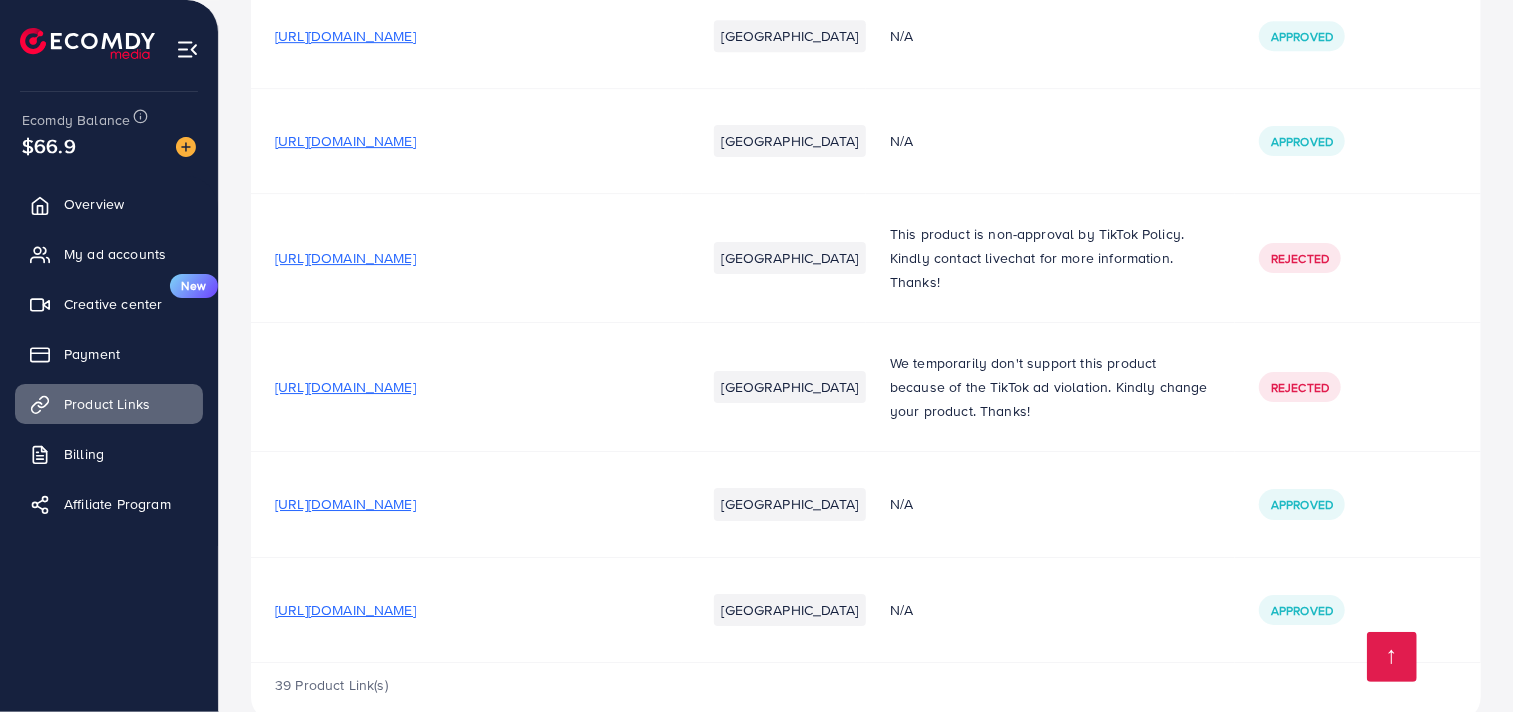 scroll, scrollTop: 3905, scrollLeft: 0, axis: vertical 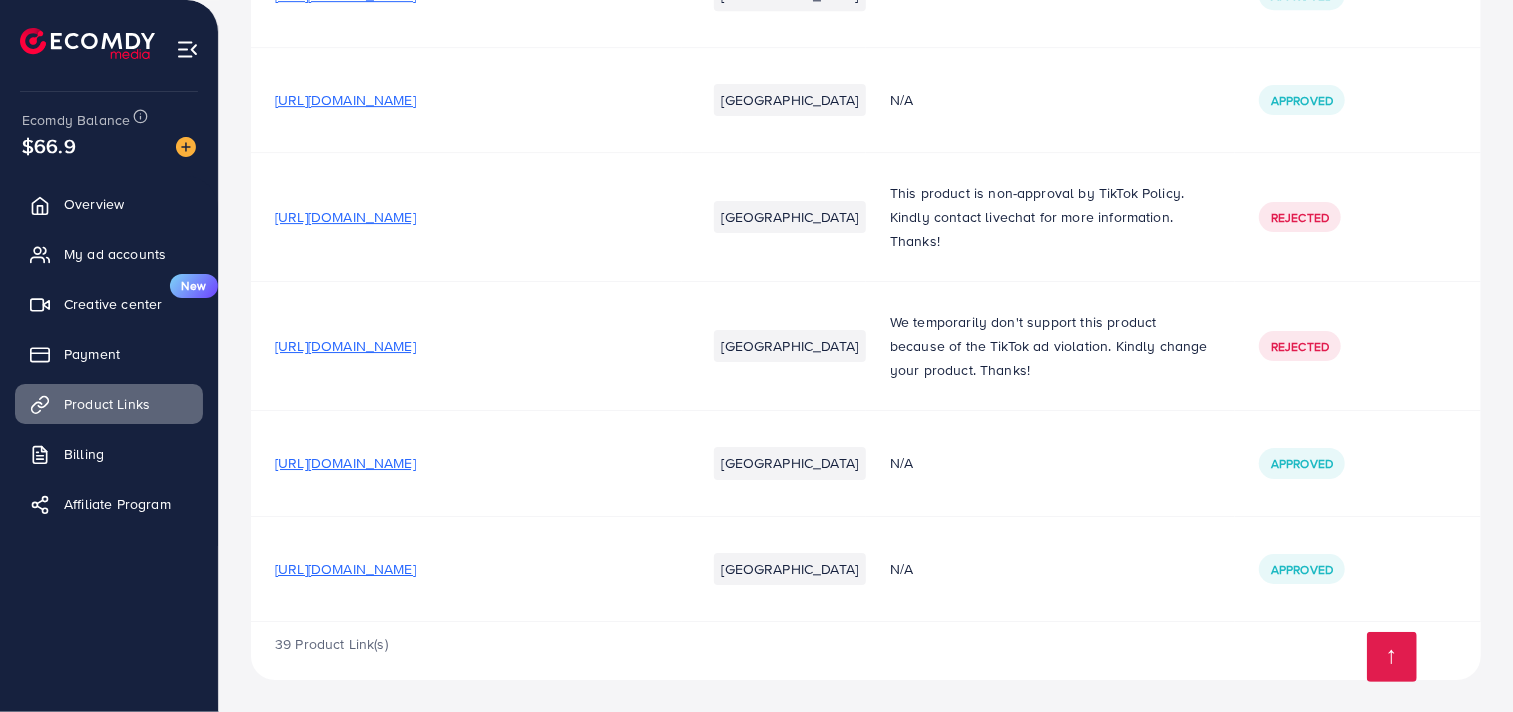 click on "[URL][DOMAIN_NAME]" at bounding box center (345, 569) 